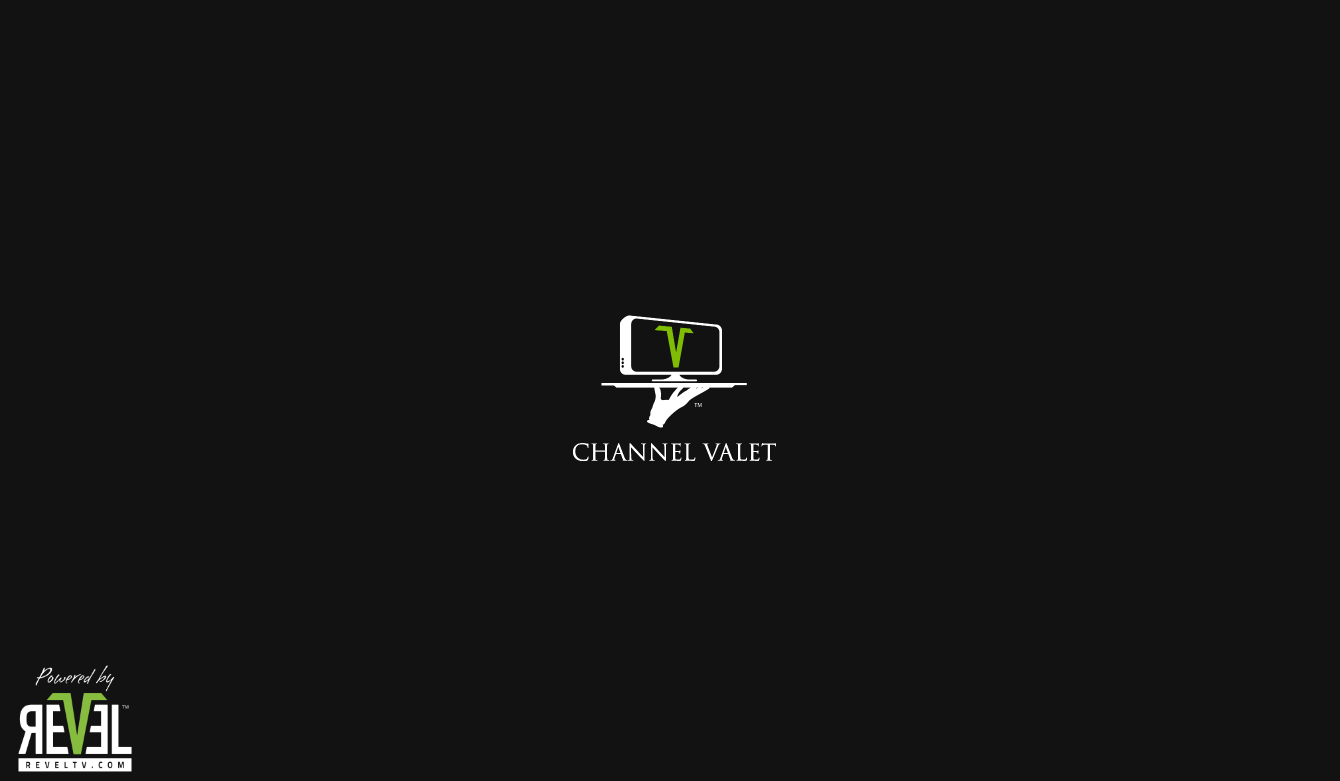 scroll, scrollTop: 0, scrollLeft: 0, axis: both 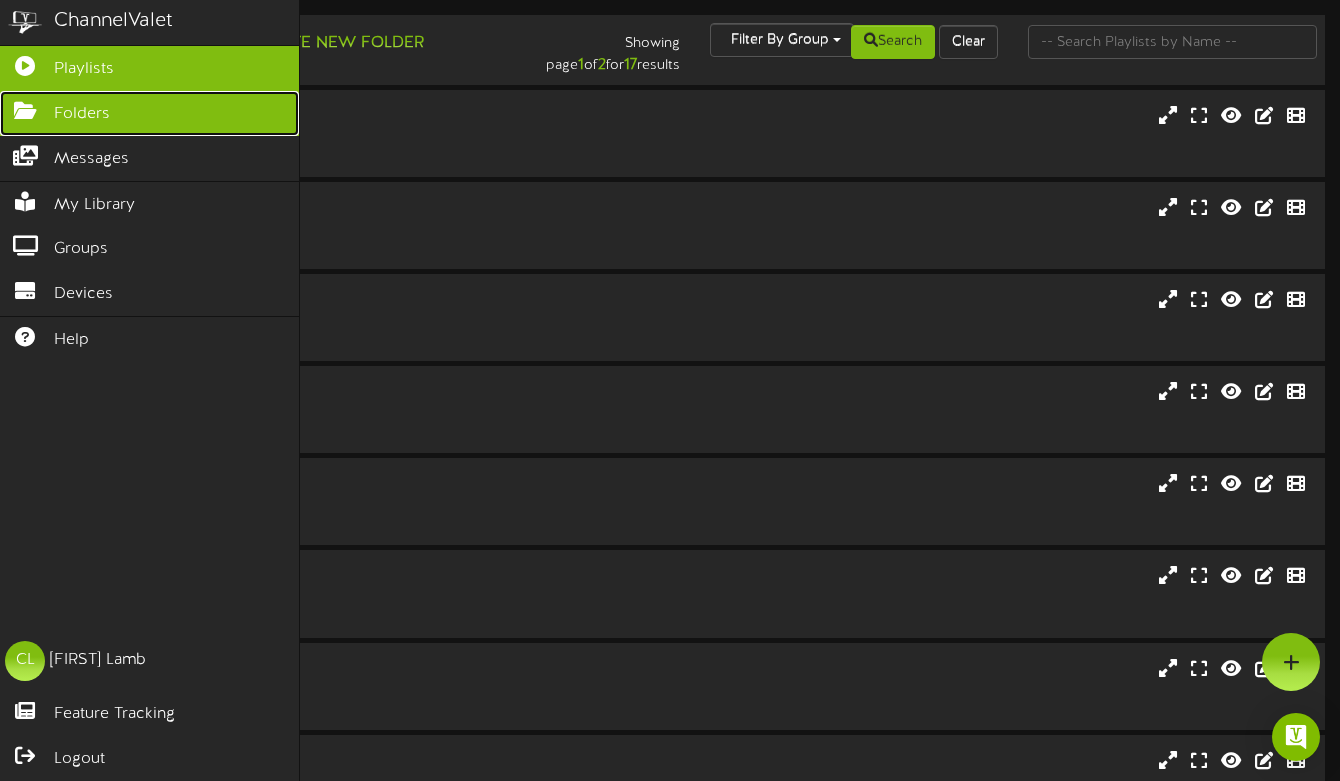 click on "Folders" at bounding box center (82, 114) 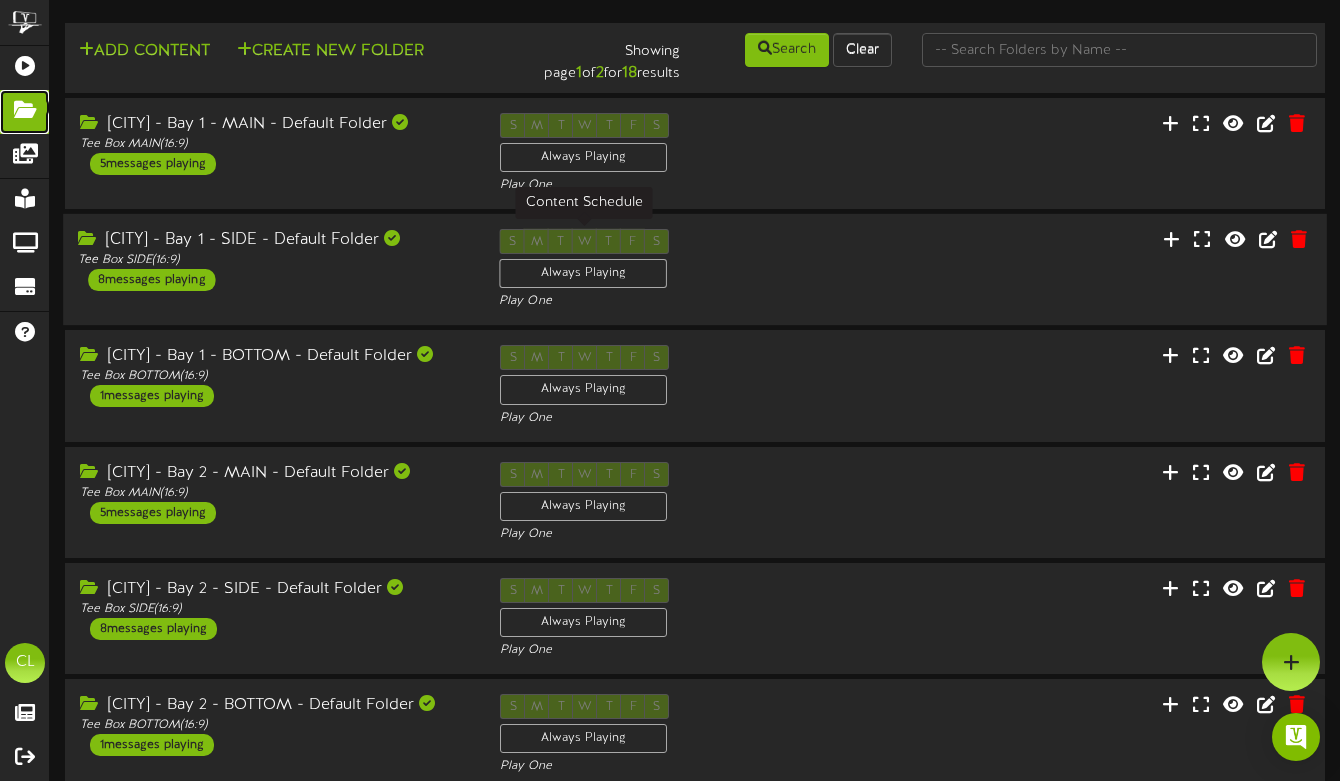 scroll, scrollTop: 0, scrollLeft: 0, axis: both 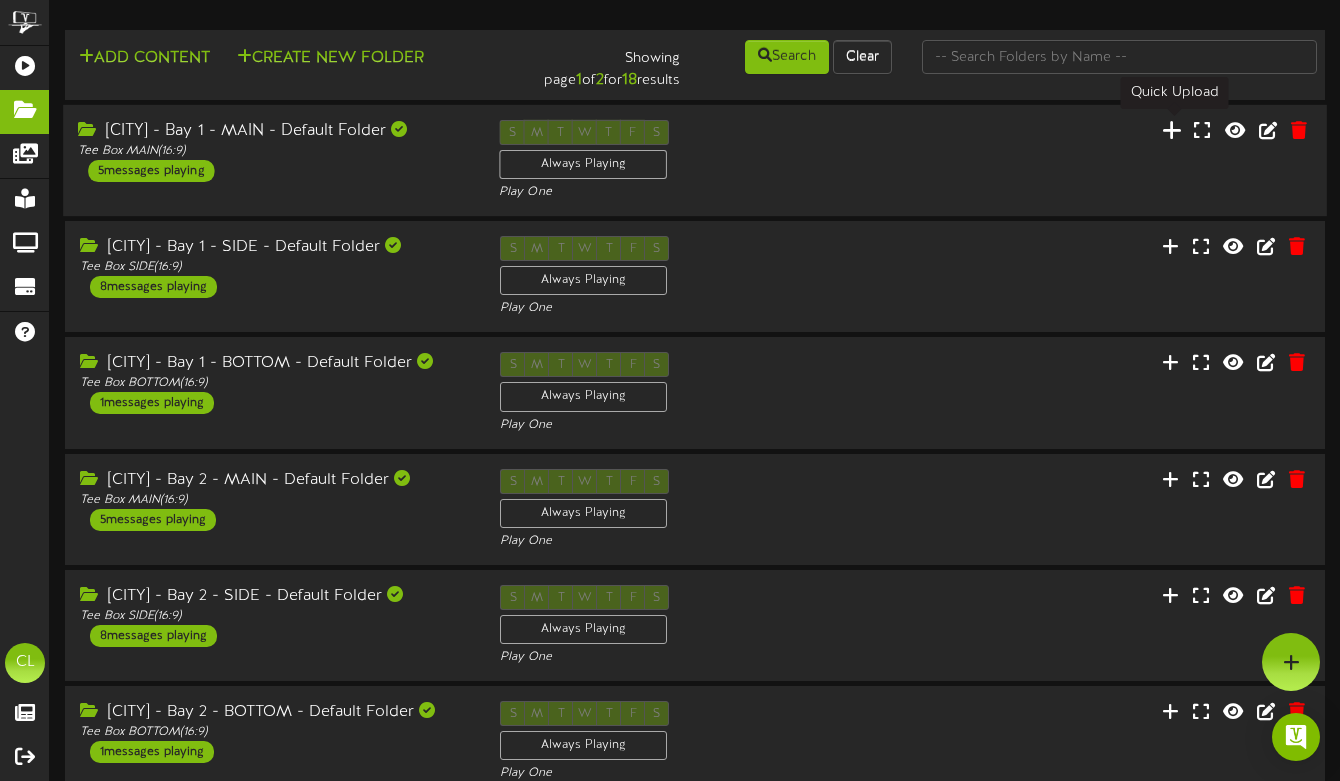 click at bounding box center [1172, 129] 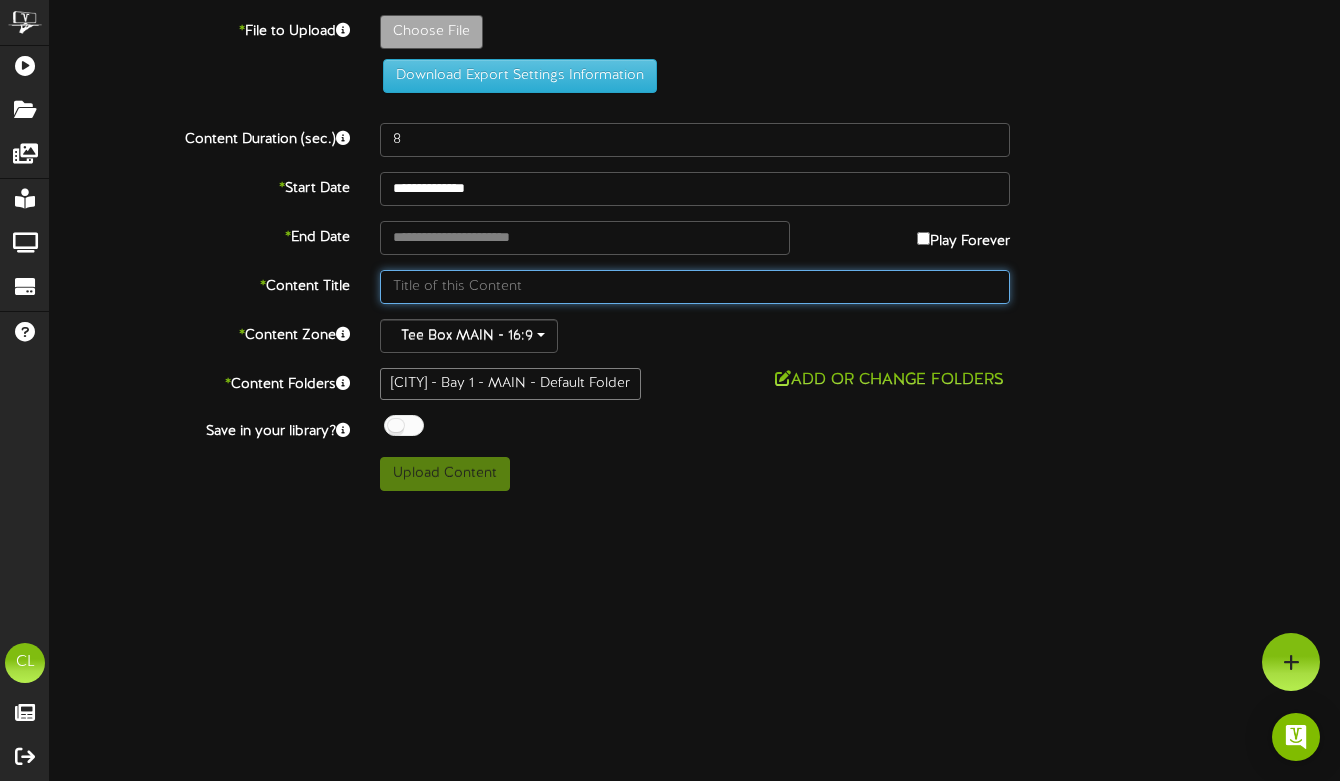 click at bounding box center [695, 287] 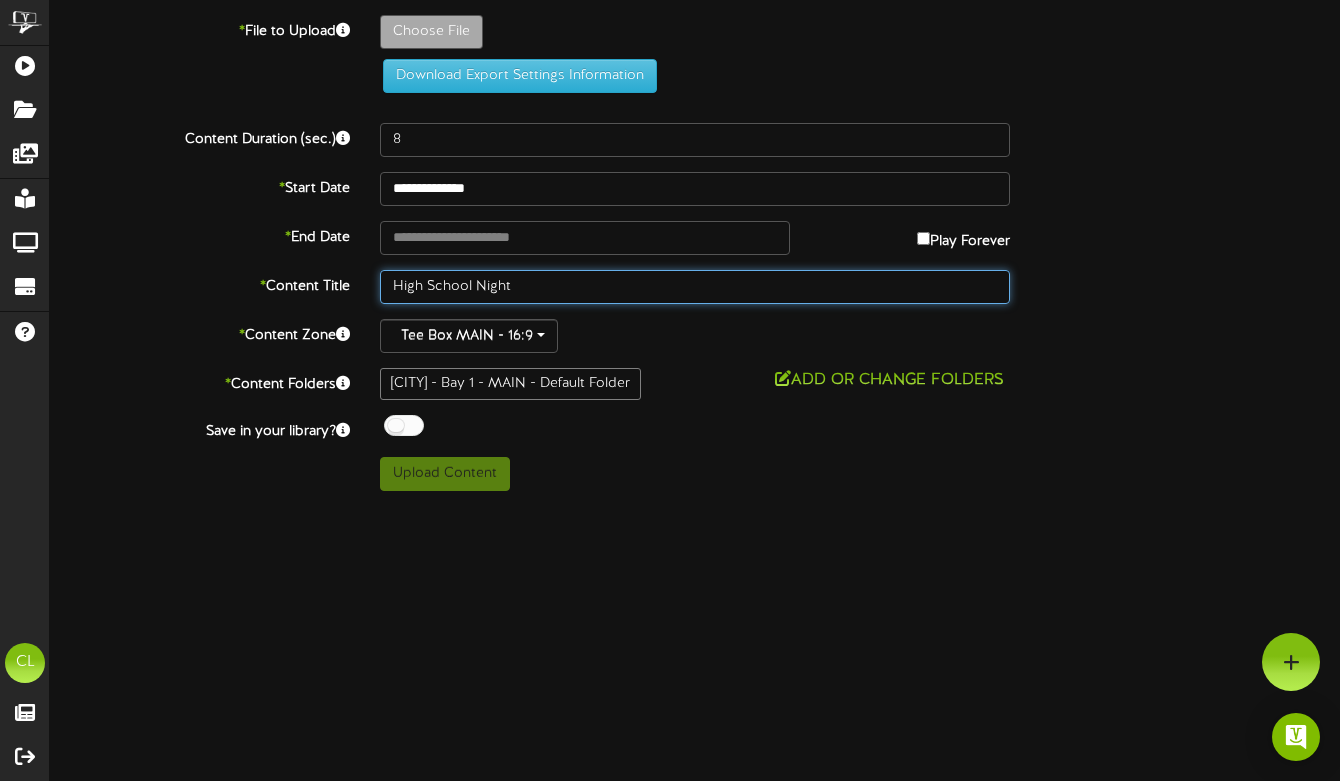 type on "High School Night" 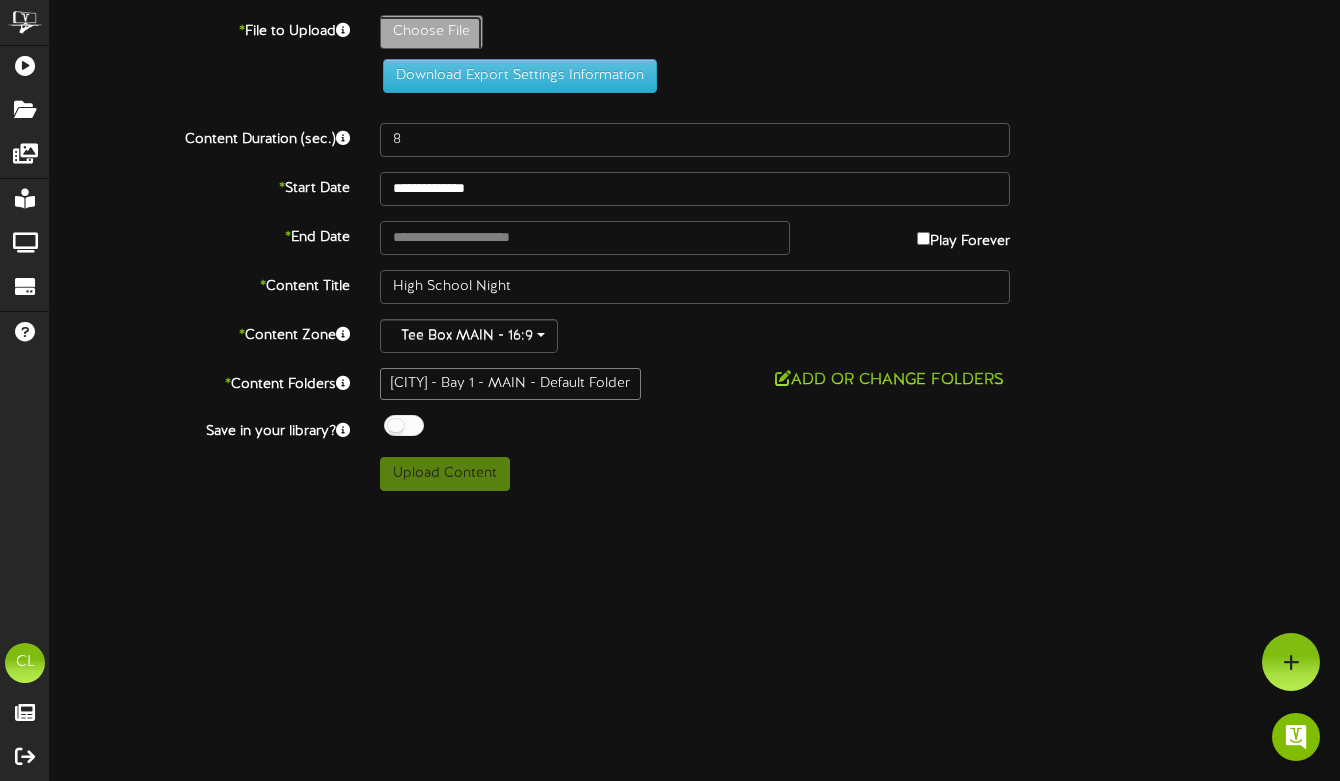 click on "Choose File" at bounding box center [-606, 87] 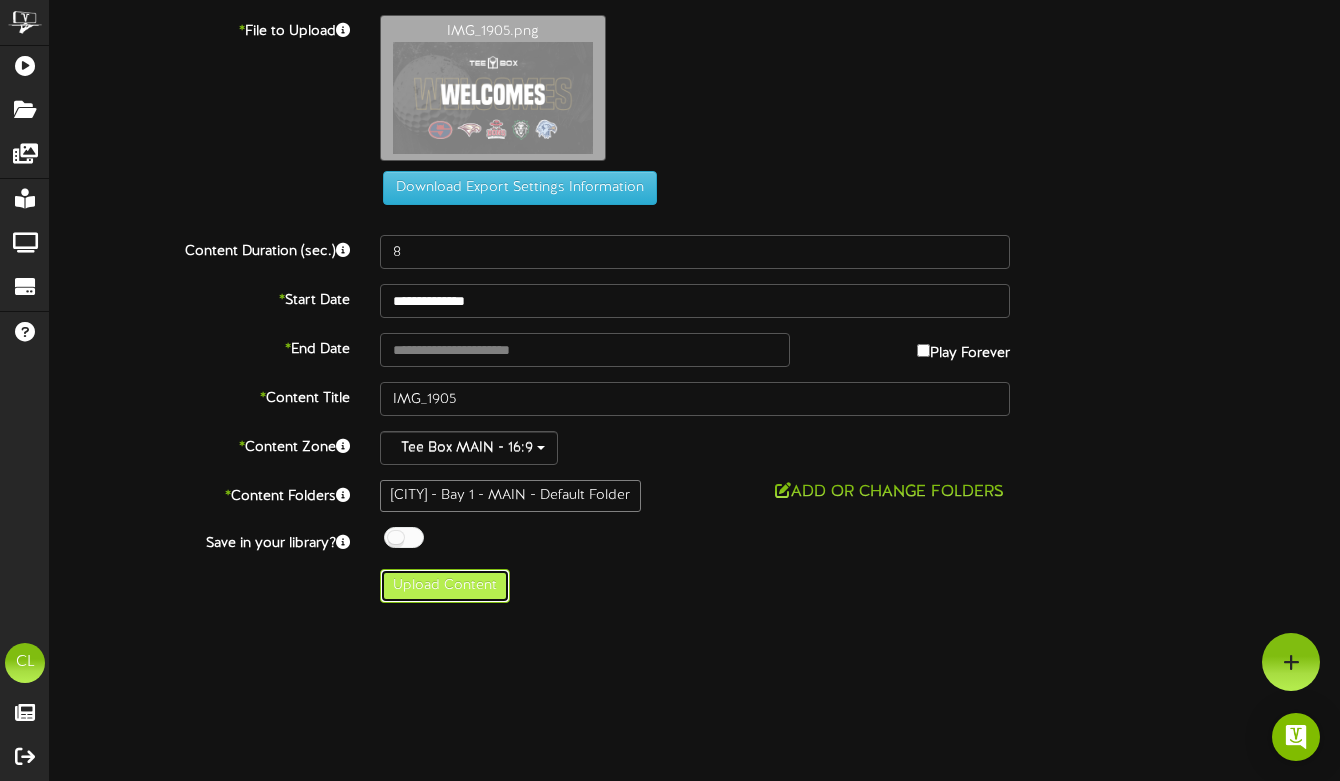 click on "Upload Content" at bounding box center (445, 586) 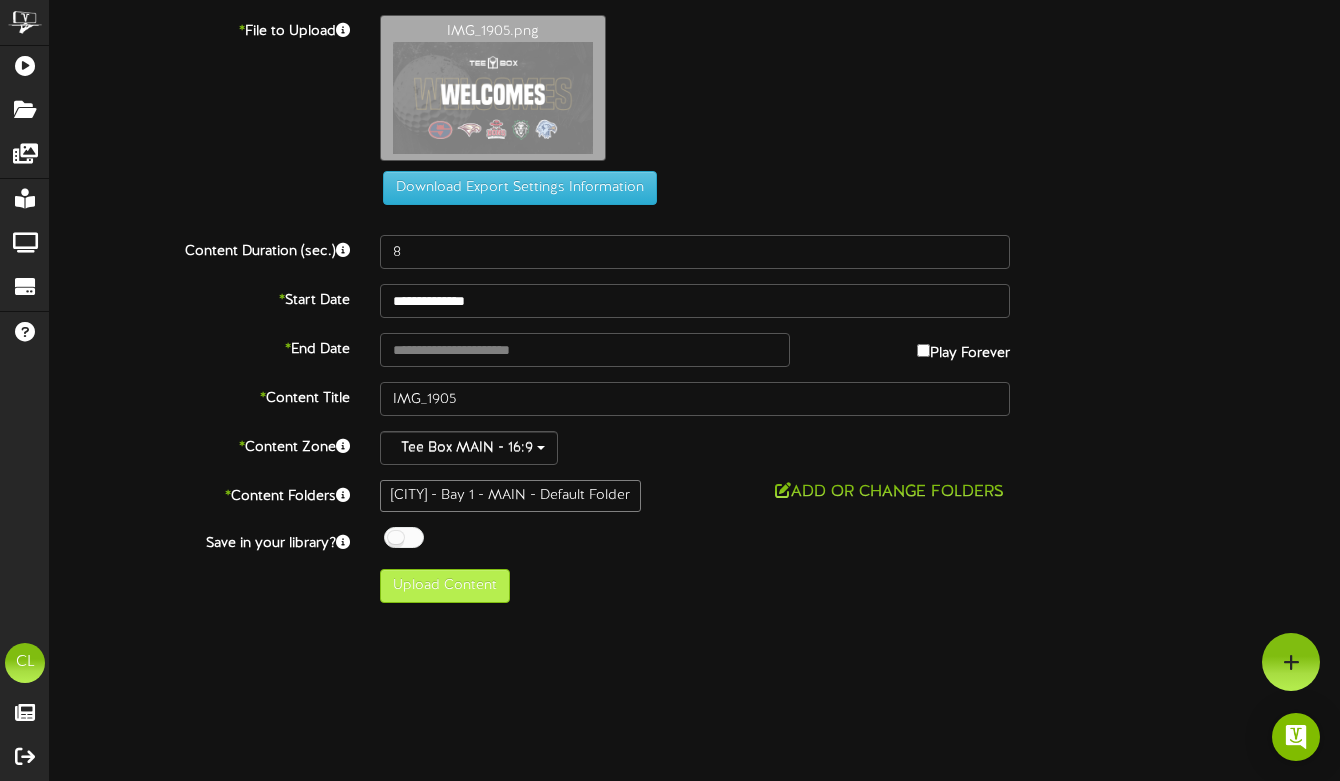 type on "**********" 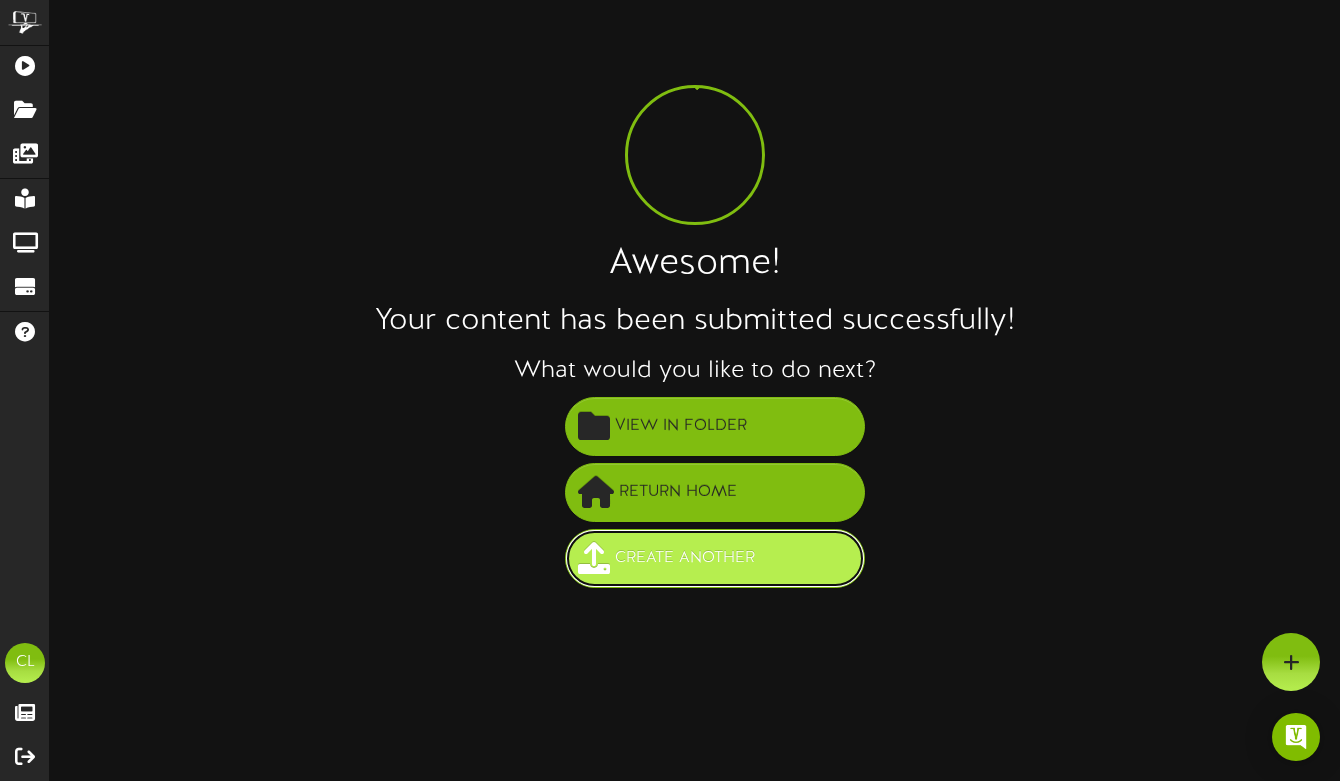 click on "Create Another" at bounding box center (685, 558) 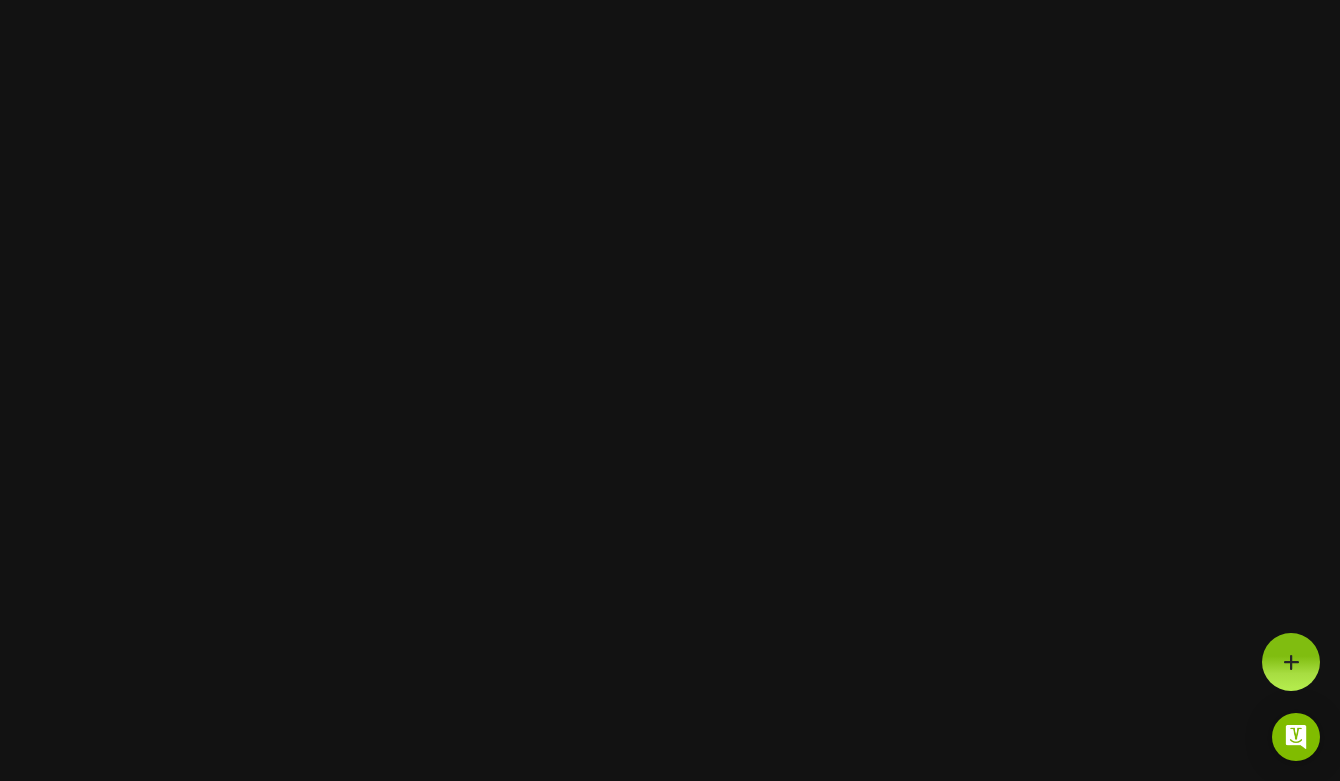scroll, scrollTop: 0, scrollLeft: 0, axis: both 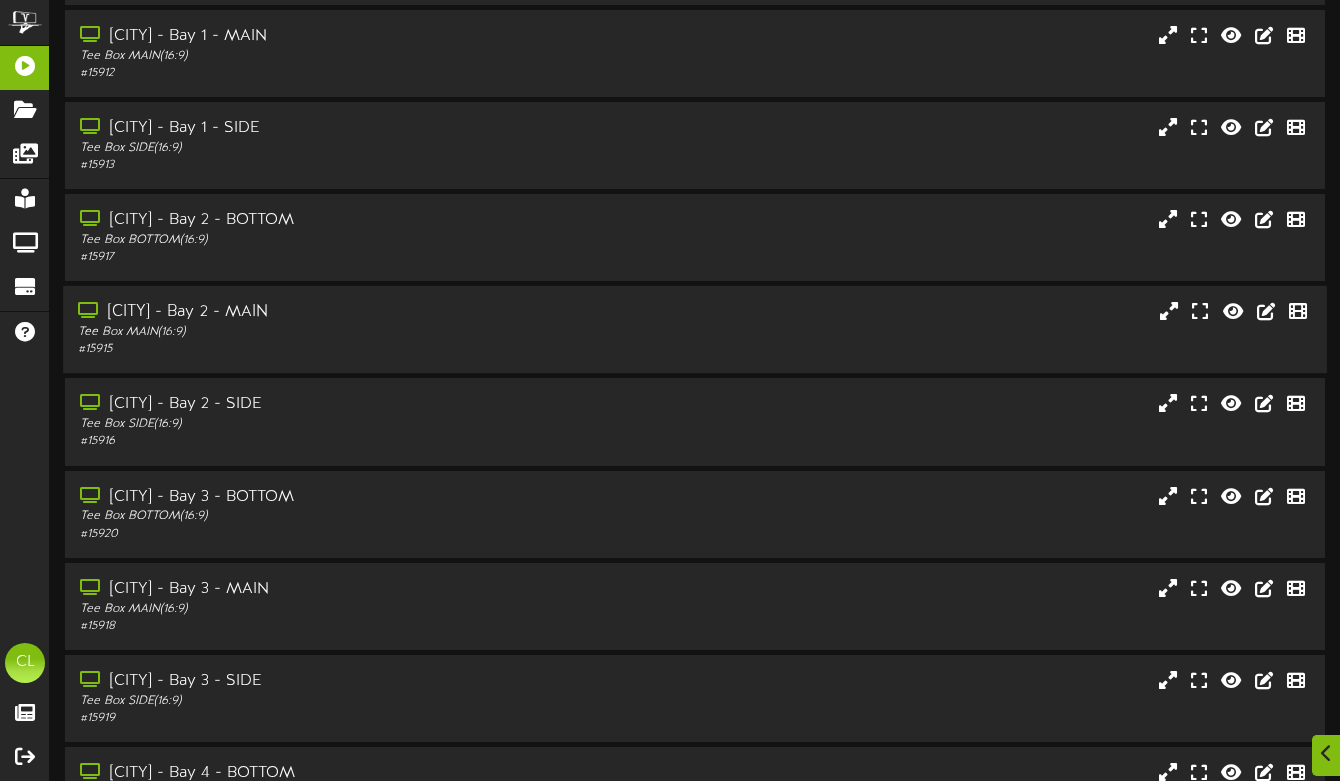 click on "[CITY] - Bay 2 - MAIN" at bounding box center (326, 312) 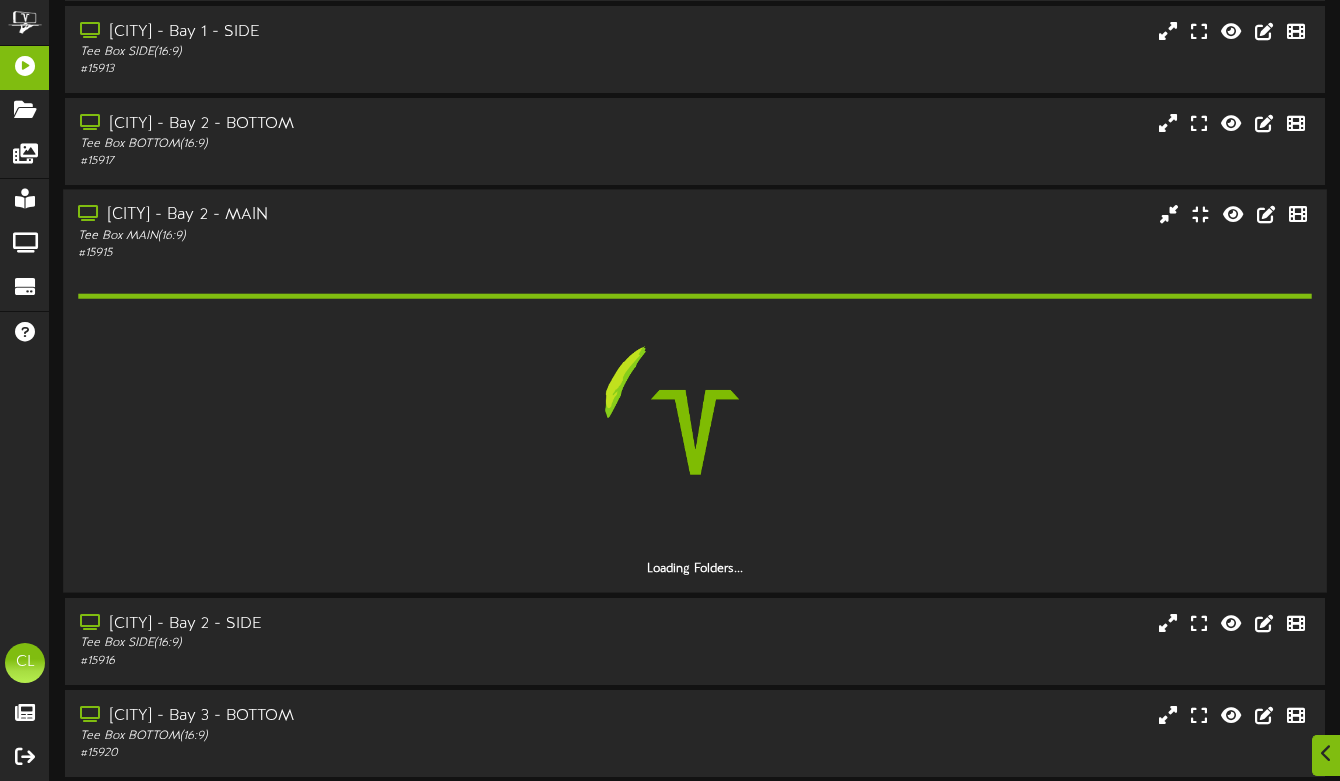 scroll, scrollTop: 274, scrollLeft: 0, axis: vertical 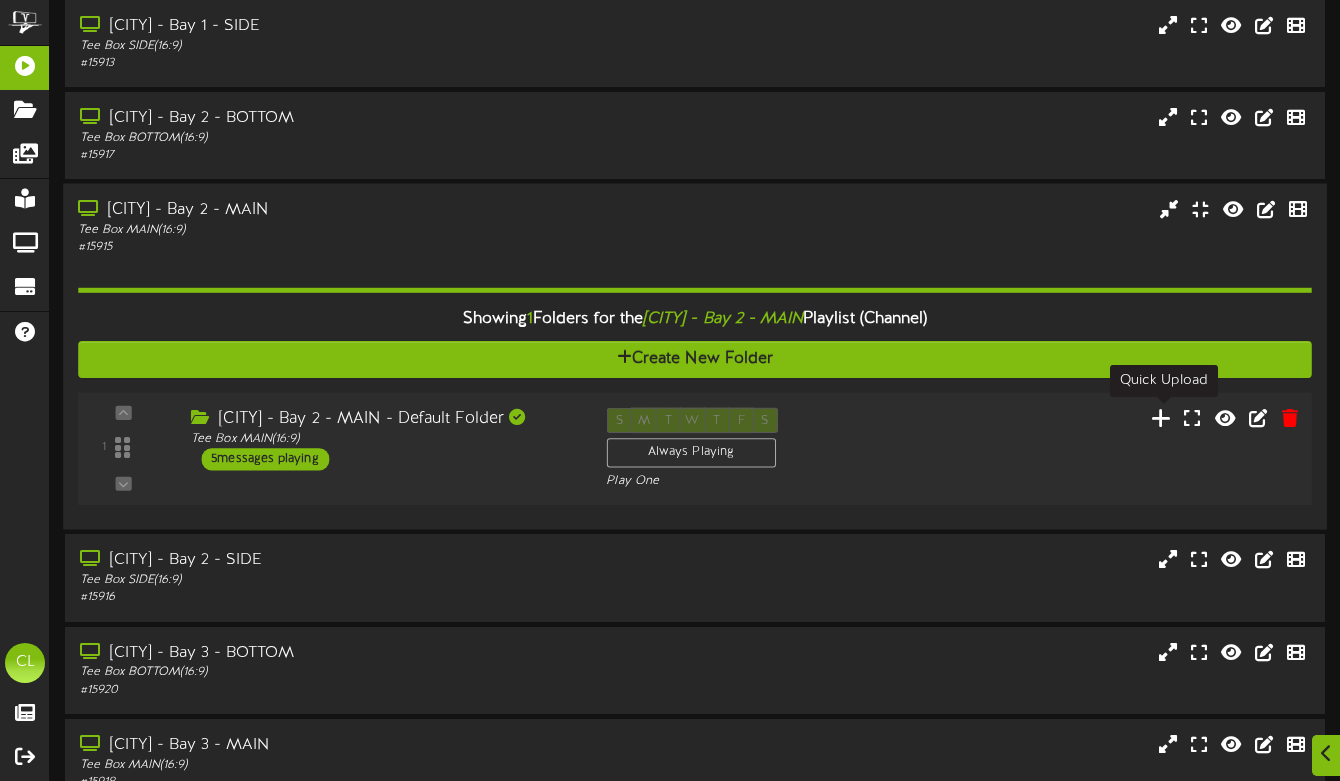 click at bounding box center (1161, 418) 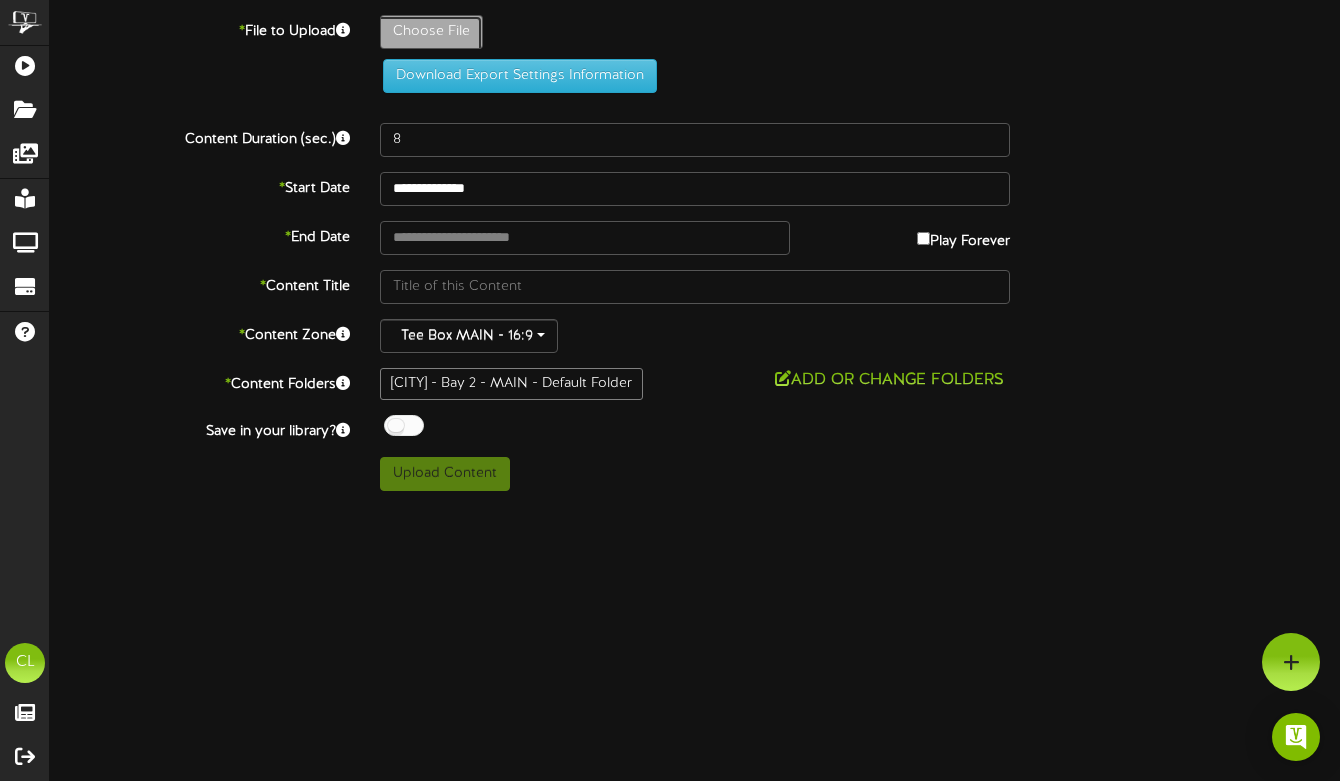 click on "Choose File" at bounding box center [-606, 87] 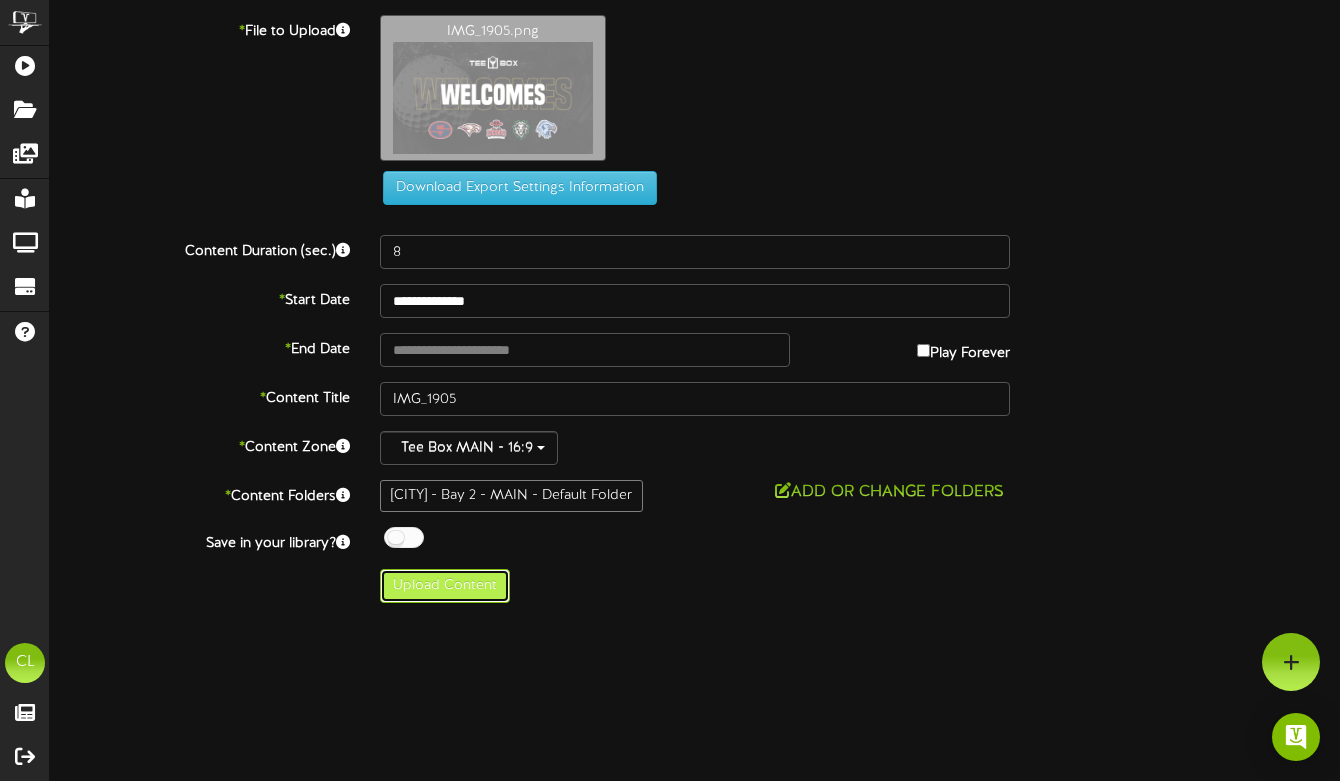 click on "Upload Content" at bounding box center [445, 586] 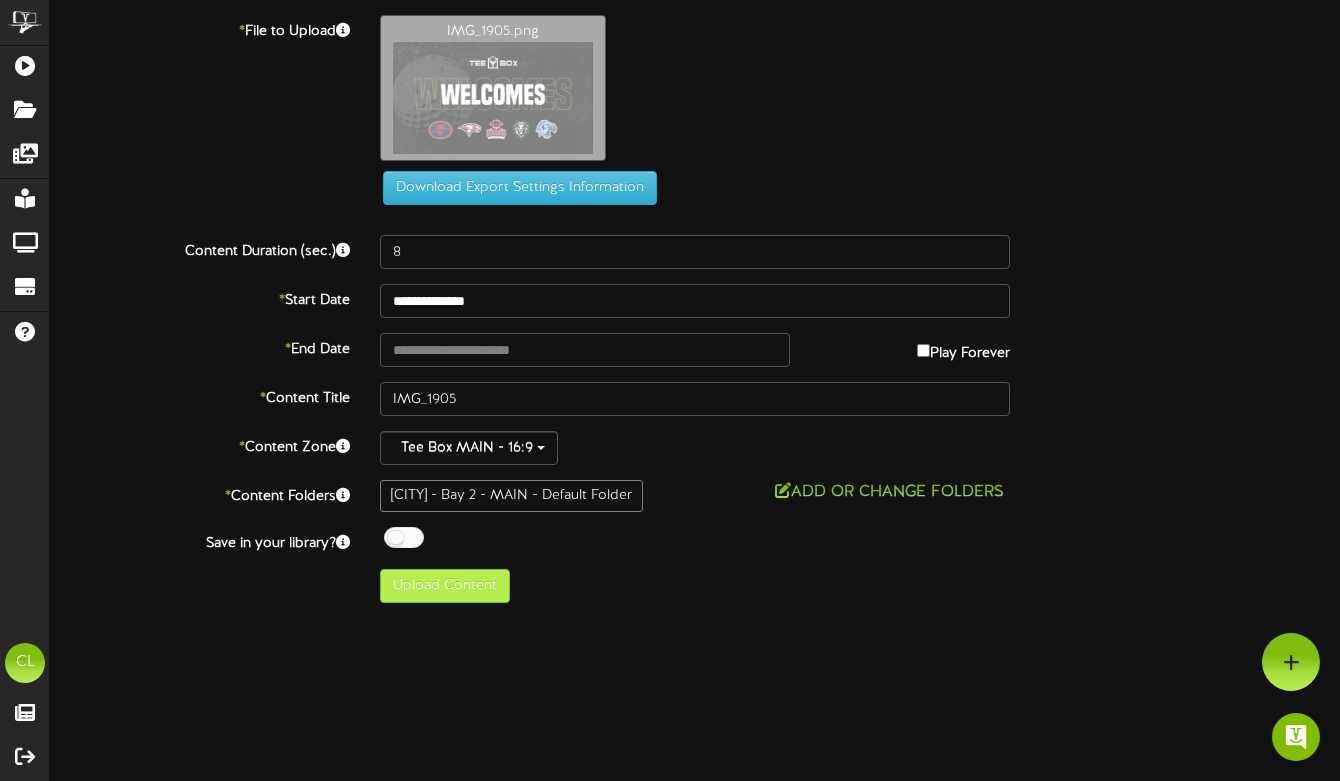 type on "**********" 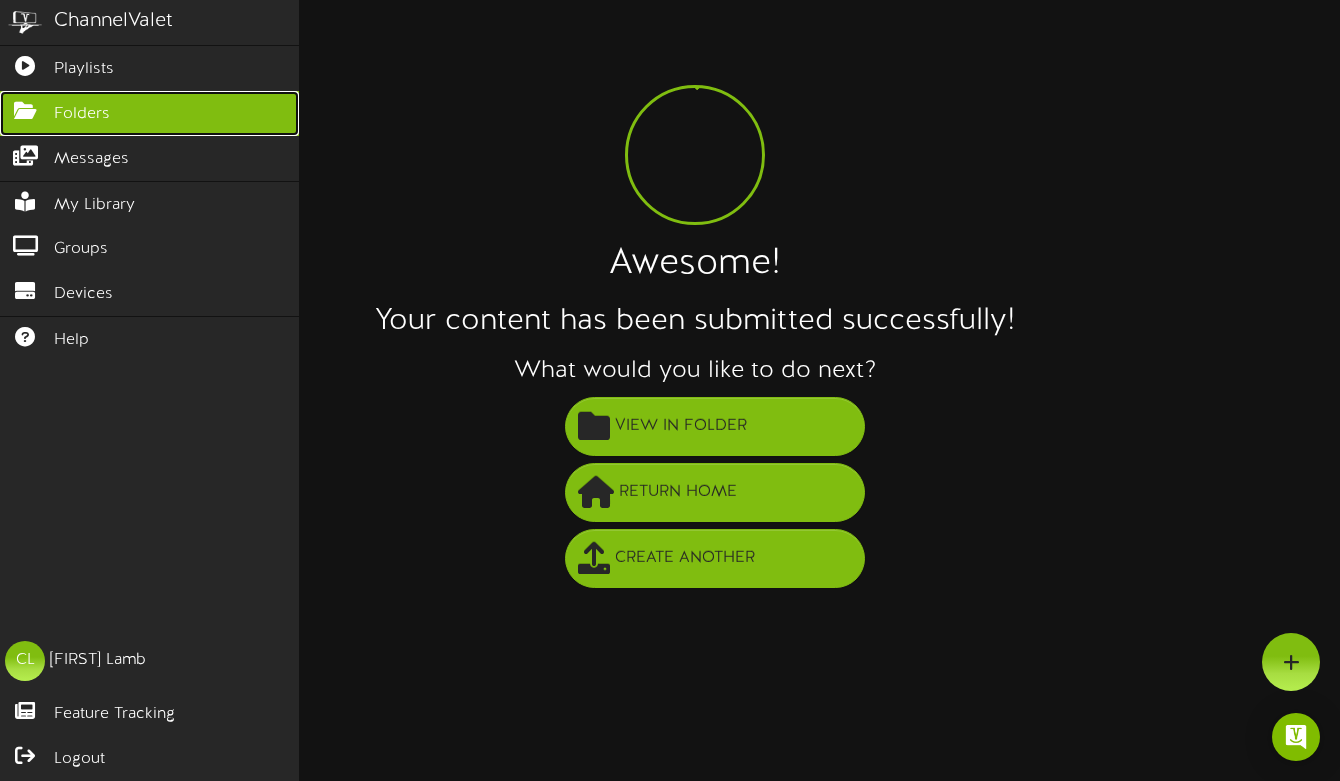 click on "Folders" at bounding box center [82, 114] 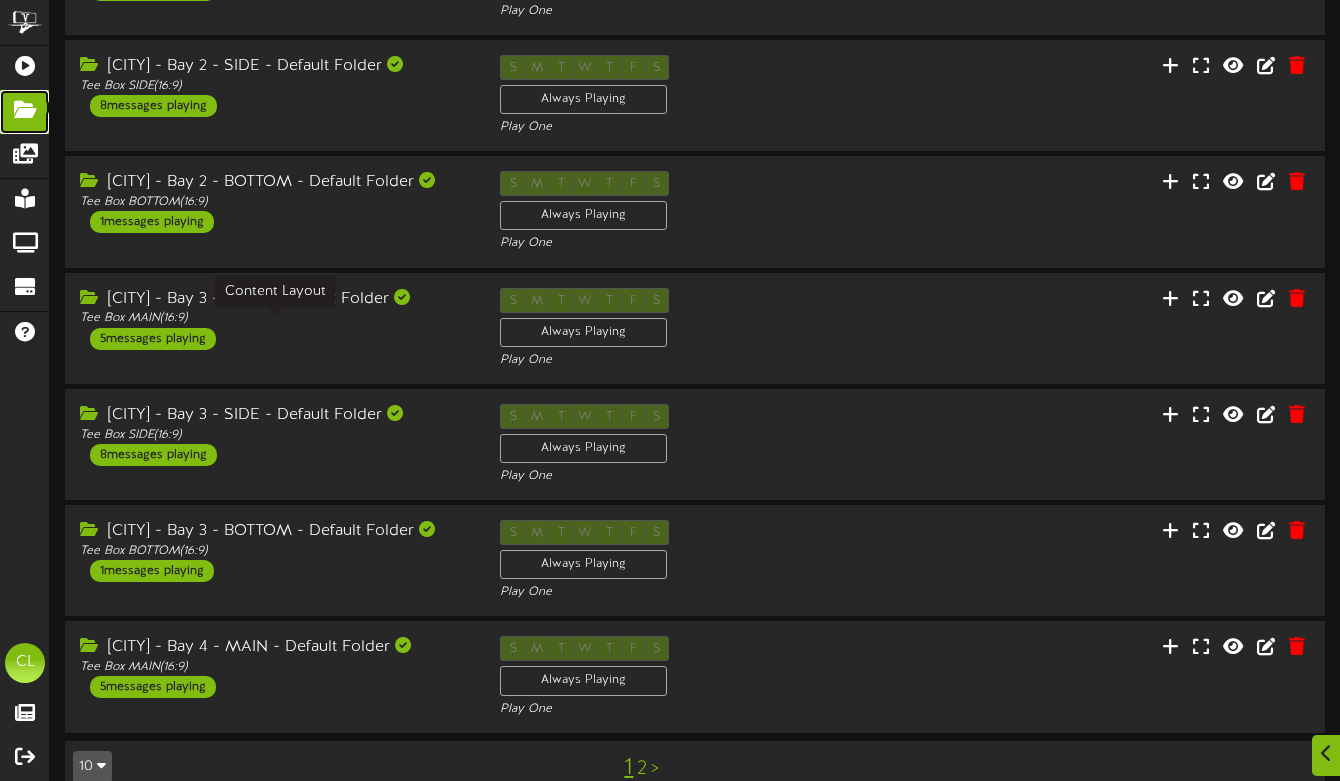 scroll, scrollTop: 537, scrollLeft: 0, axis: vertical 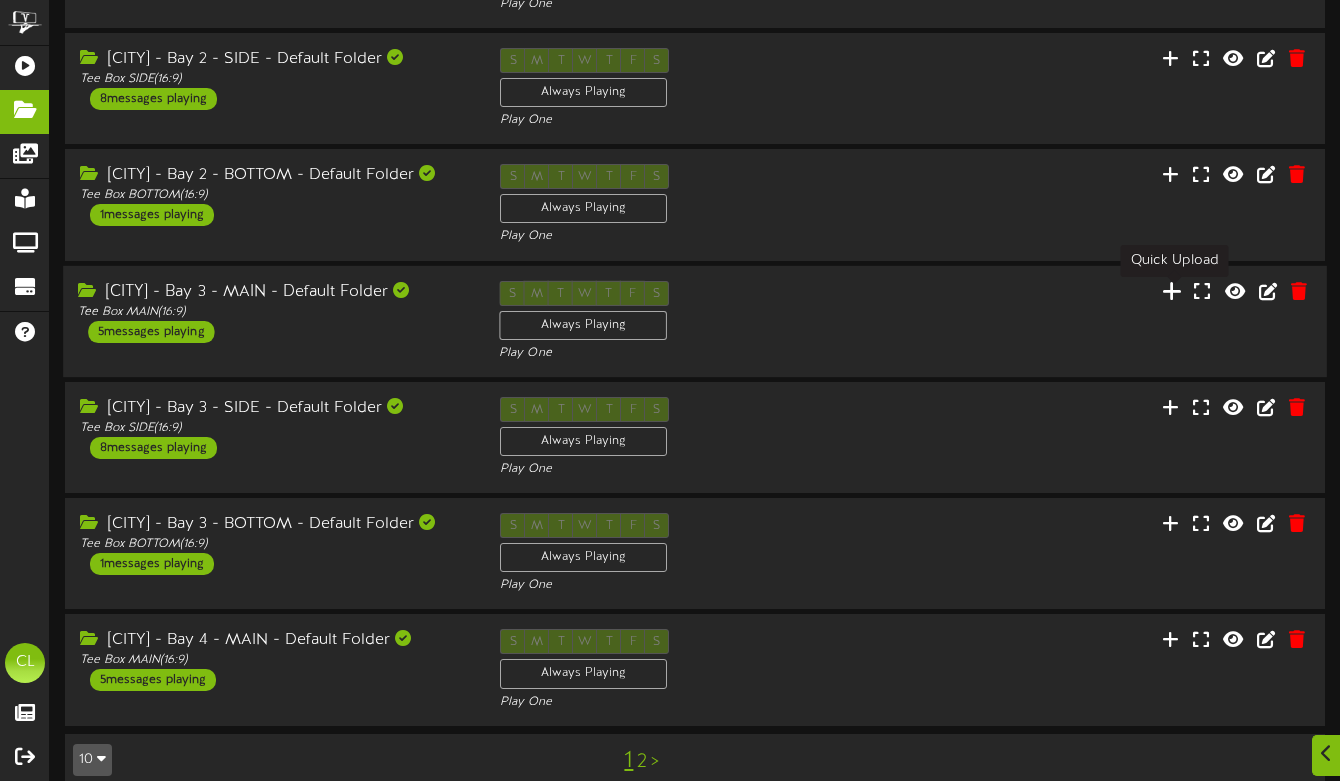 click at bounding box center [1172, 290] 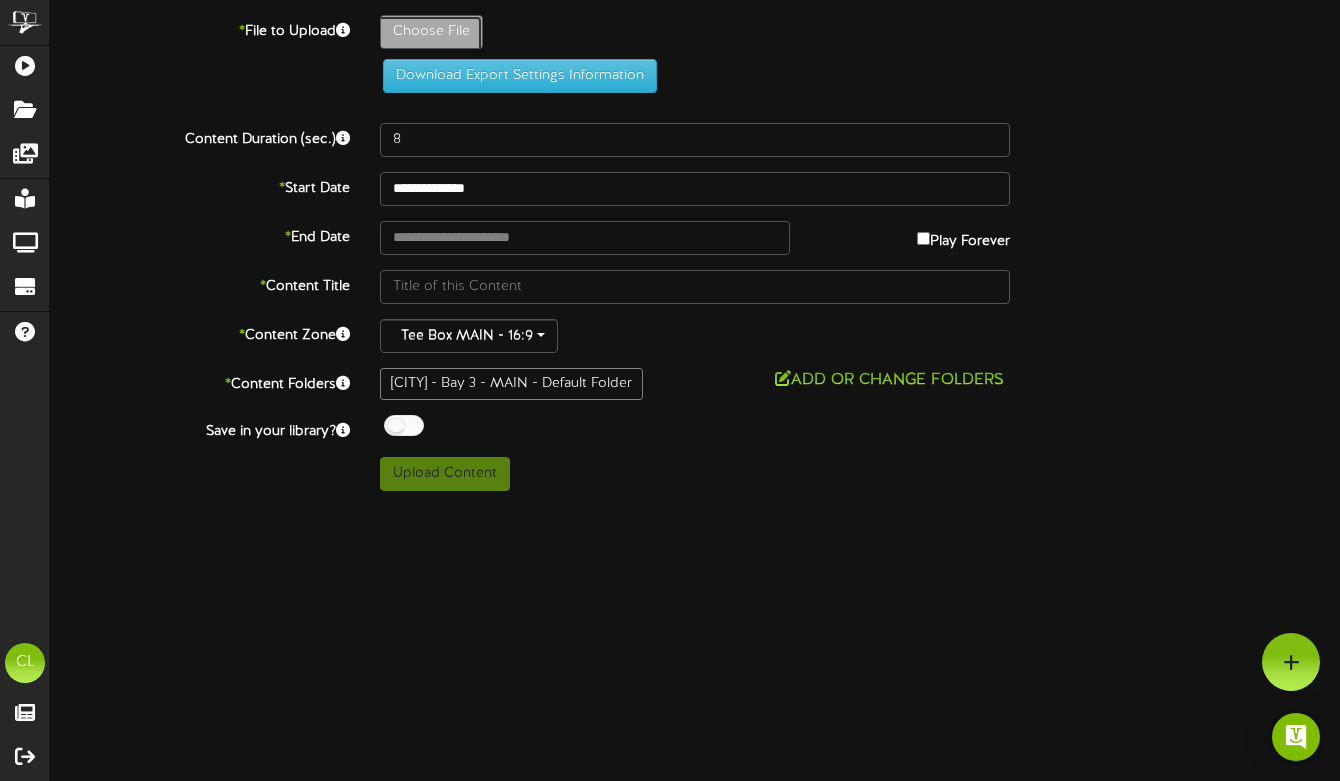 click on "Choose File" at bounding box center (-606, 87) 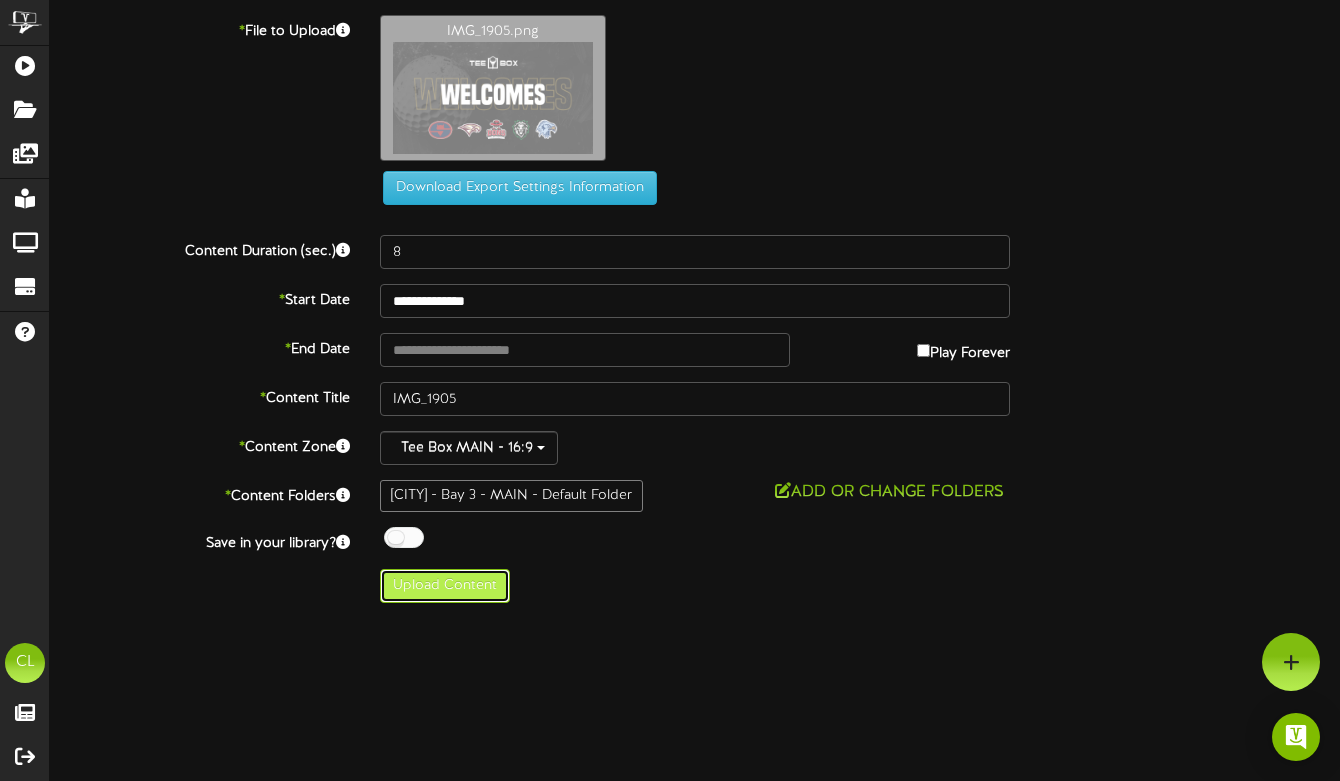 click on "Upload Content" at bounding box center [445, 586] 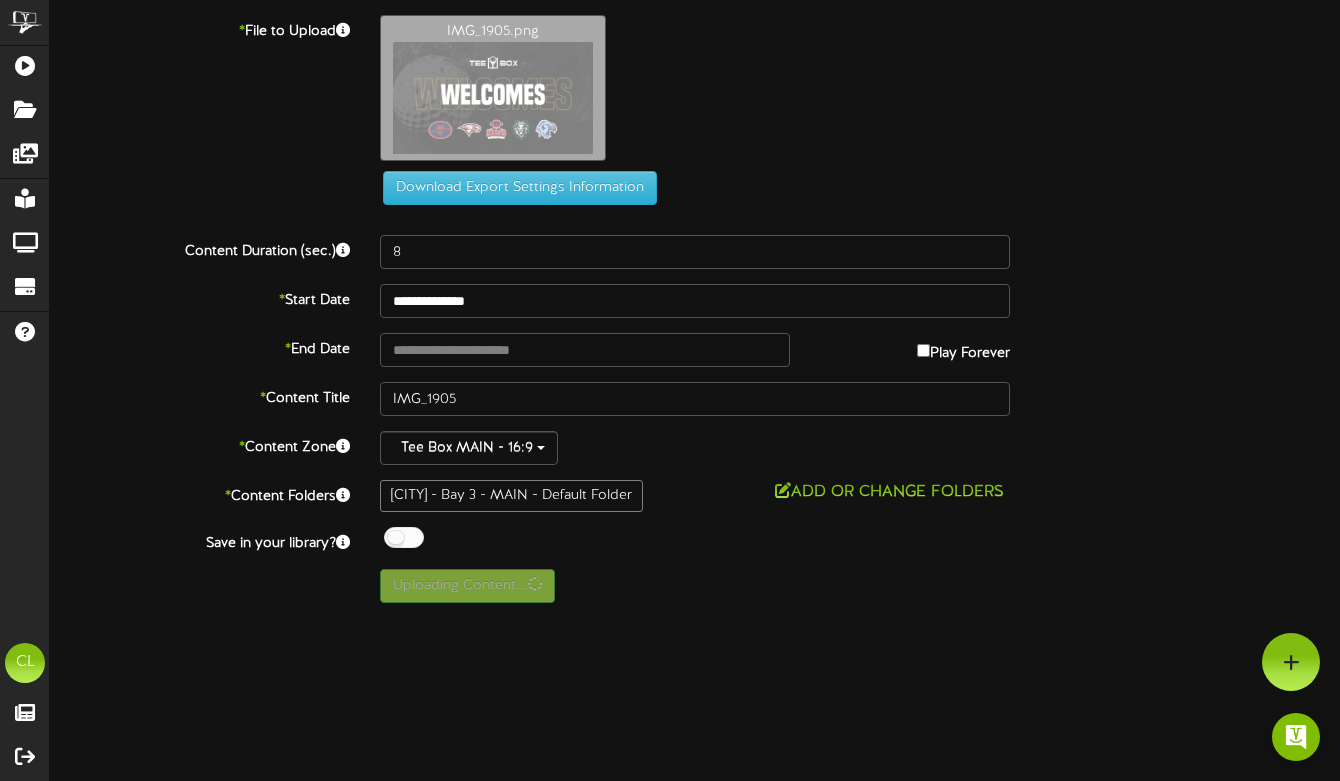 type on "**********" 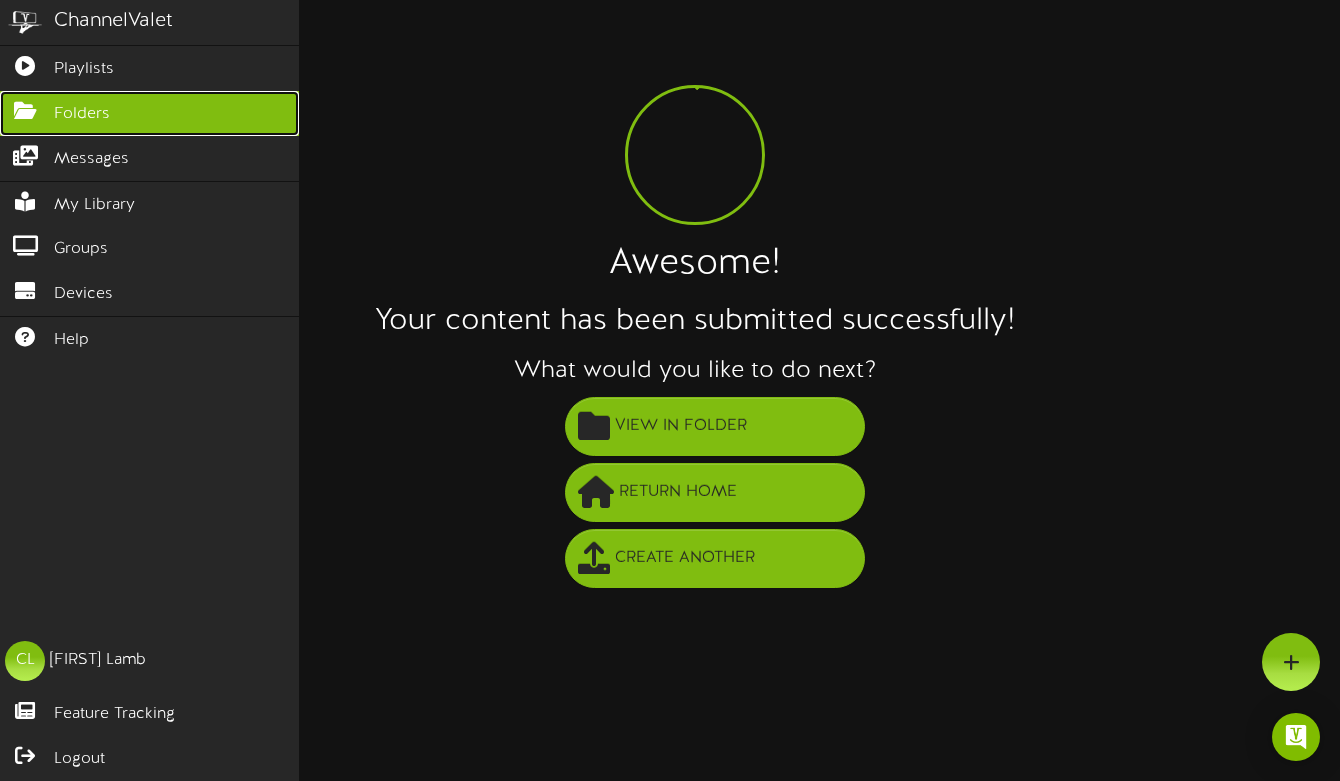 click on "Folders" at bounding box center (82, 114) 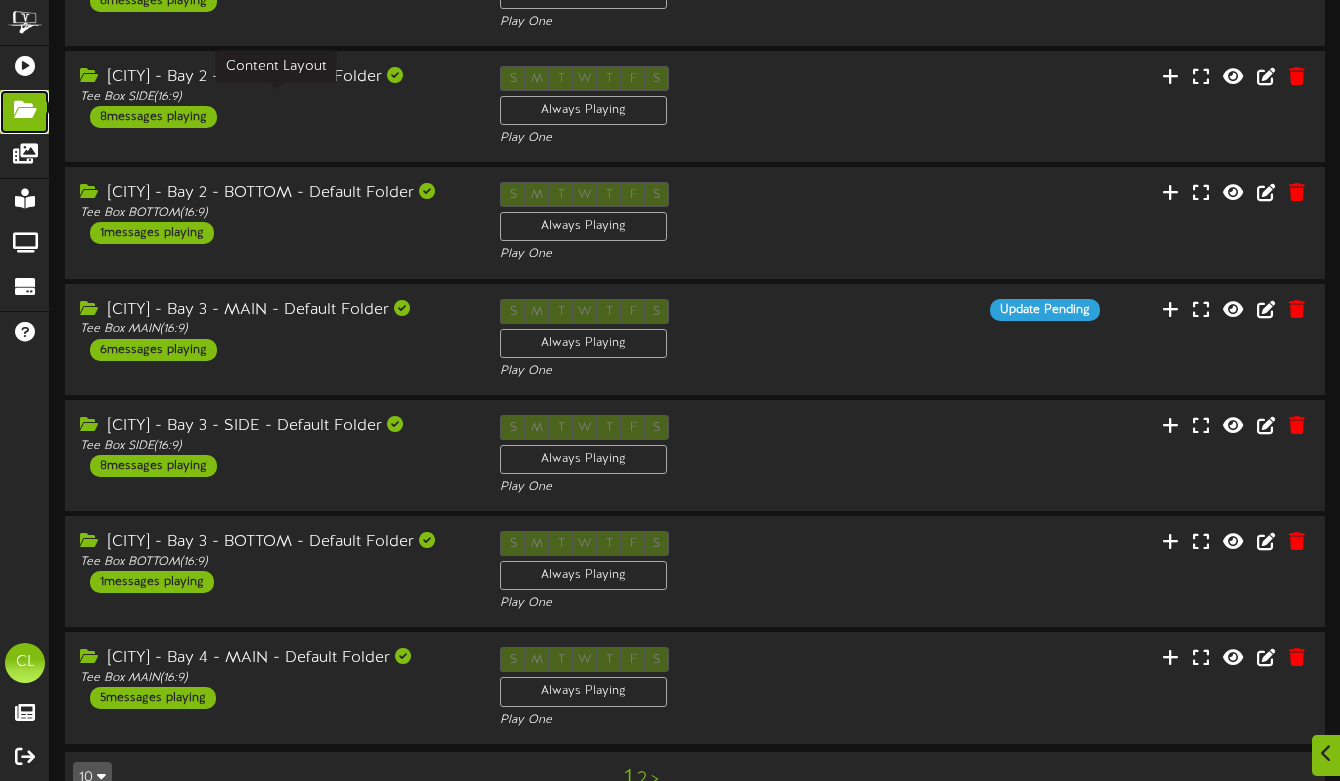 scroll, scrollTop: 574, scrollLeft: 0, axis: vertical 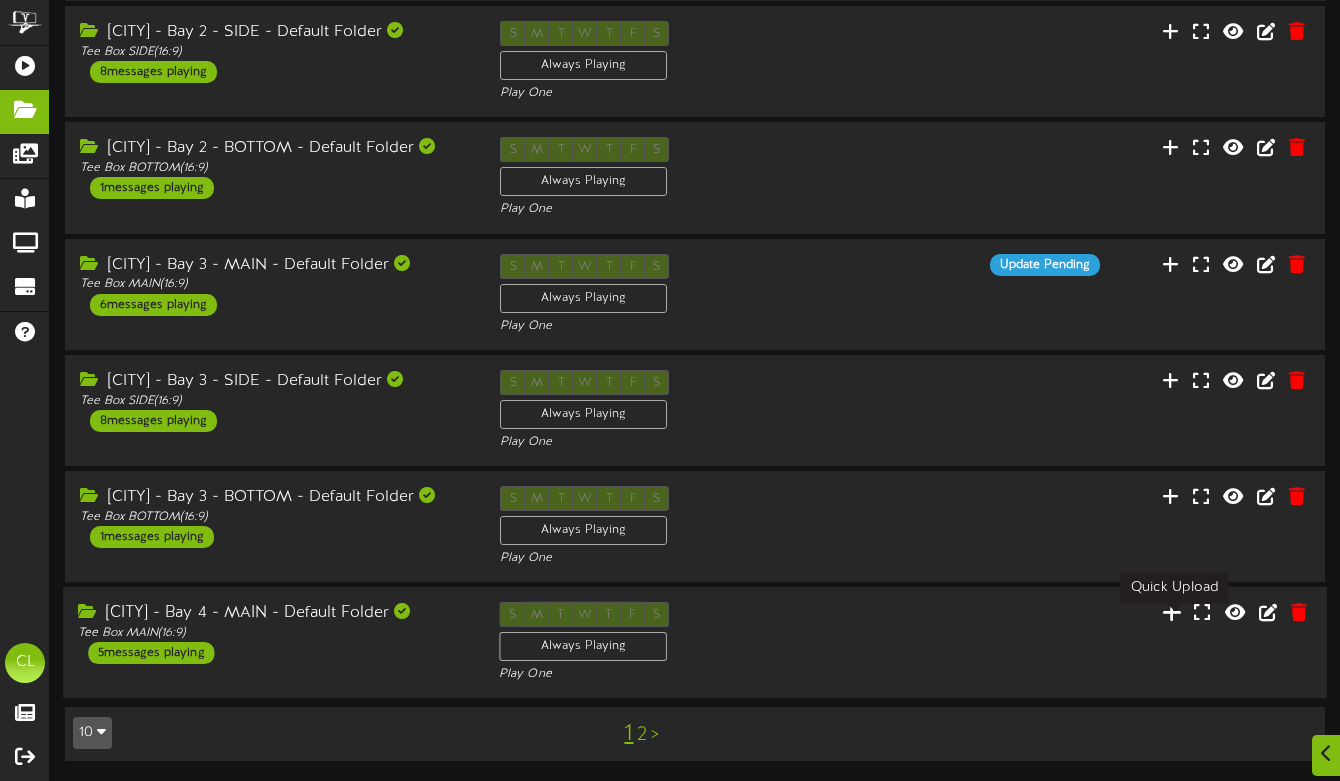 click at bounding box center [1172, 612] 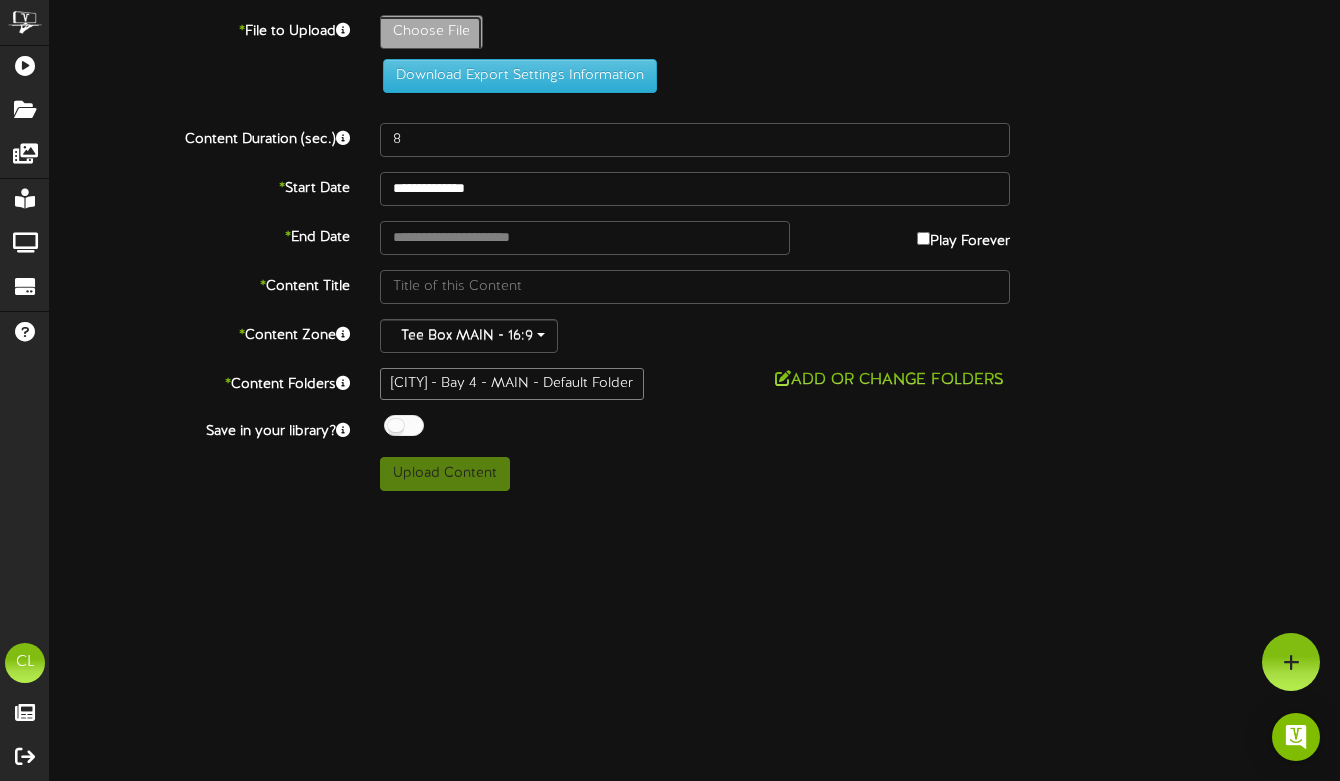 click on "Choose File" at bounding box center (-606, 87) 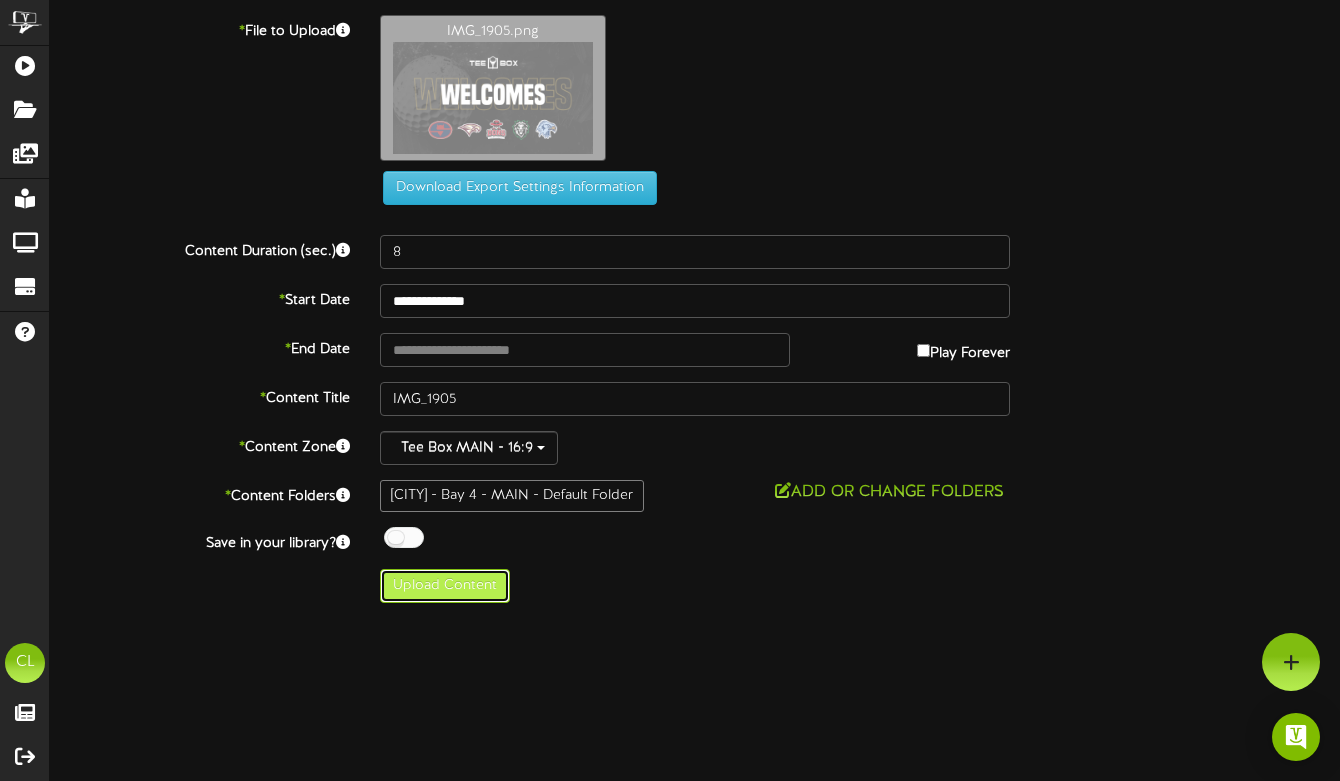 click on "Upload Content" at bounding box center [445, 586] 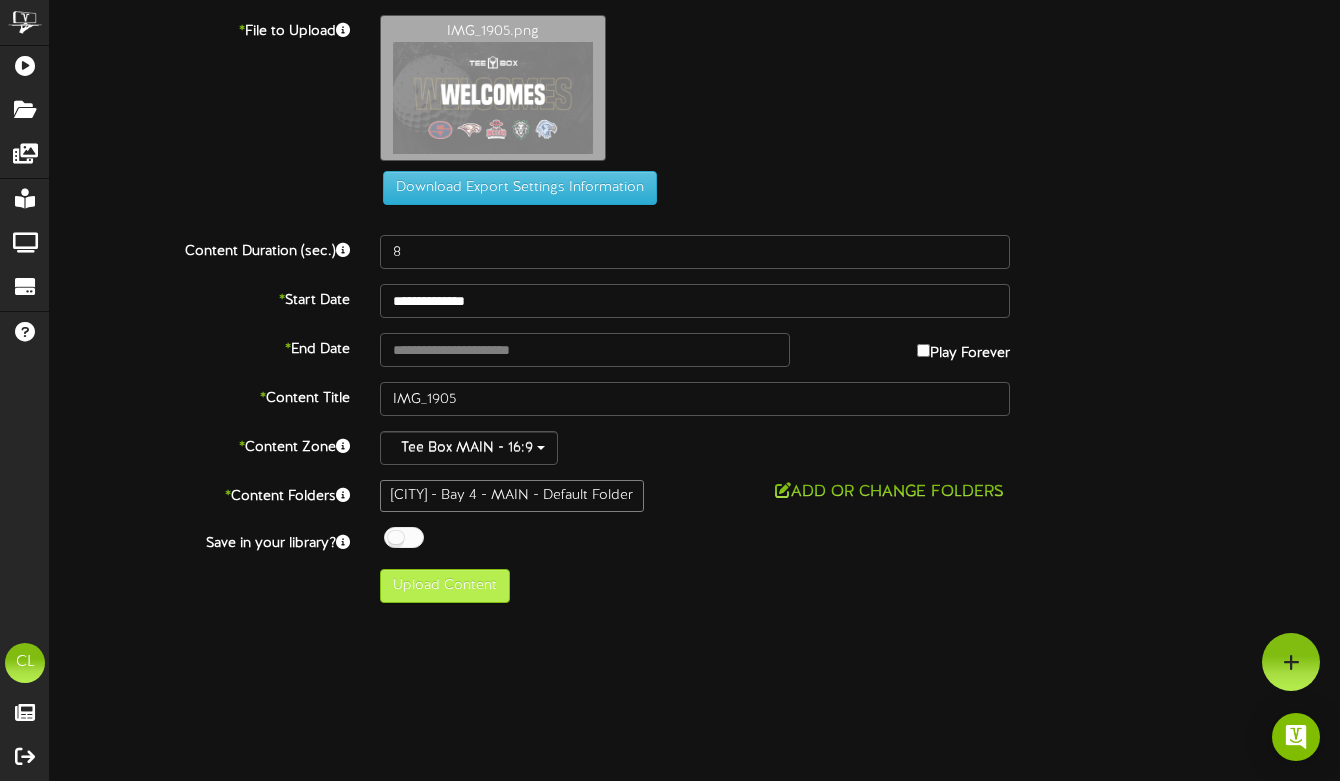 type on "**********" 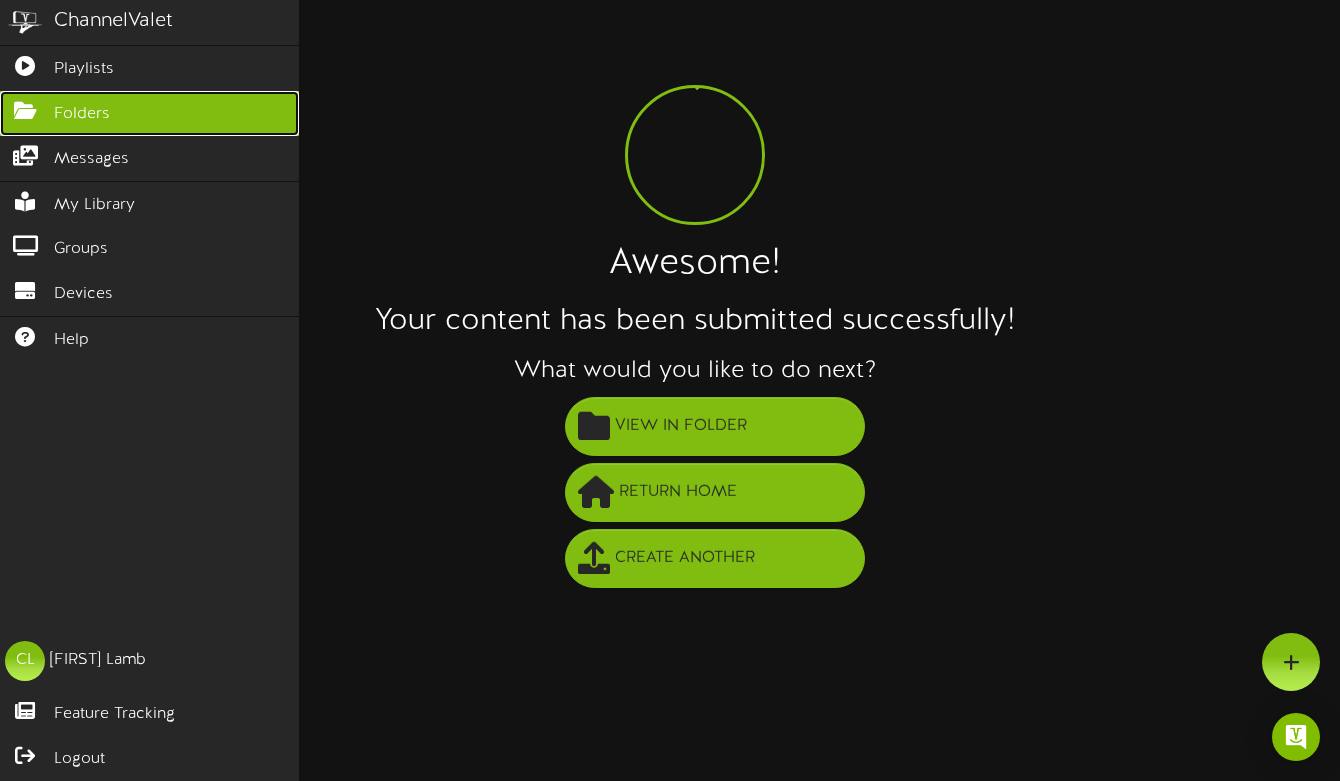 click at bounding box center [25, 108] 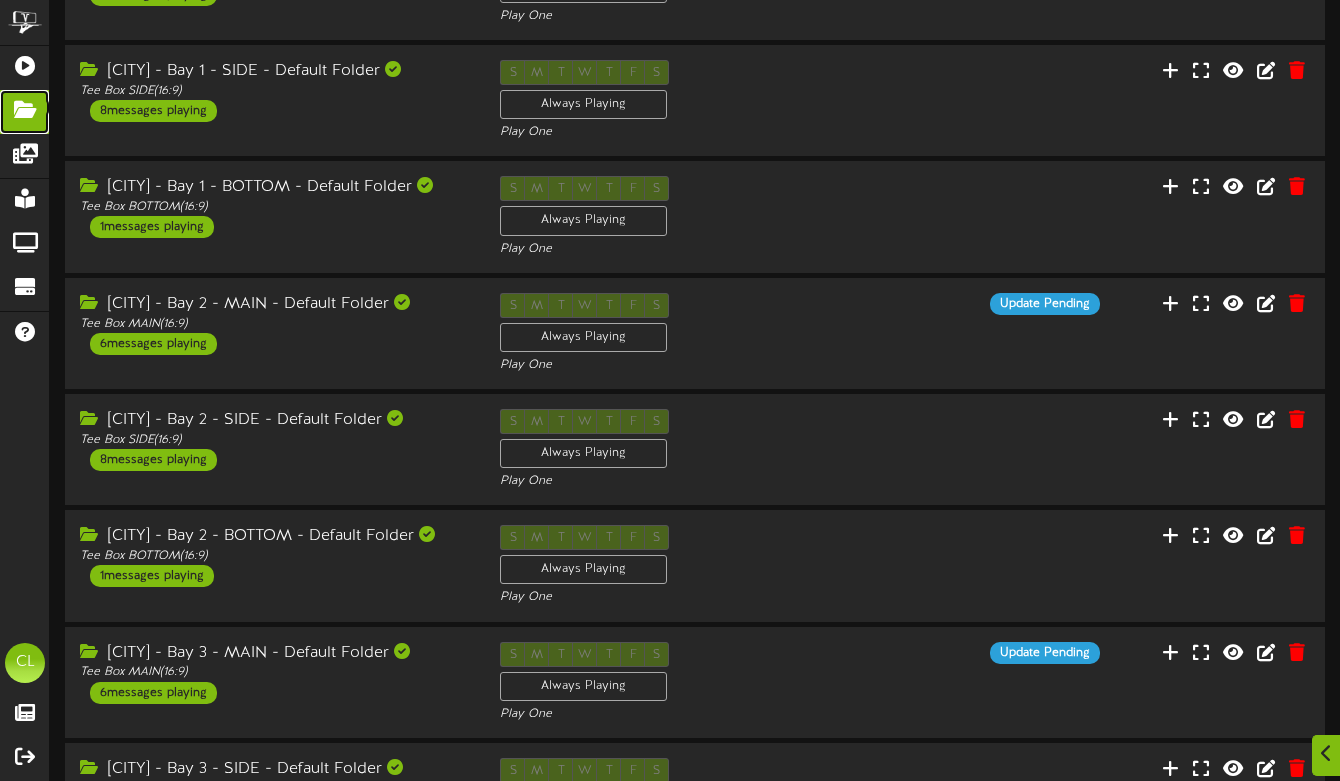 scroll, scrollTop: 574, scrollLeft: 0, axis: vertical 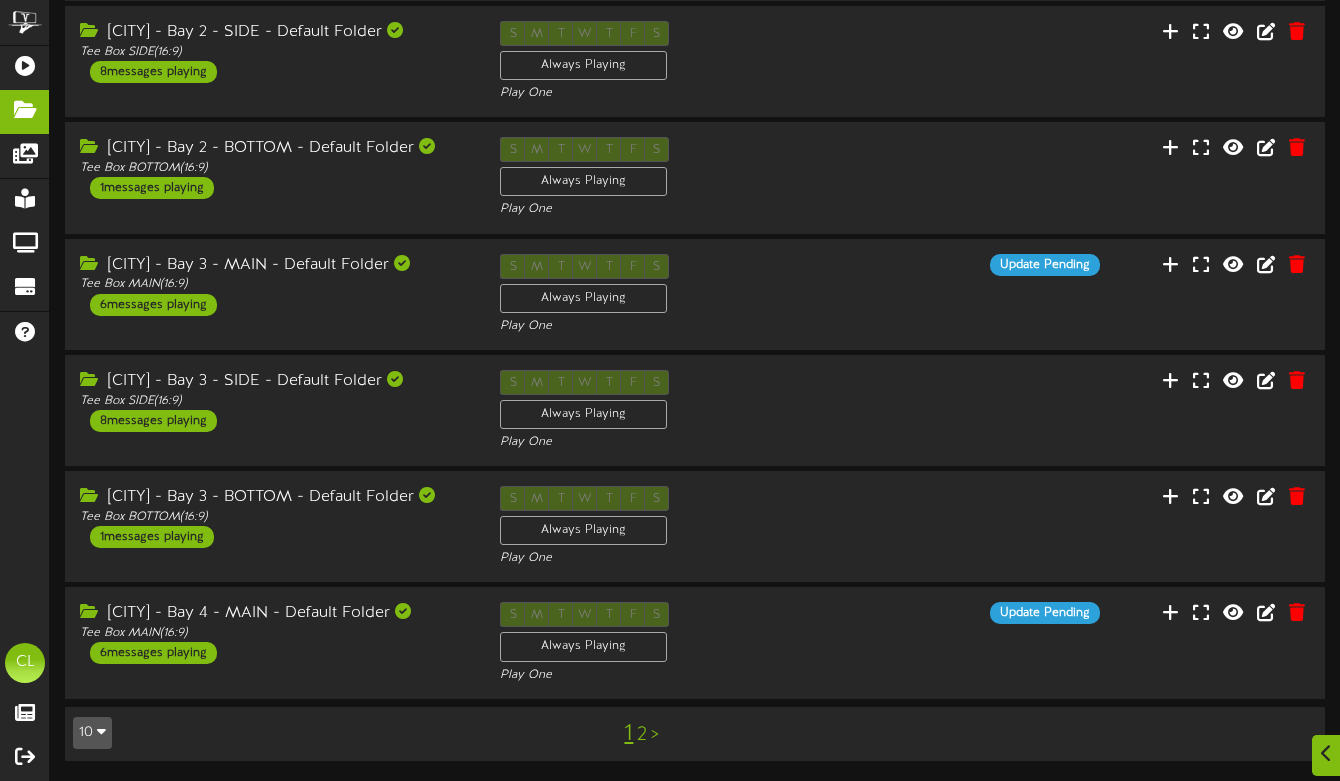 click on "2" at bounding box center [642, 735] 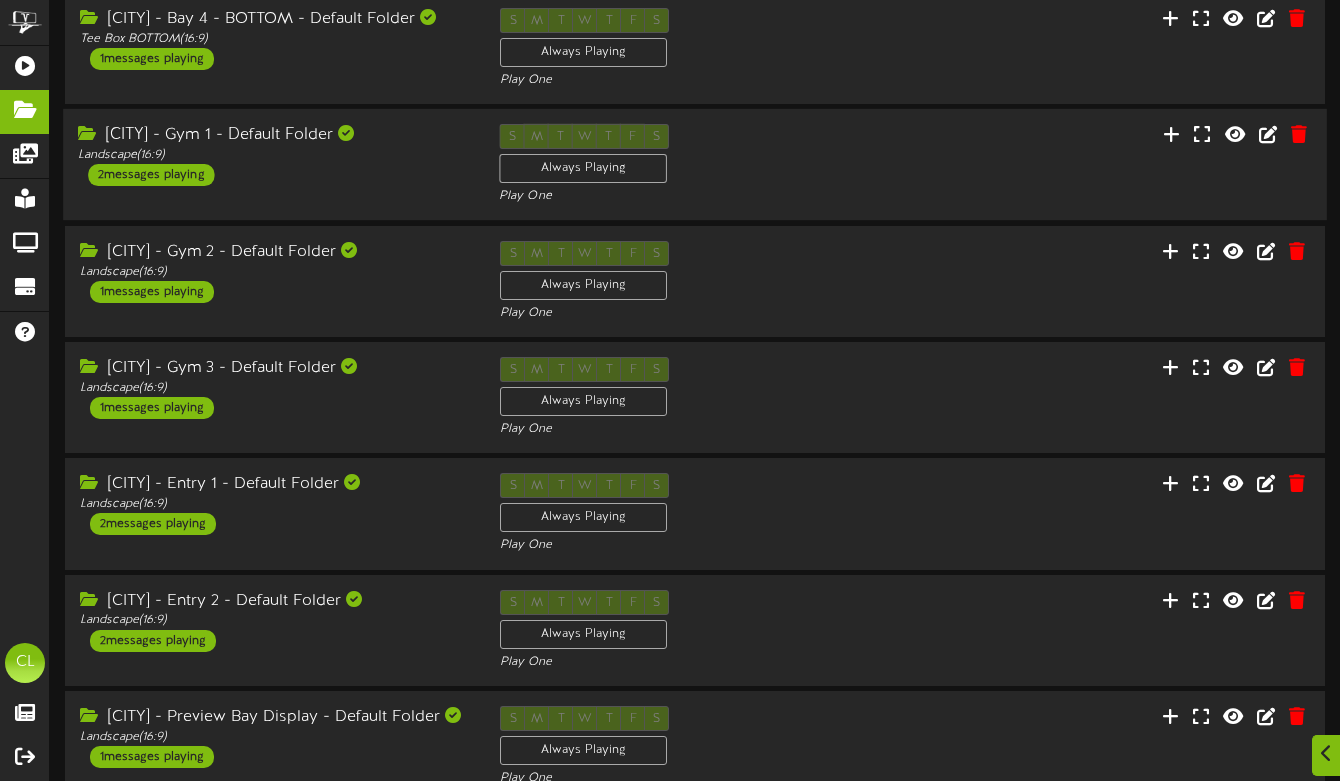 scroll, scrollTop: 236, scrollLeft: 0, axis: vertical 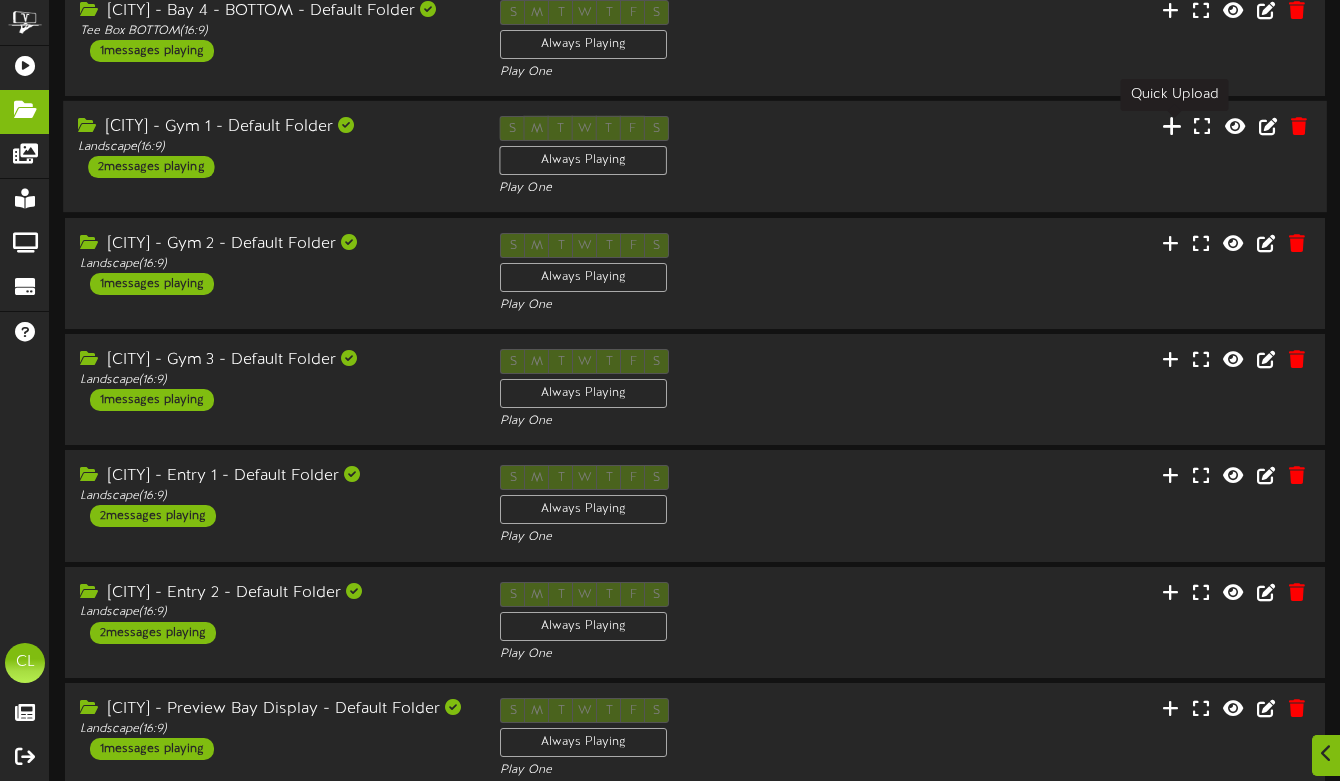 click at bounding box center [1172, 126] 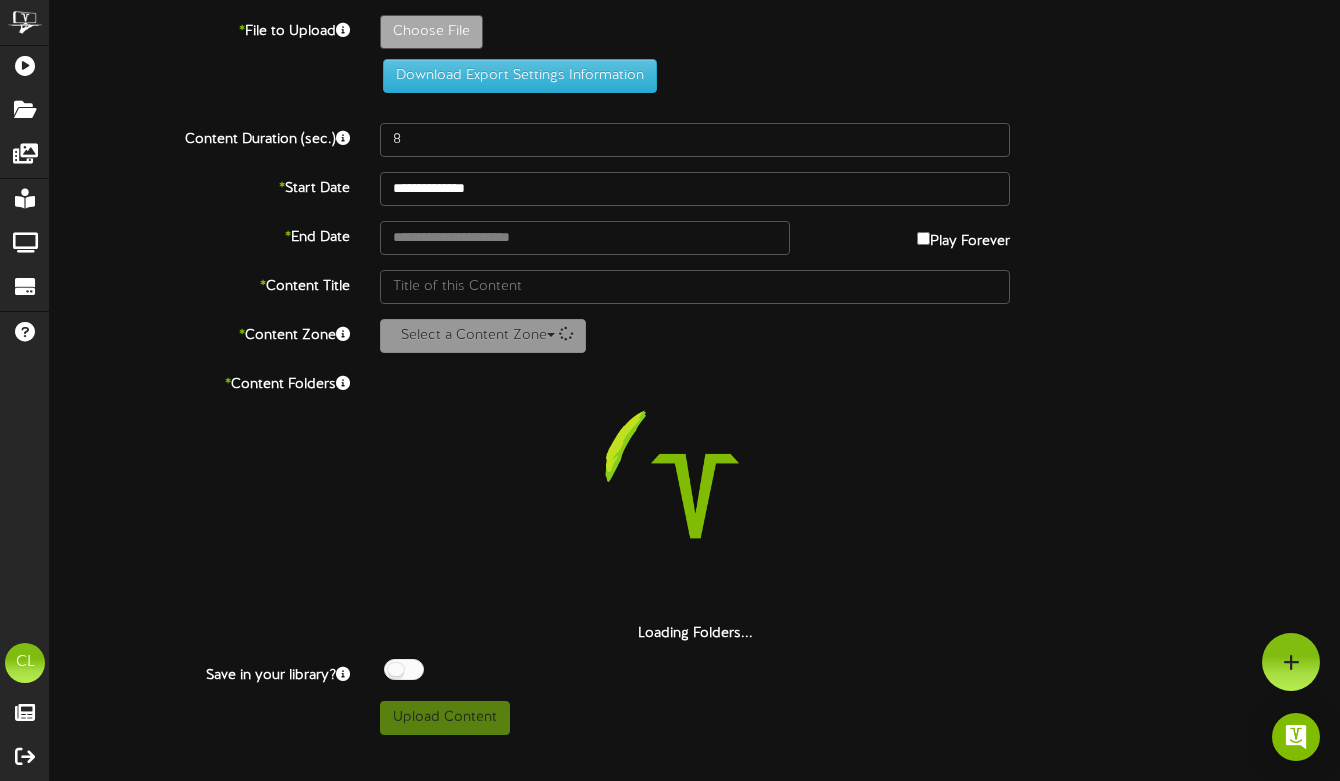 scroll, scrollTop: 0, scrollLeft: 0, axis: both 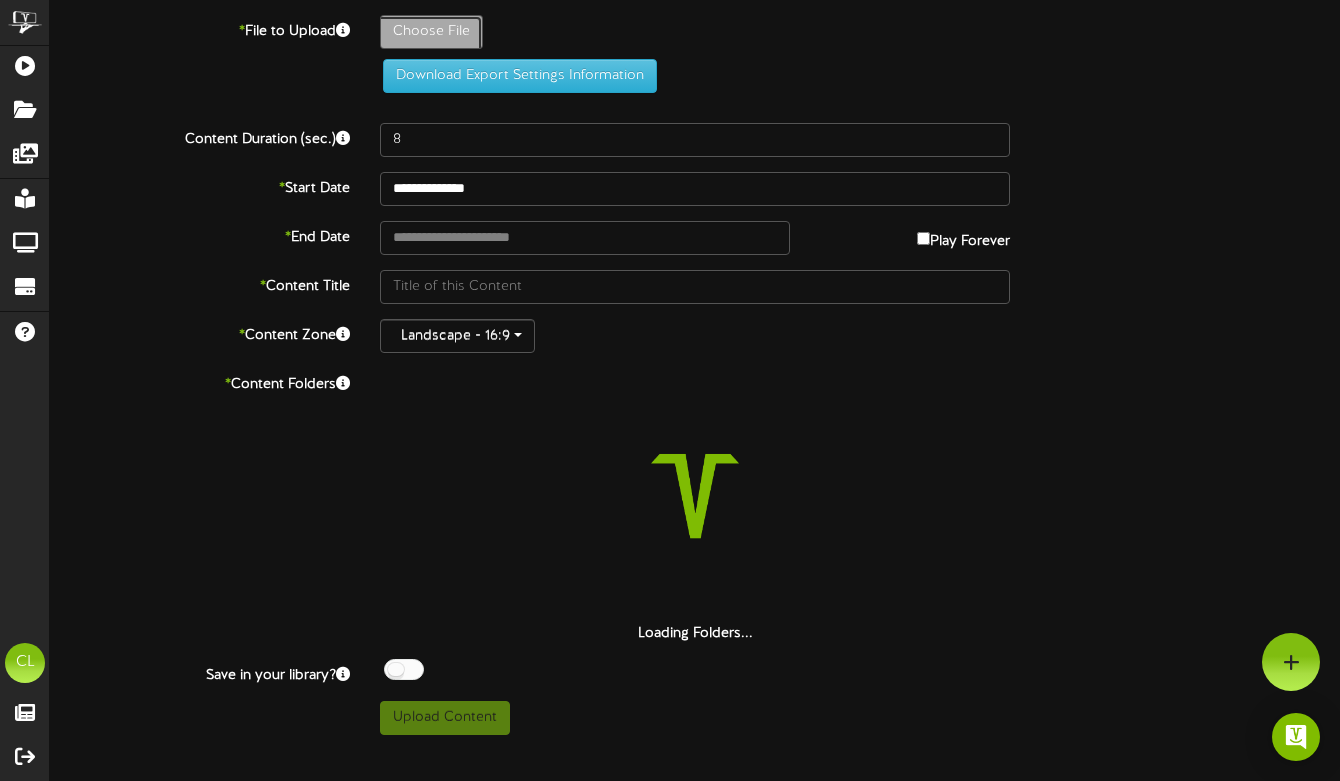 click on "Choose File" at bounding box center [-606, 87] 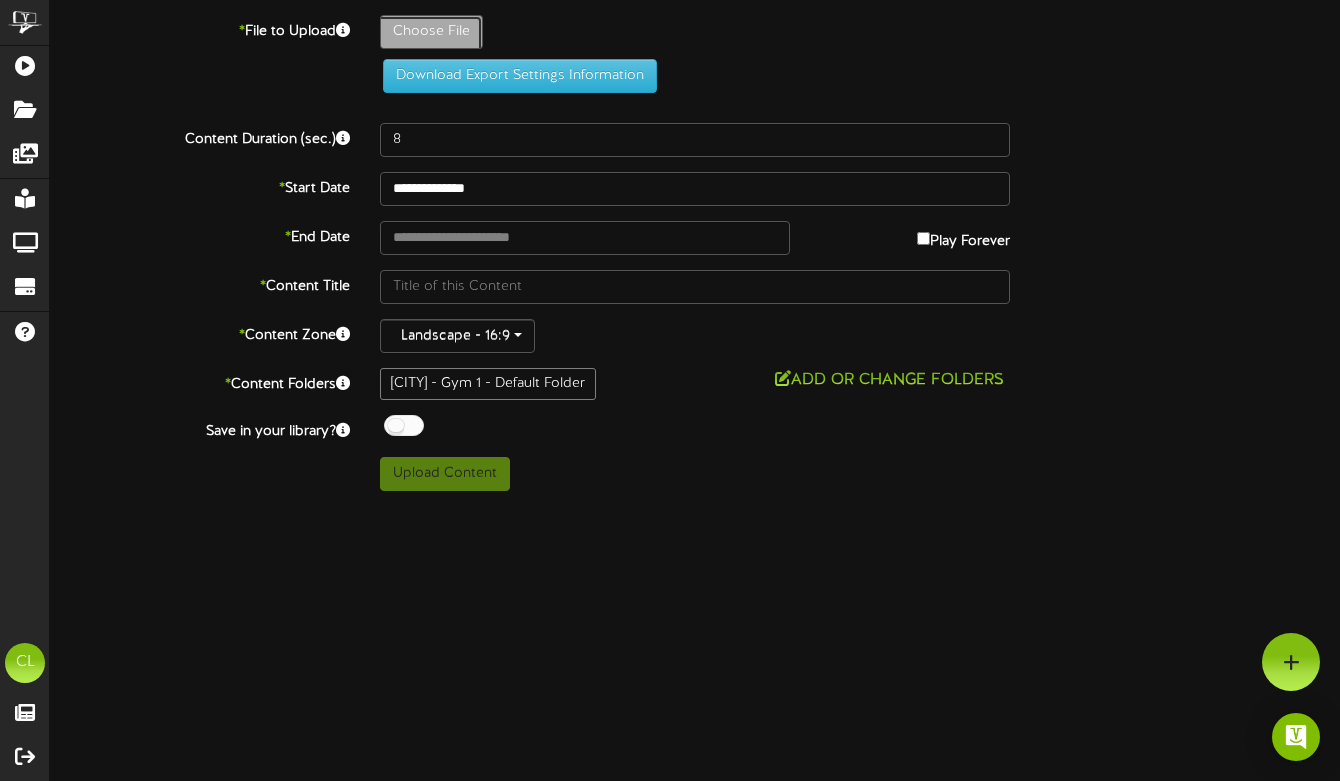 type on "**********" 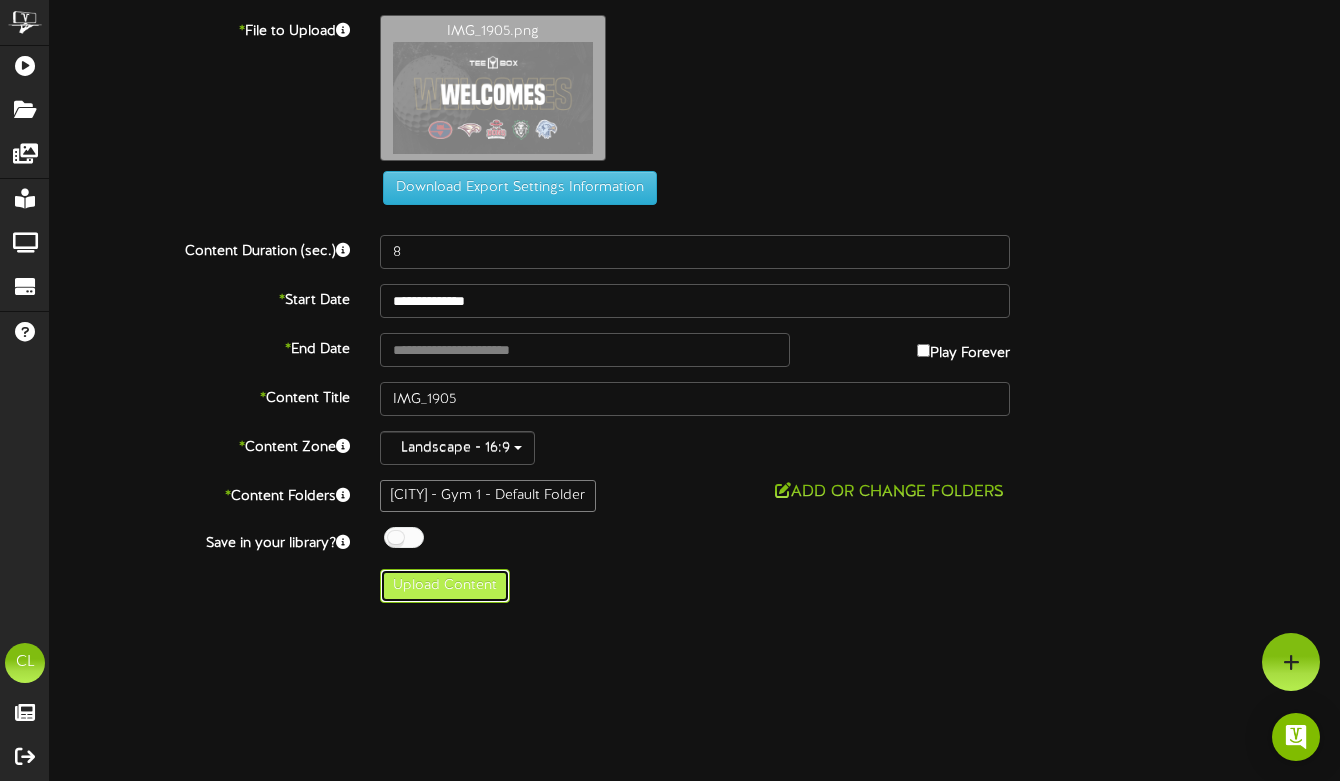 click on "Upload Content" at bounding box center [445, 586] 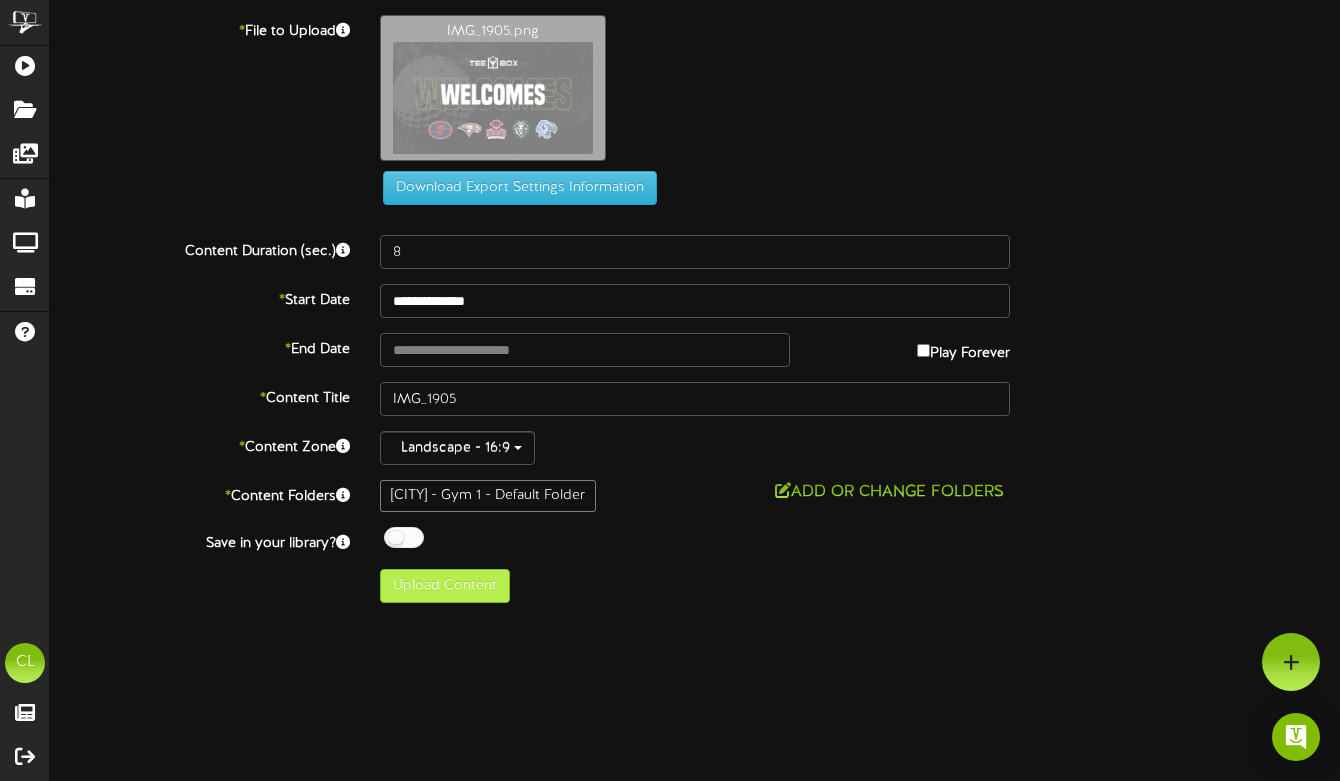type on "**********" 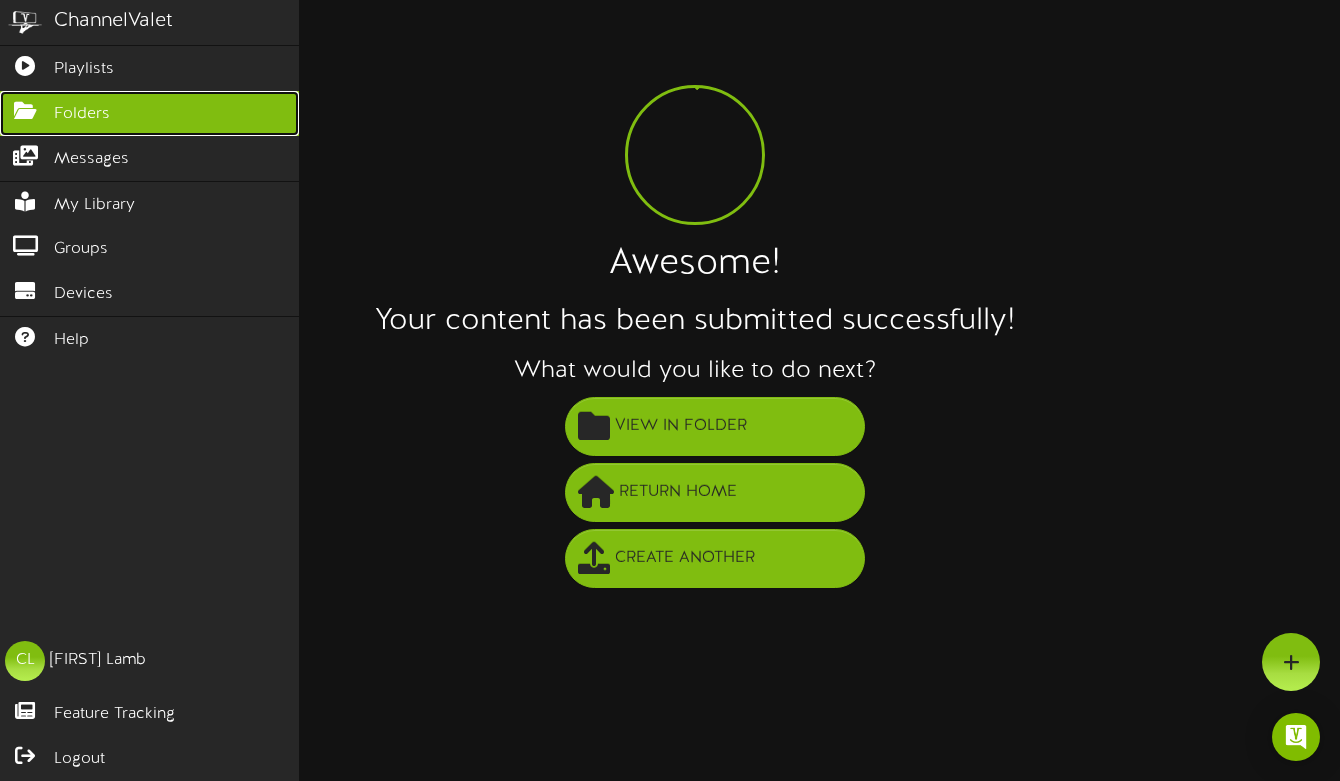 click on "Folders" at bounding box center [82, 114] 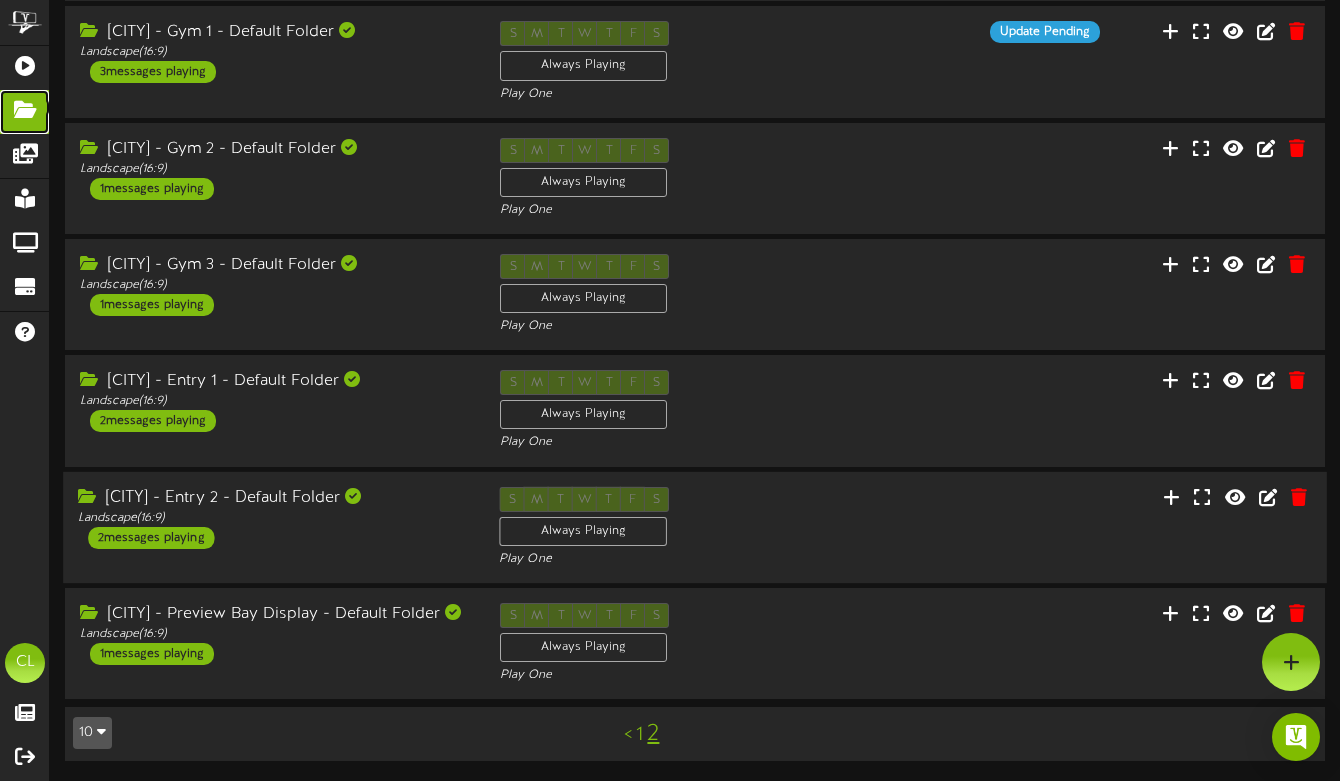 scroll, scrollTop: 0, scrollLeft: 0, axis: both 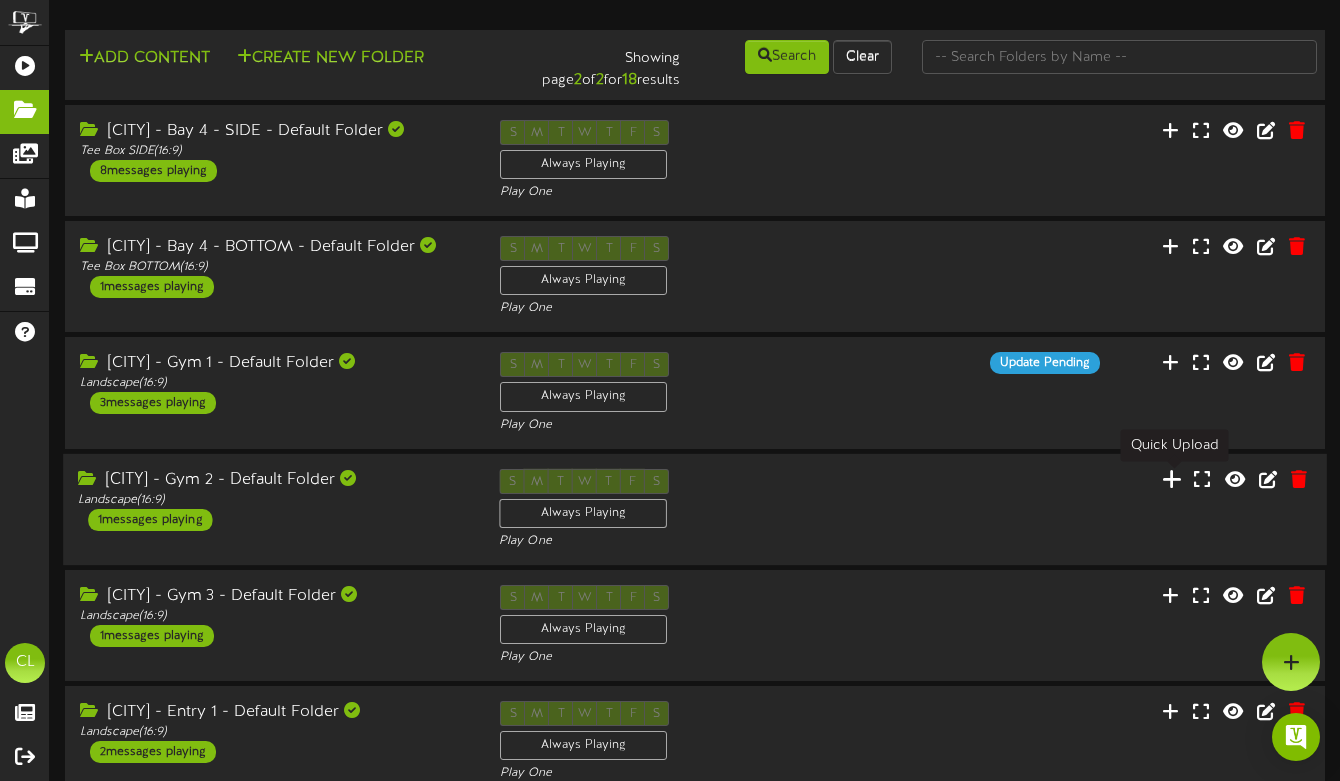 click at bounding box center [1172, 478] 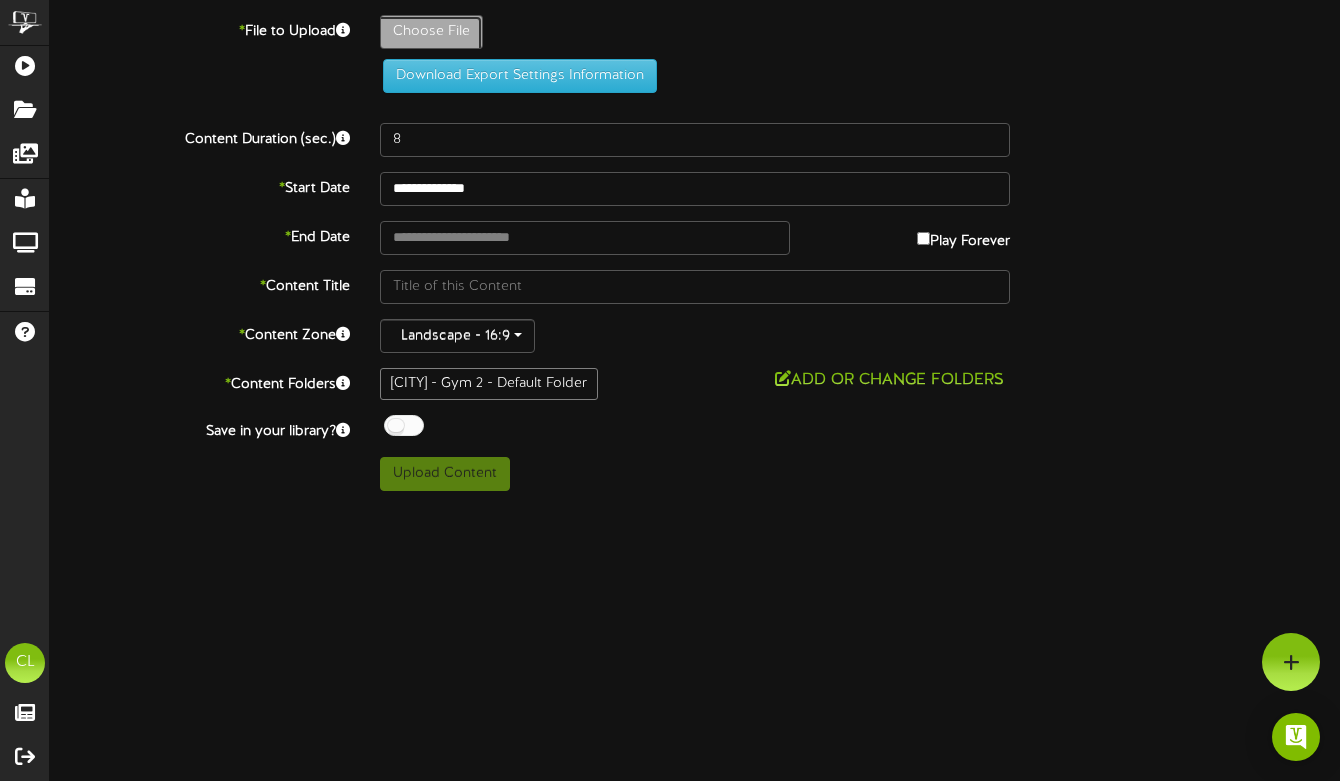 click on "Choose File" at bounding box center [-606, 87] 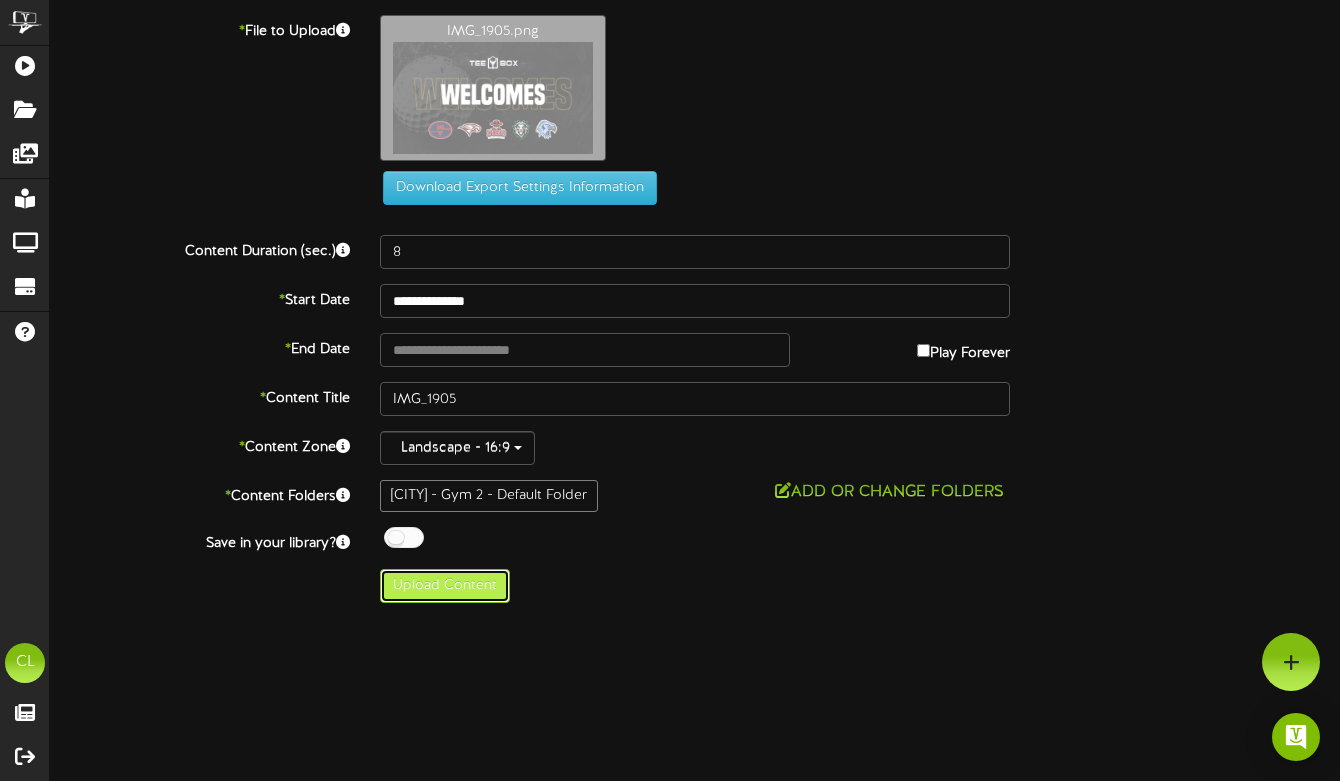 click on "Upload Content" at bounding box center (445, 586) 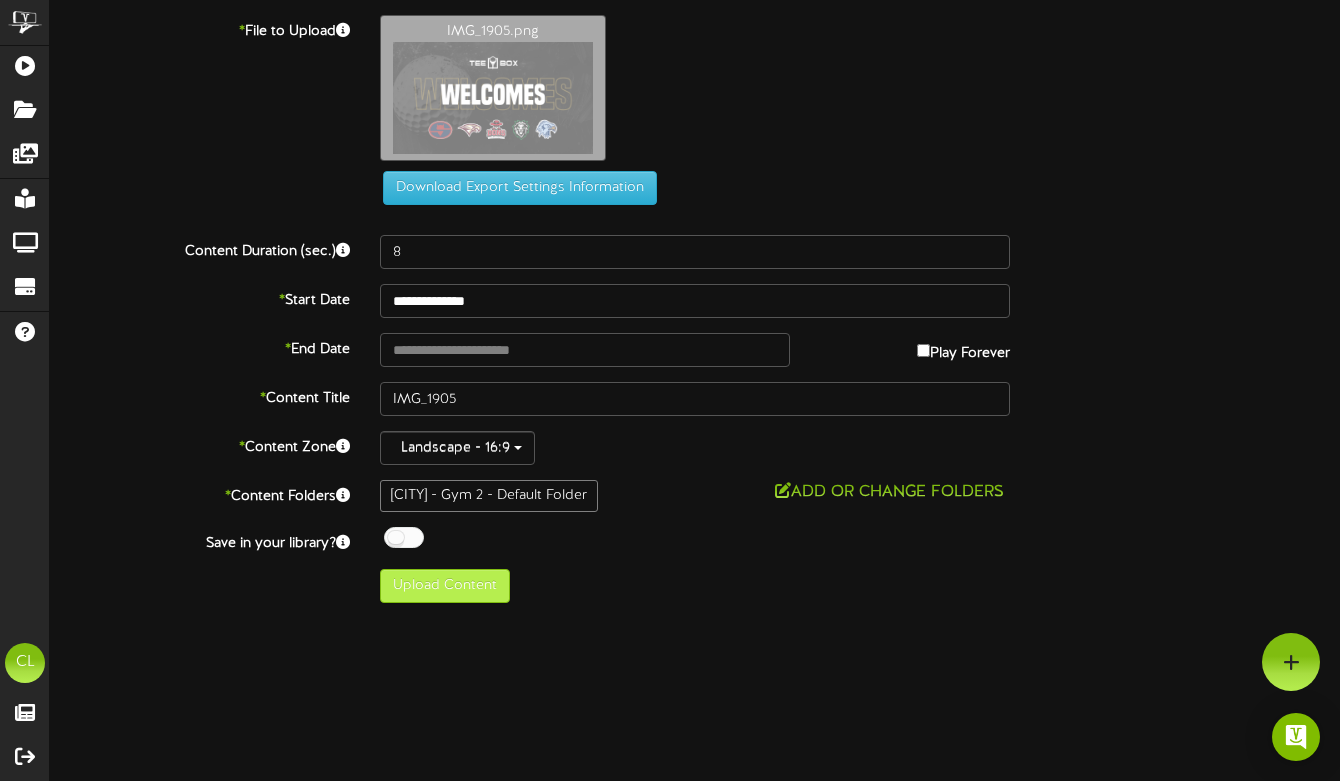 type on "**********" 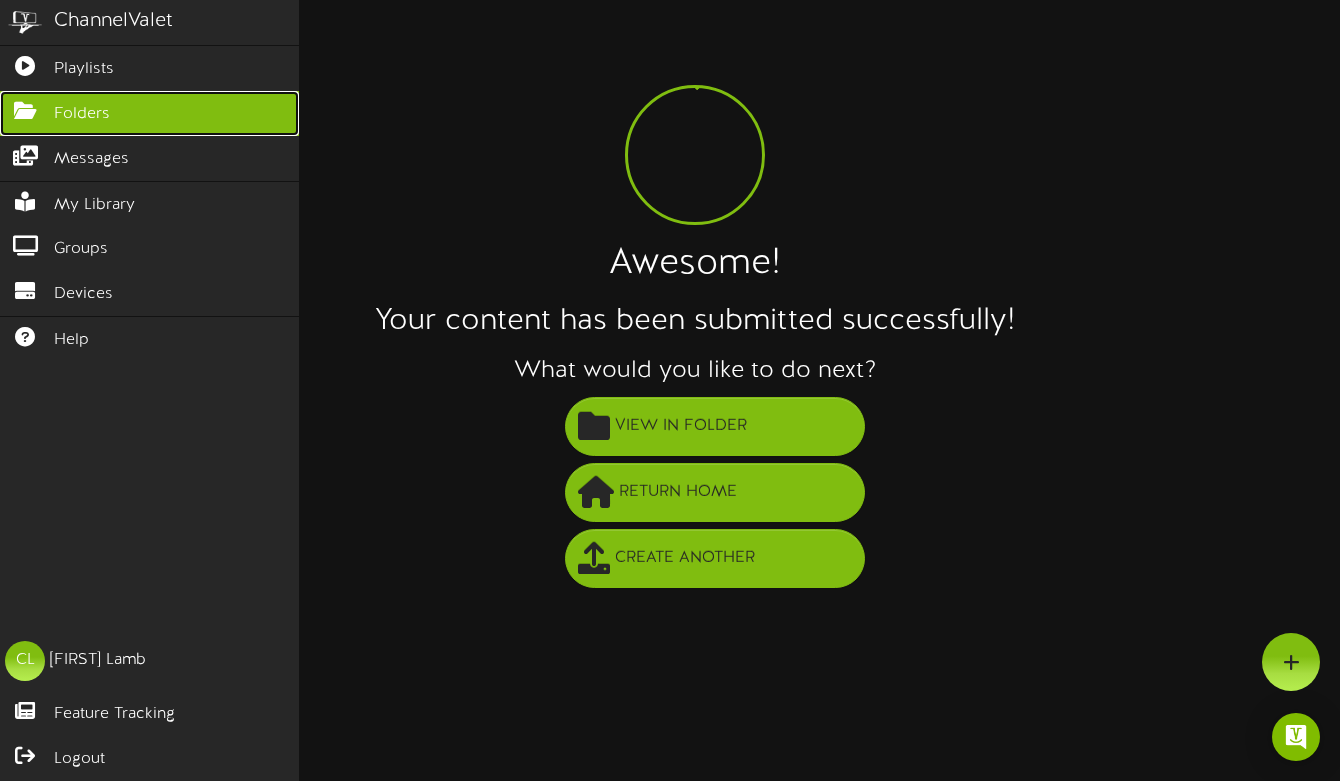 click at bounding box center (25, 108) 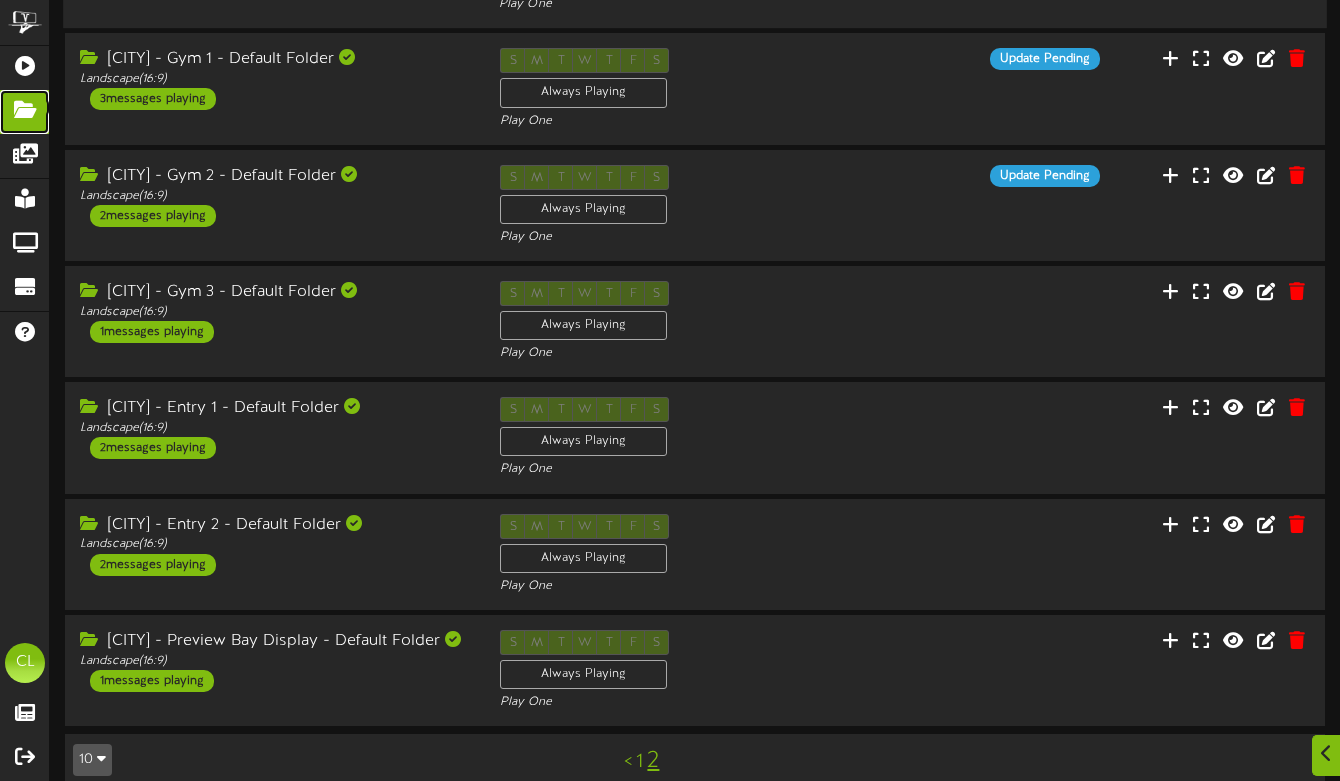 scroll, scrollTop: 338, scrollLeft: 0, axis: vertical 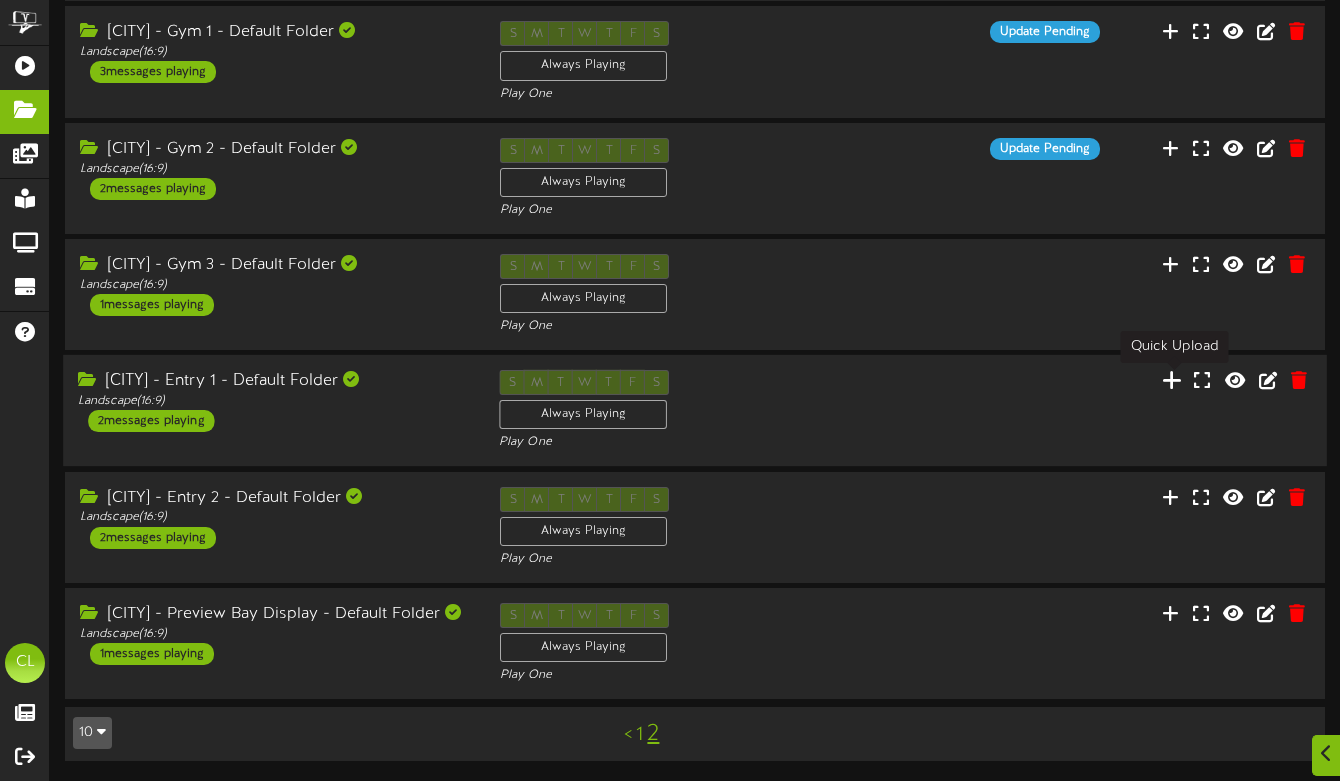 click at bounding box center [1172, 380] 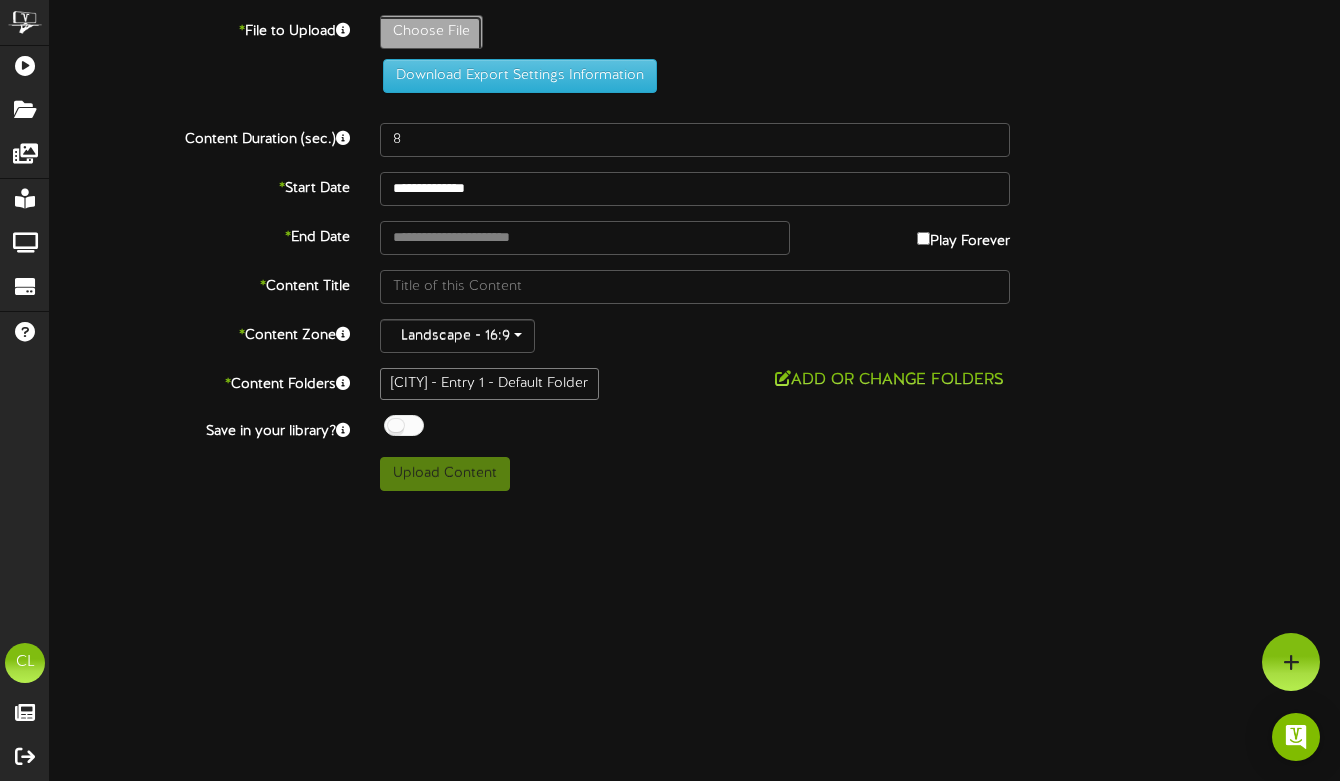 click on "Choose File" at bounding box center [-606, 87] 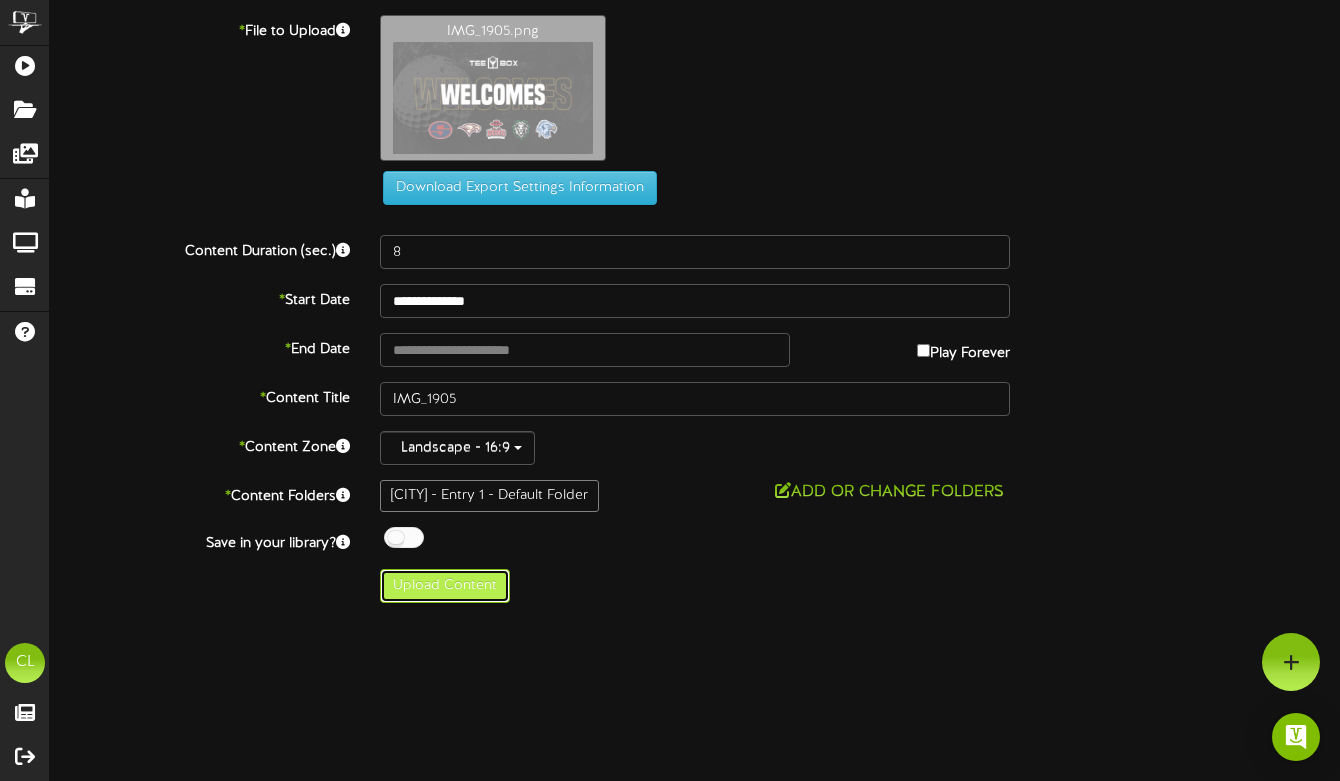 click on "Upload Content" at bounding box center (445, 586) 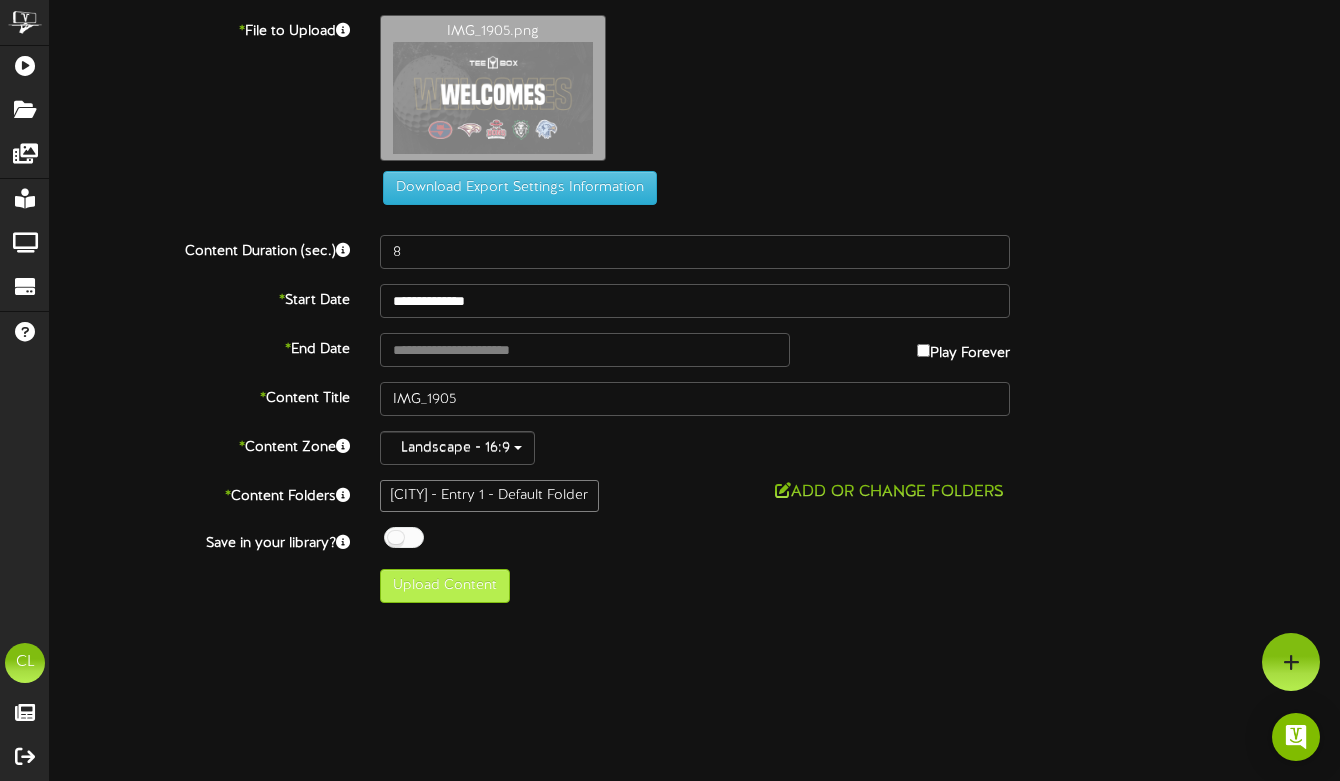 type on "**********" 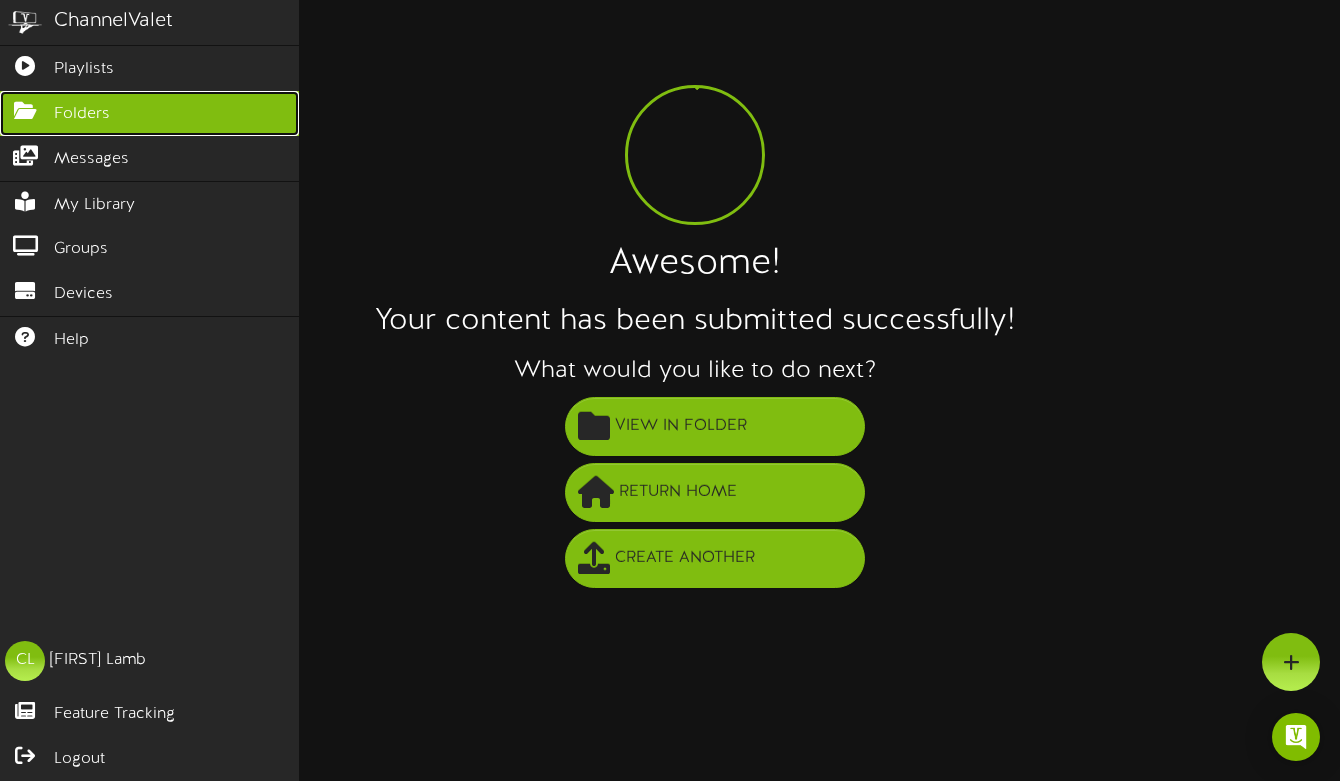click on "Folders" at bounding box center [82, 114] 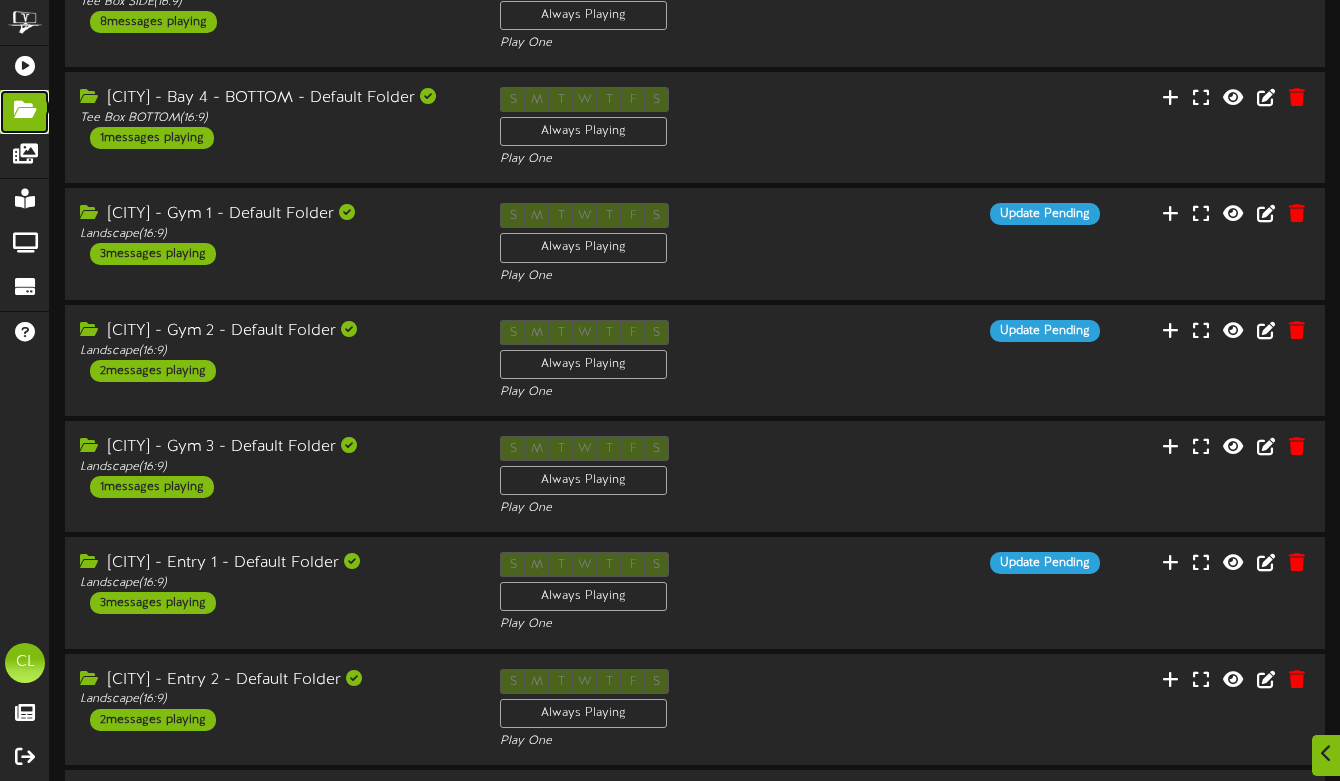 scroll, scrollTop: 338, scrollLeft: 0, axis: vertical 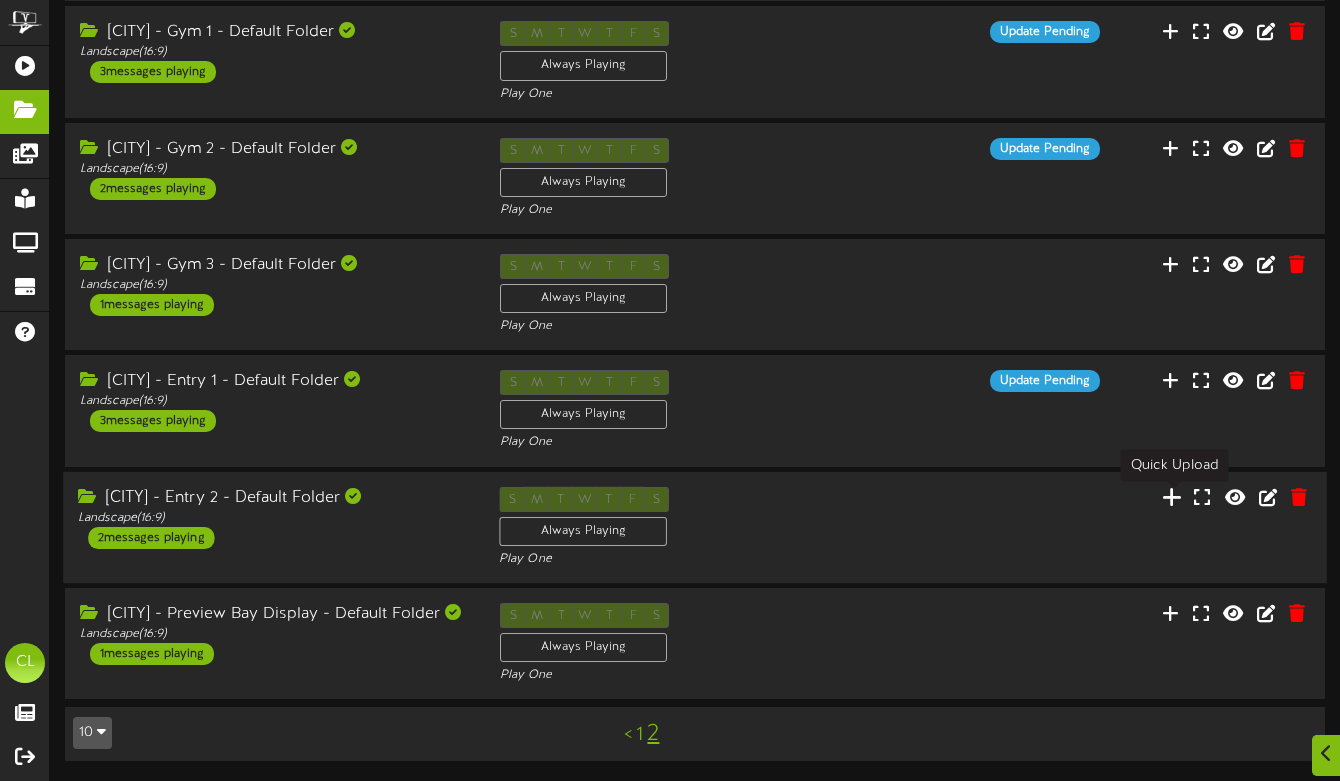 click at bounding box center [1172, 496] 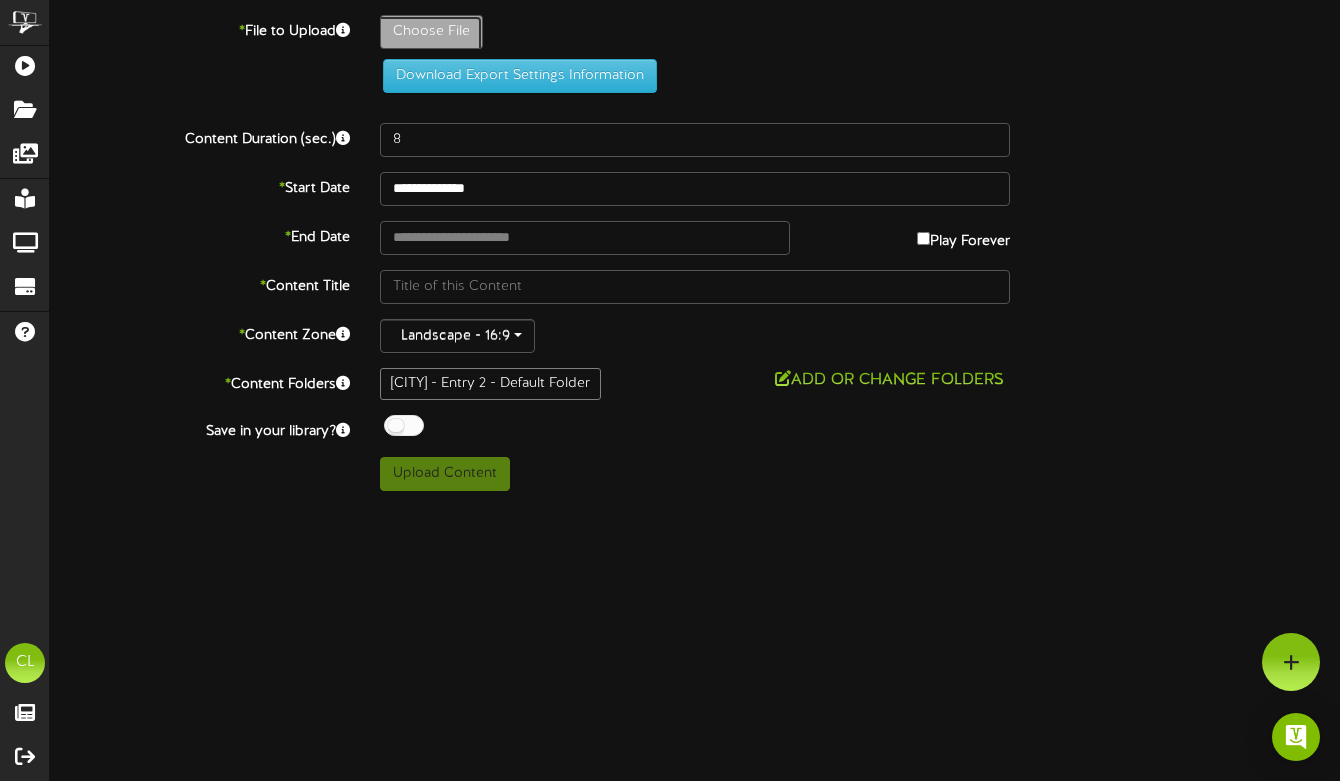 click on "Choose File" at bounding box center (-606, 87) 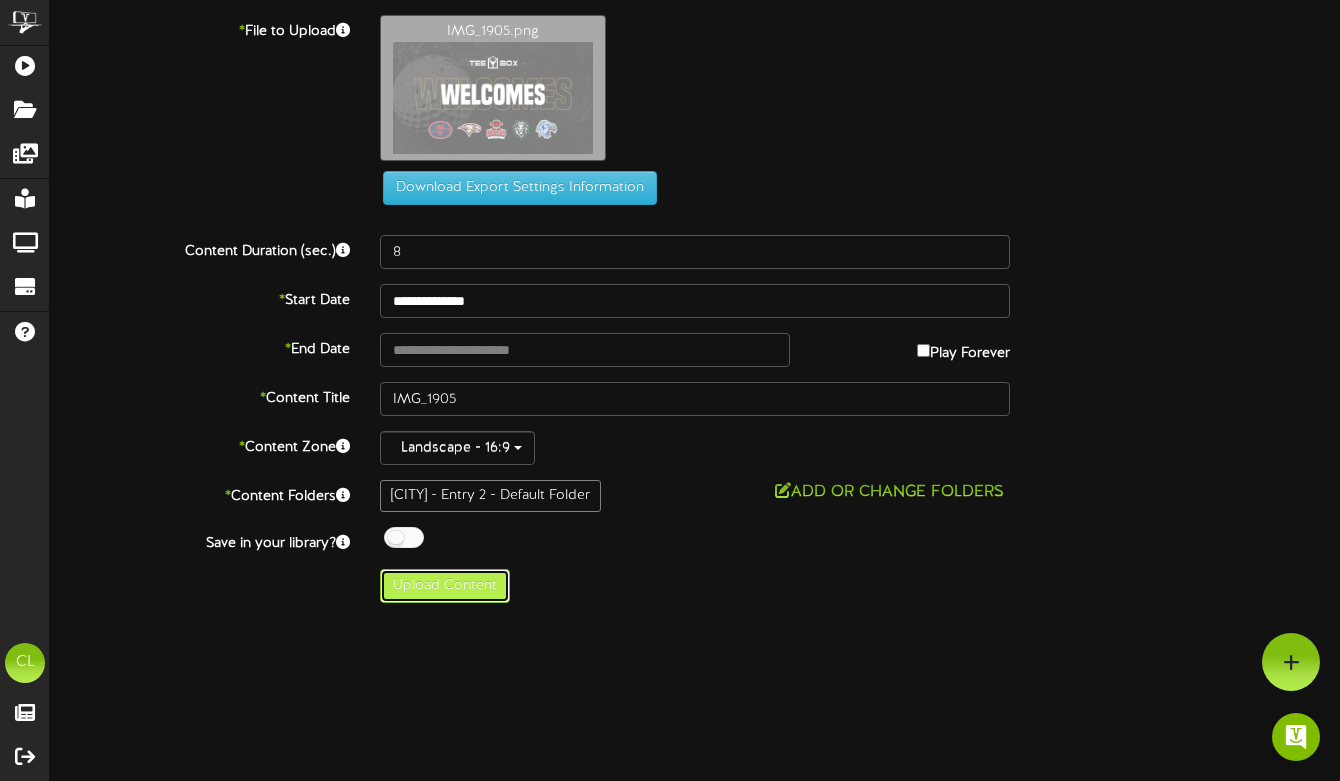 click on "Upload Content" at bounding box center (445, 586) 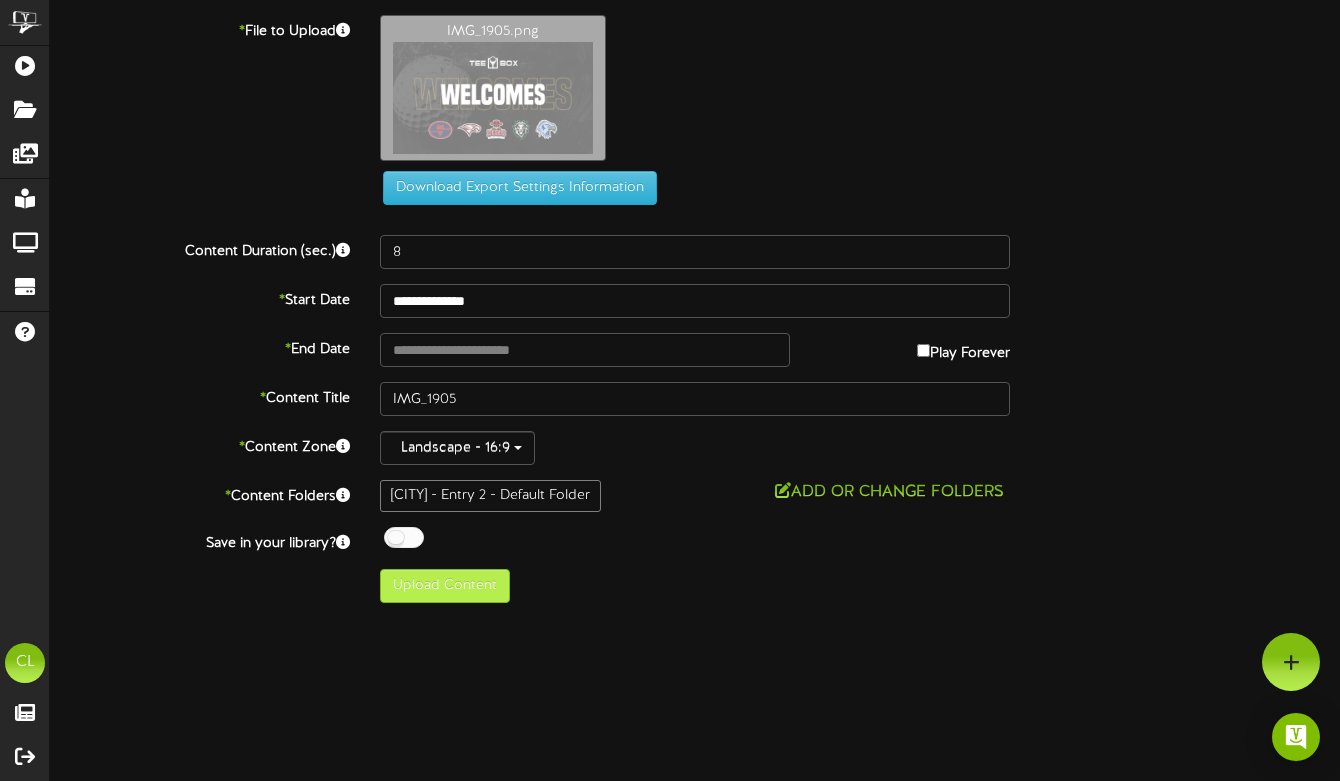type on "**********" 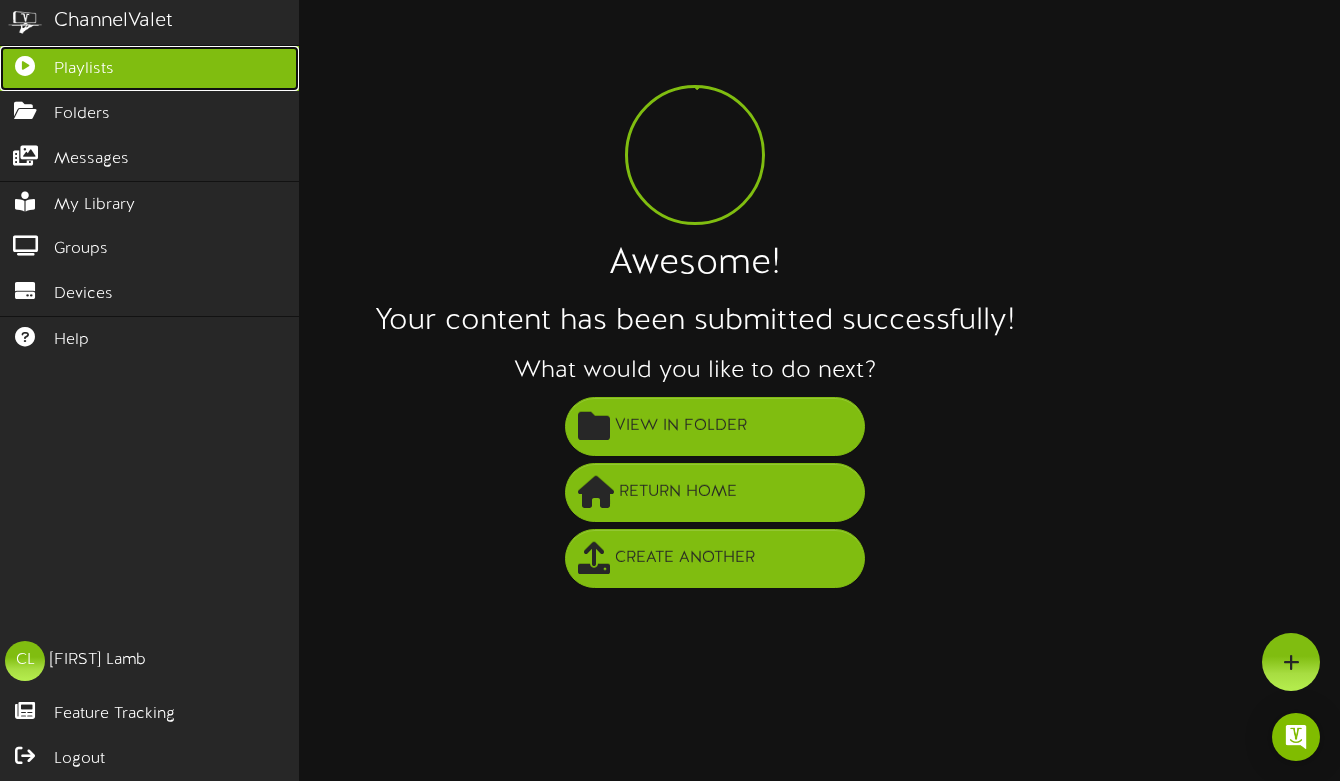 click on "Playlists" at bounding box center (84, 69) 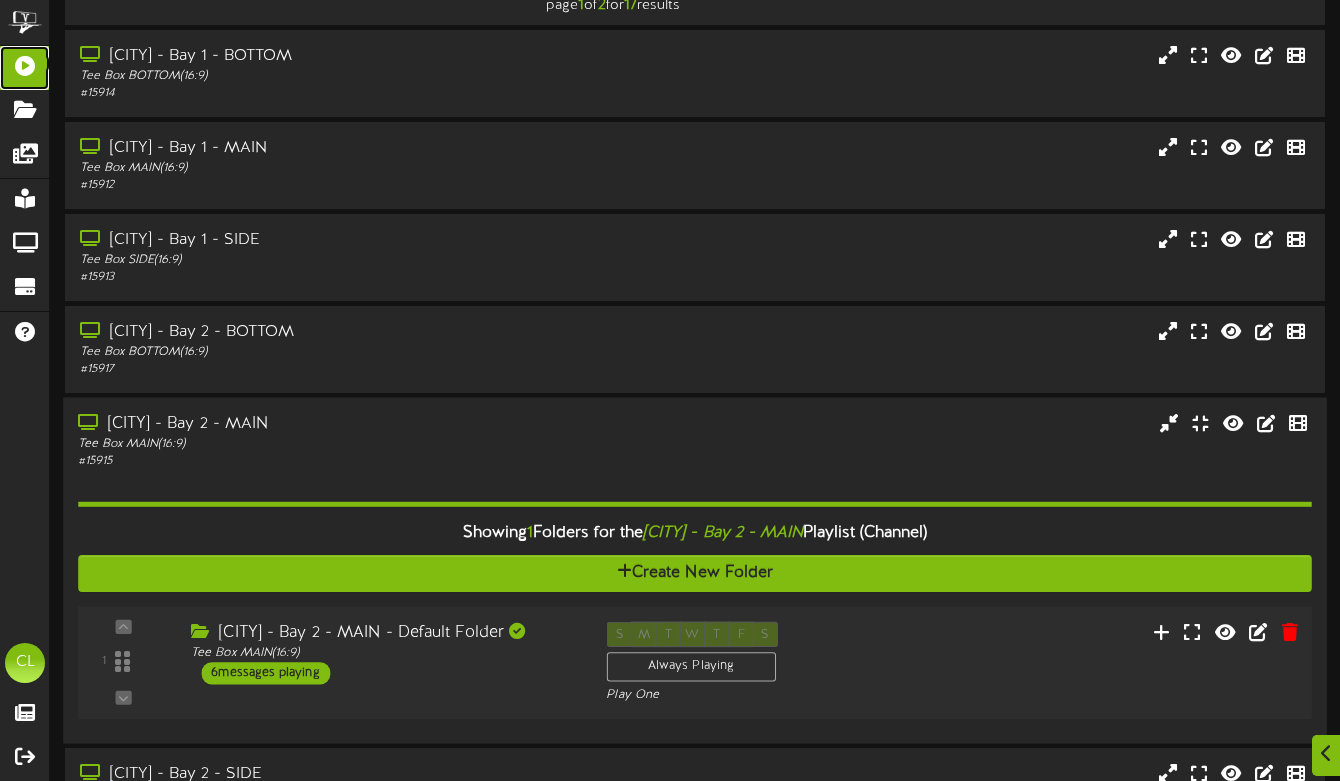 scroll, scrollTop: 86, scrollLeft: 0, axis: vertical 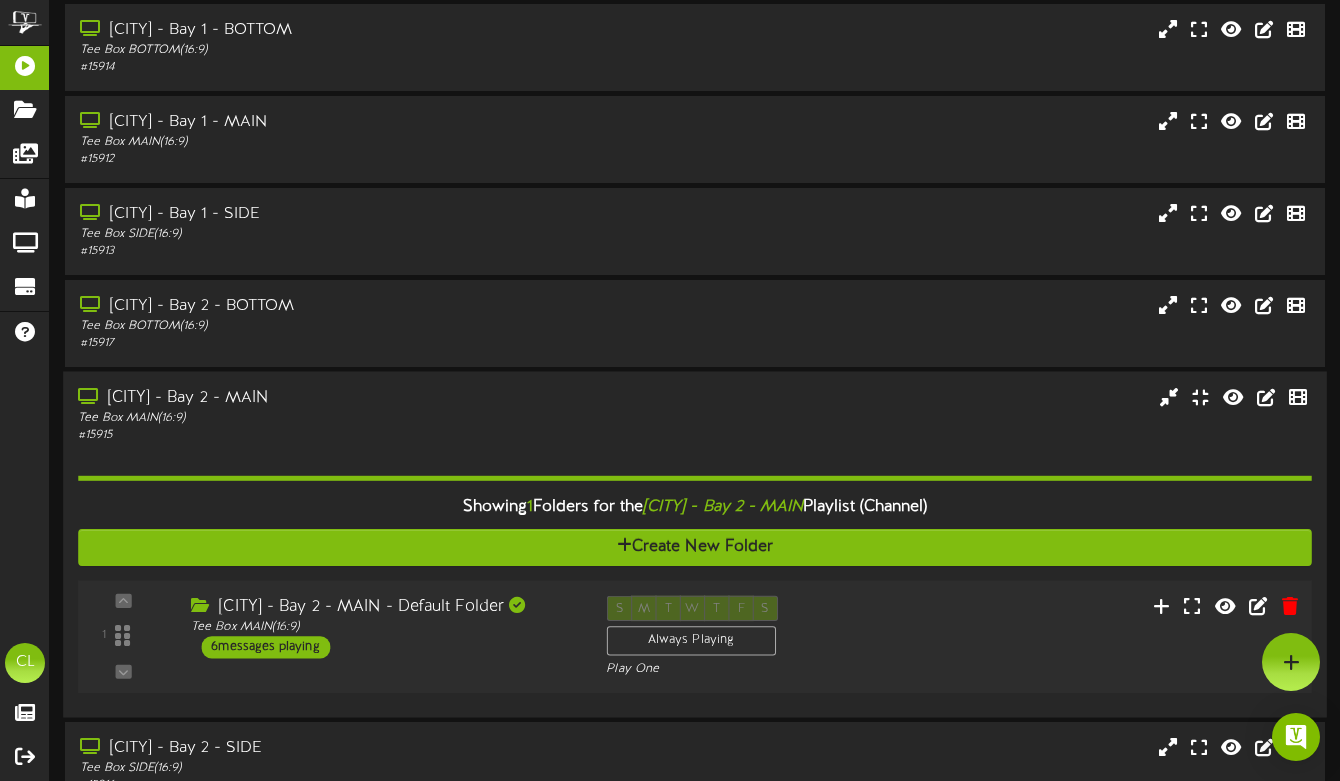 click on "6  messages playing" at bounding box center [265, 647] 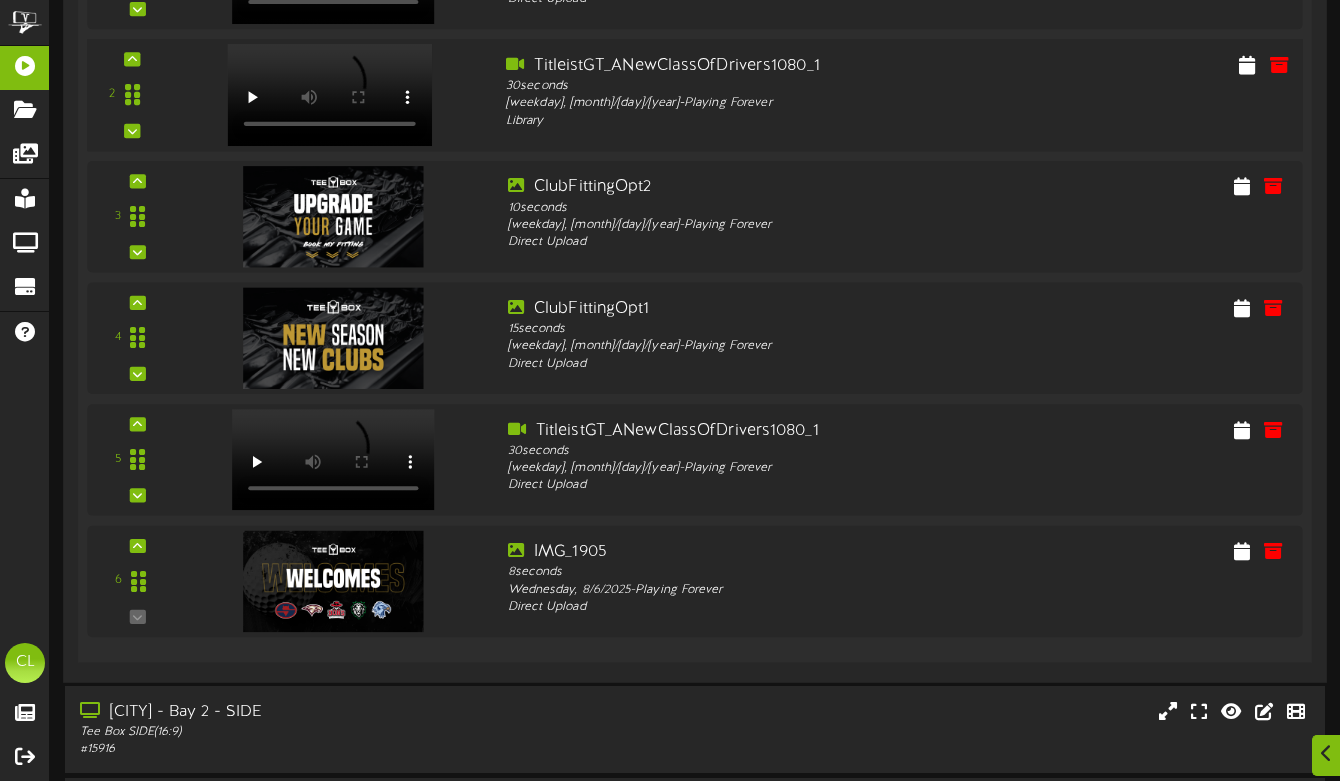scroll, scrollTop: 971, scrollLeft: 0, axis: vertical 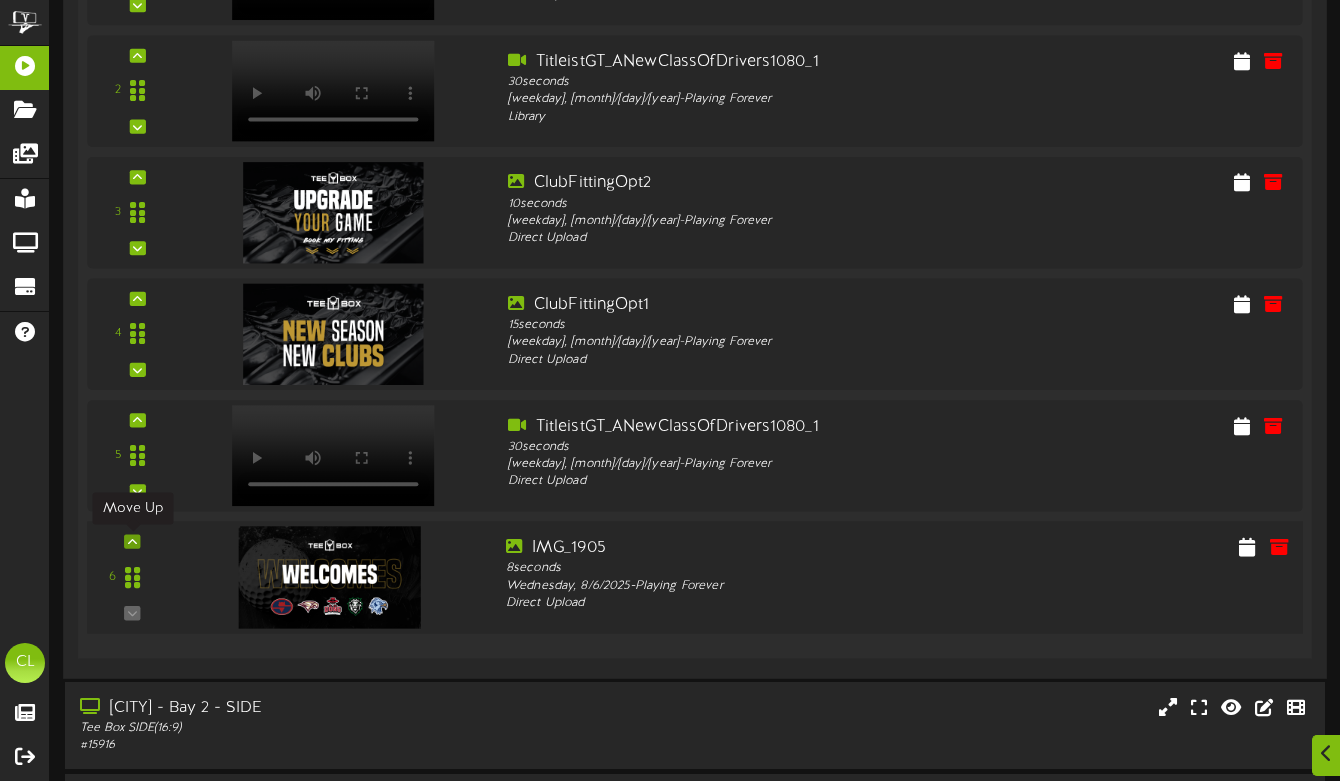 click at bounding box center [132, 542] 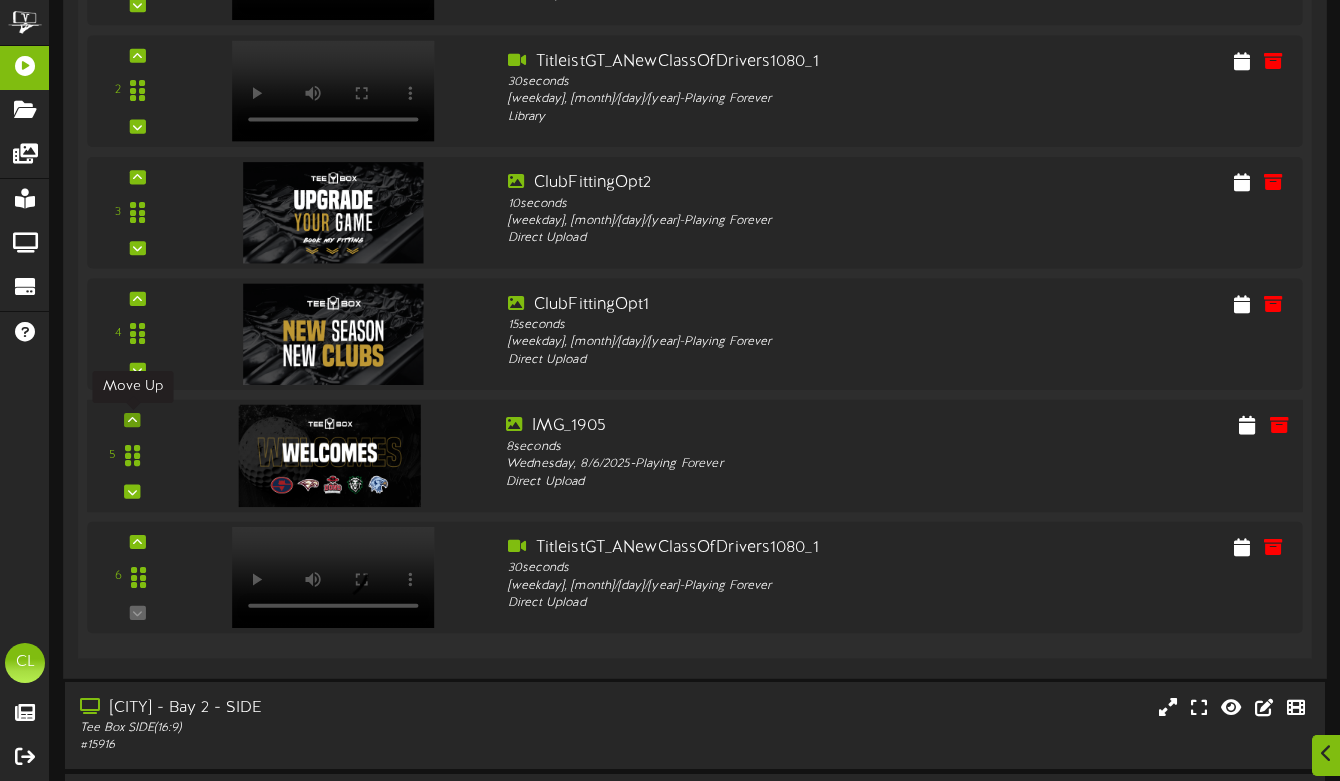 click at bounding box center [132, 420] 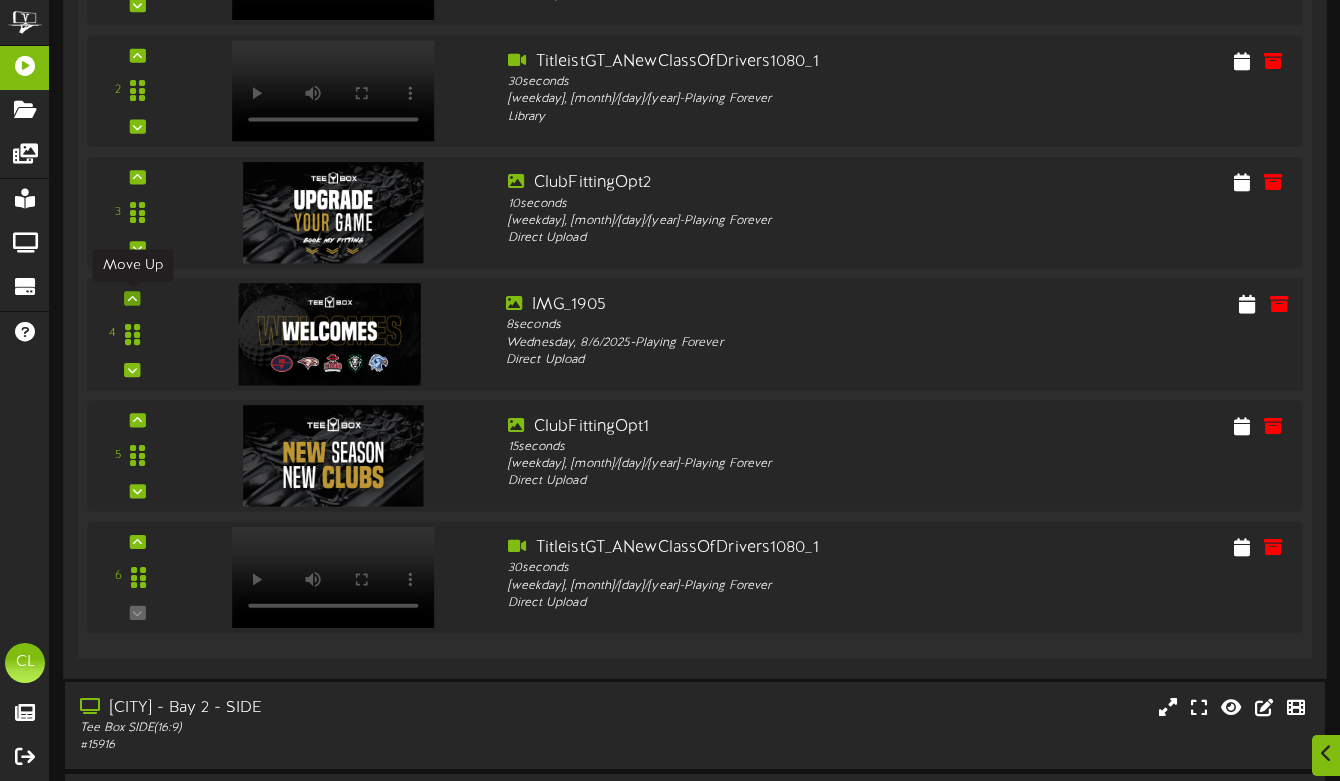 click at bounding box center (132, 298) 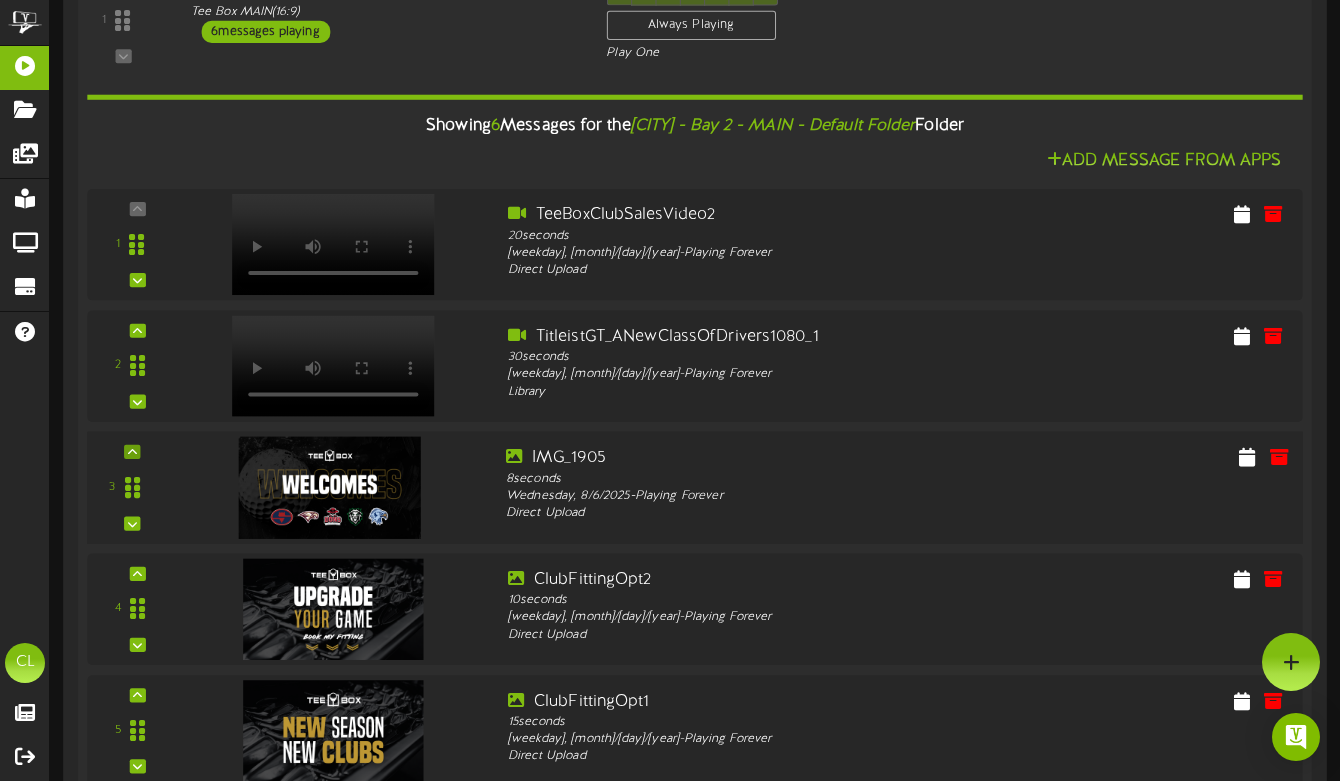 scroll, scrollTop: 688, scrollLeft: 0, axis: vertical 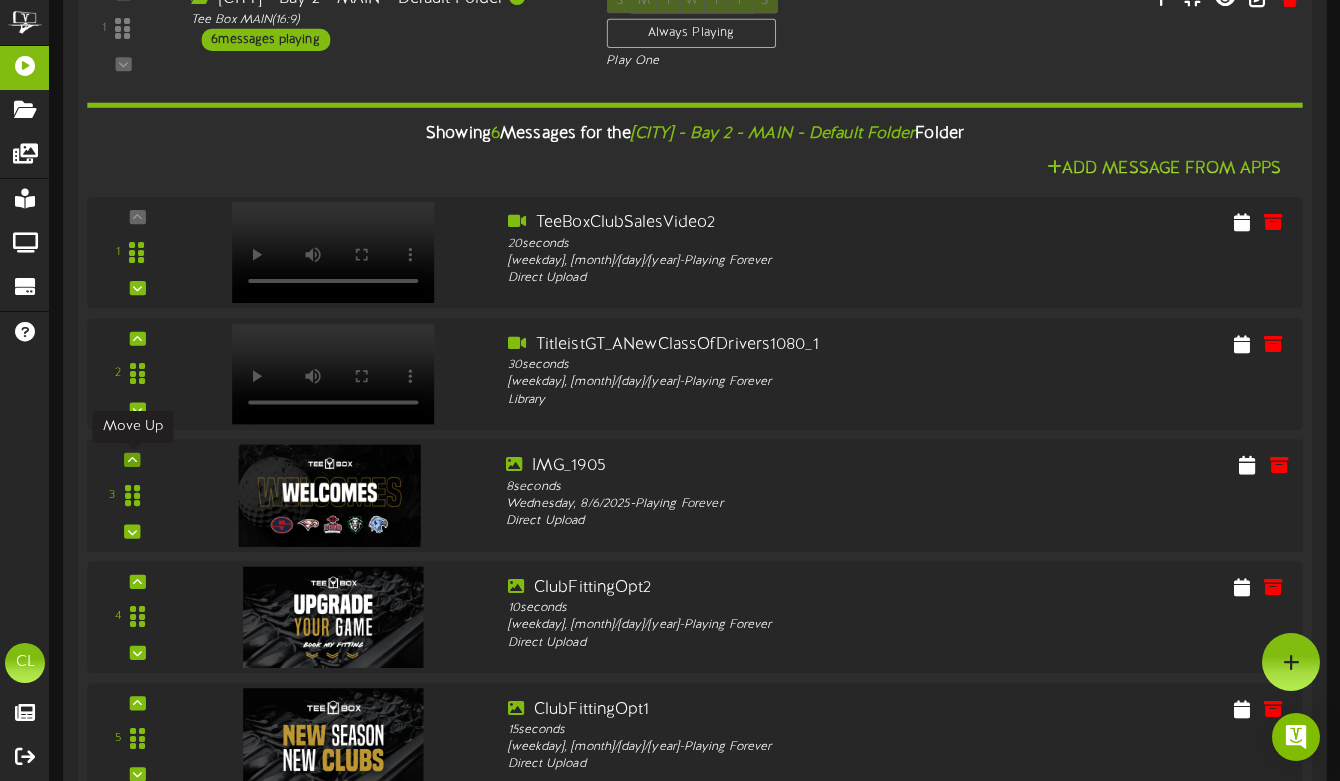 click at bounding box center [132, 460] 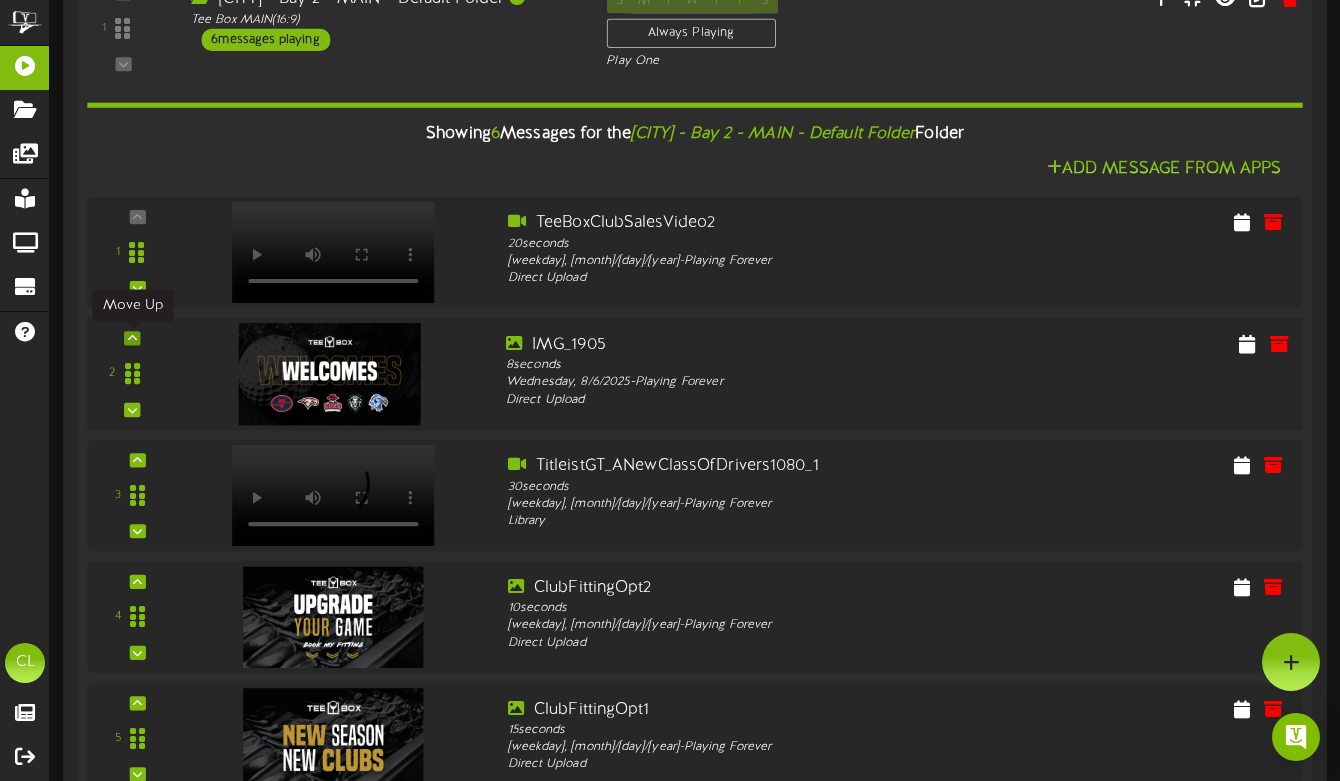 click at bounding box center [132, 338] 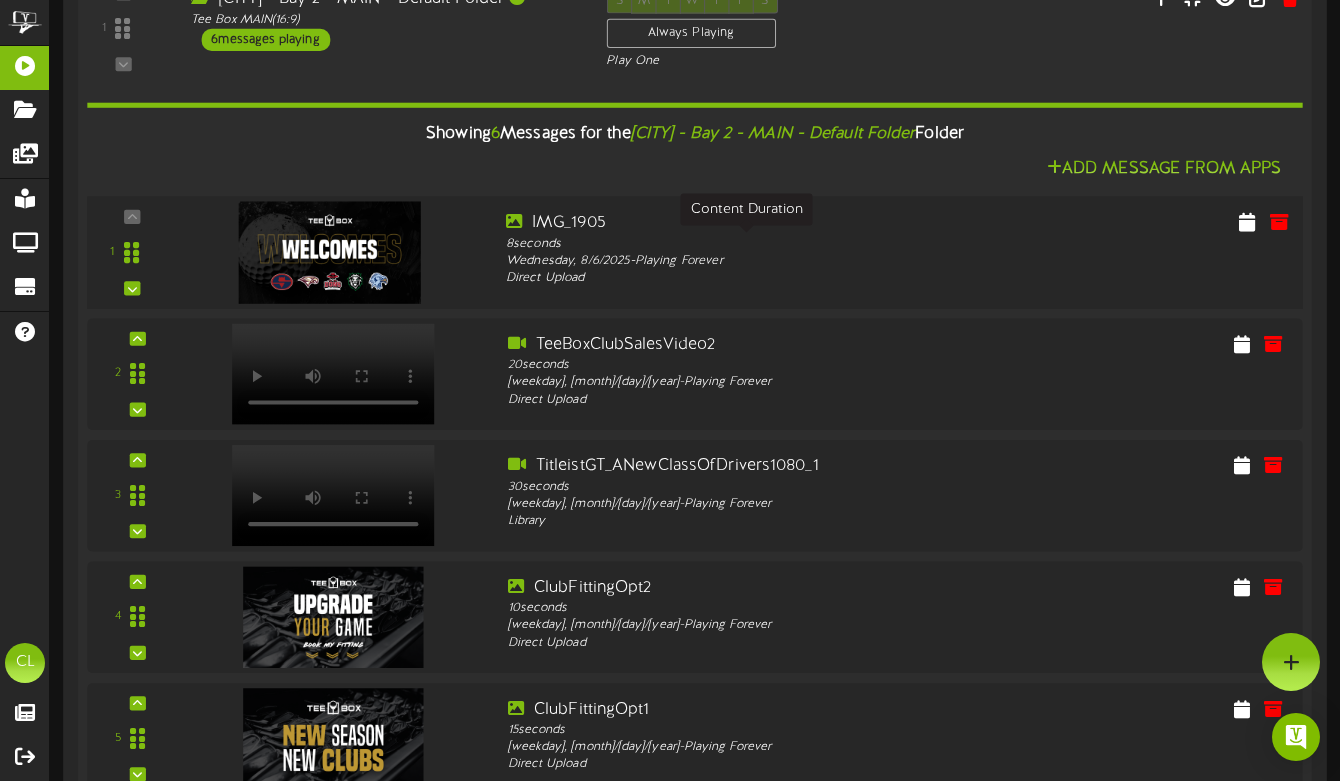 click on "8  seconds" at bounding box center [746, 244] 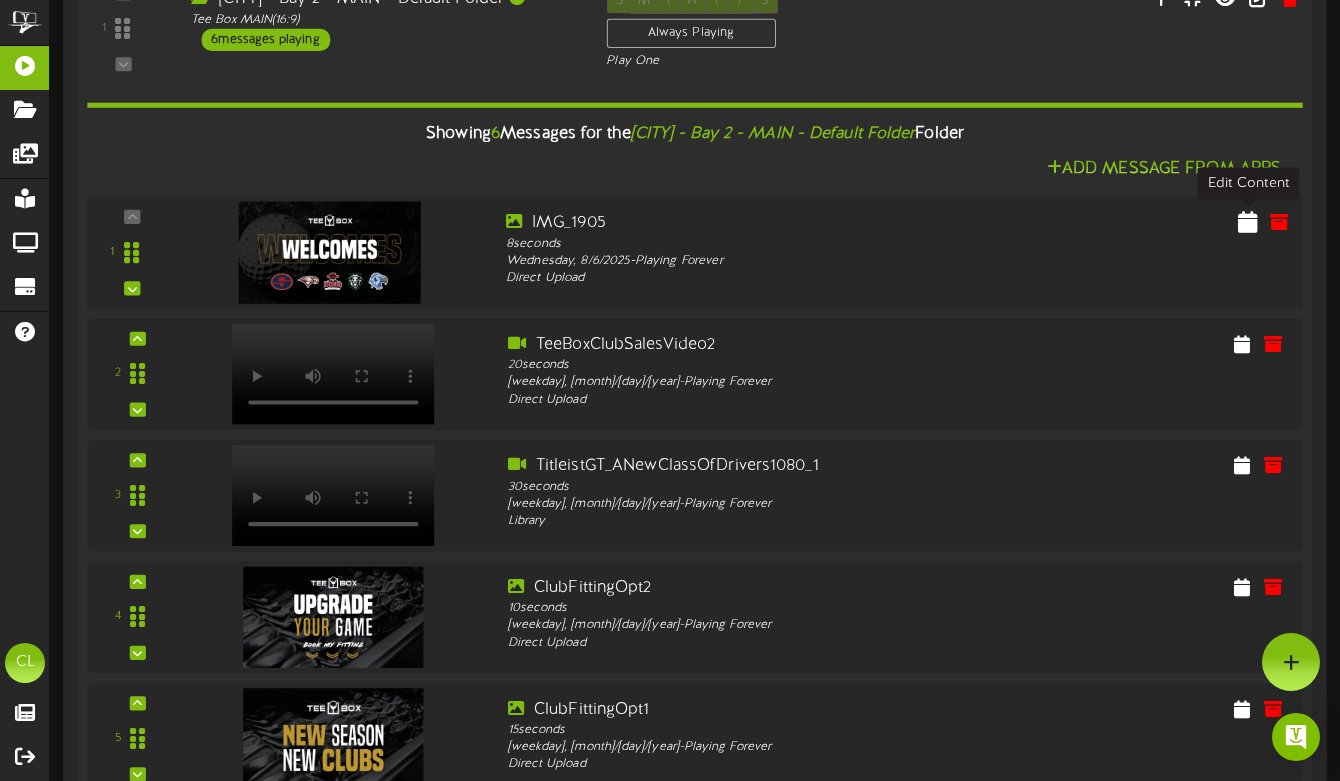 click at bounding box center [1248, 221] 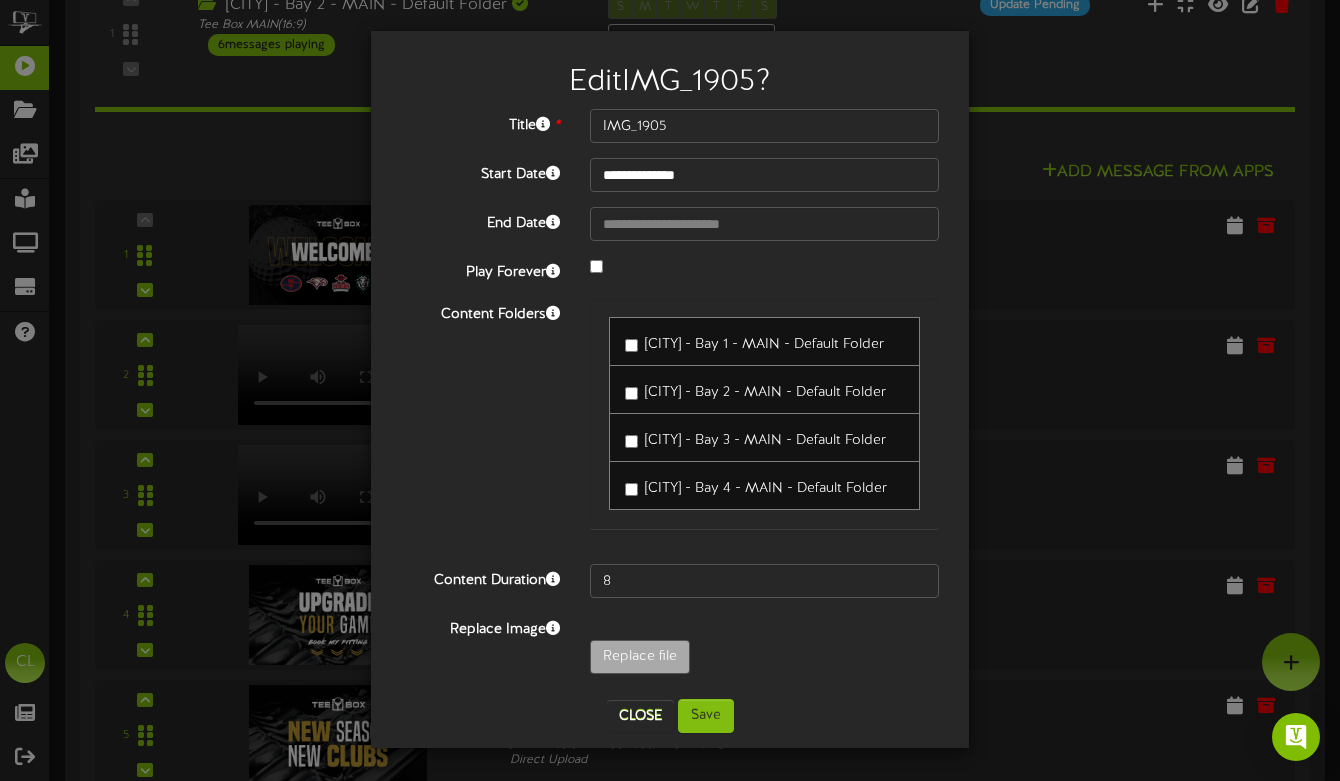 scroll, scrollTop: 0, scrollLeft: 0, axis: both 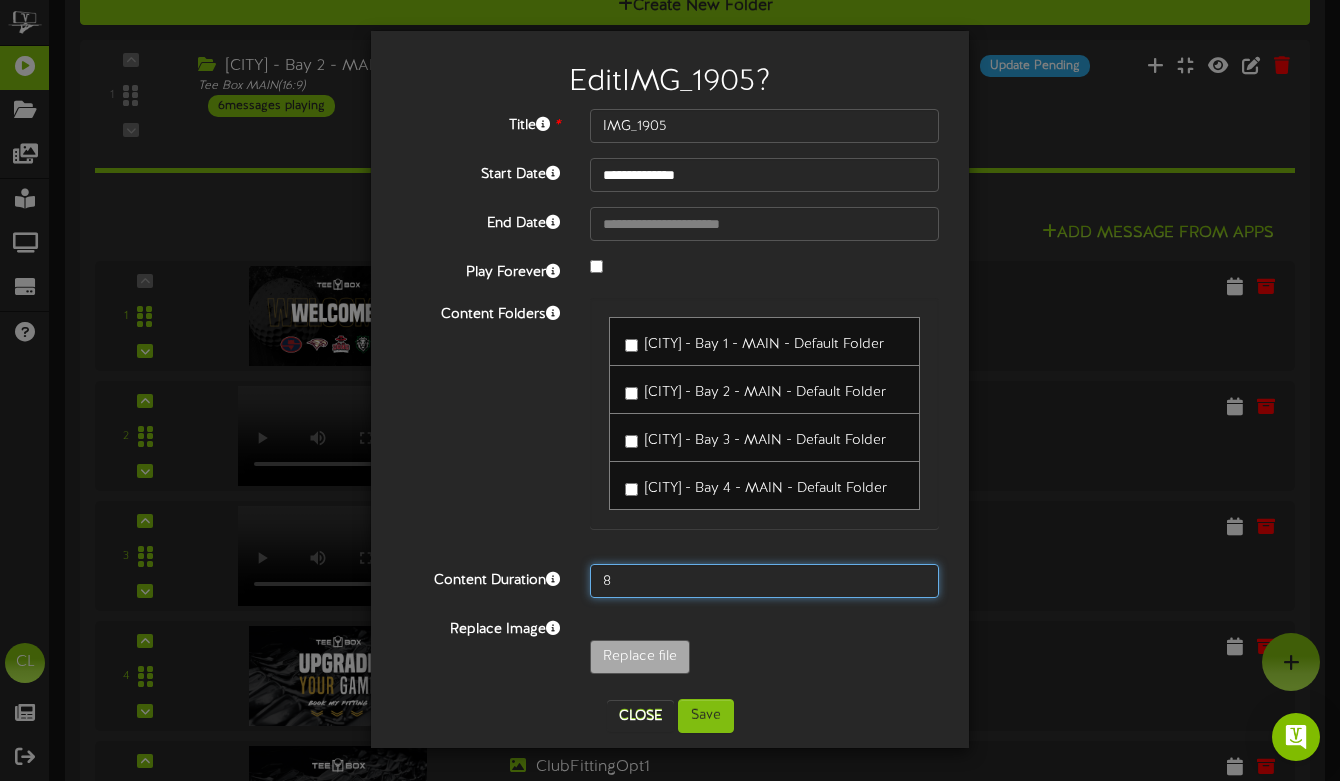click on "8" at bounding box center [764, 581] 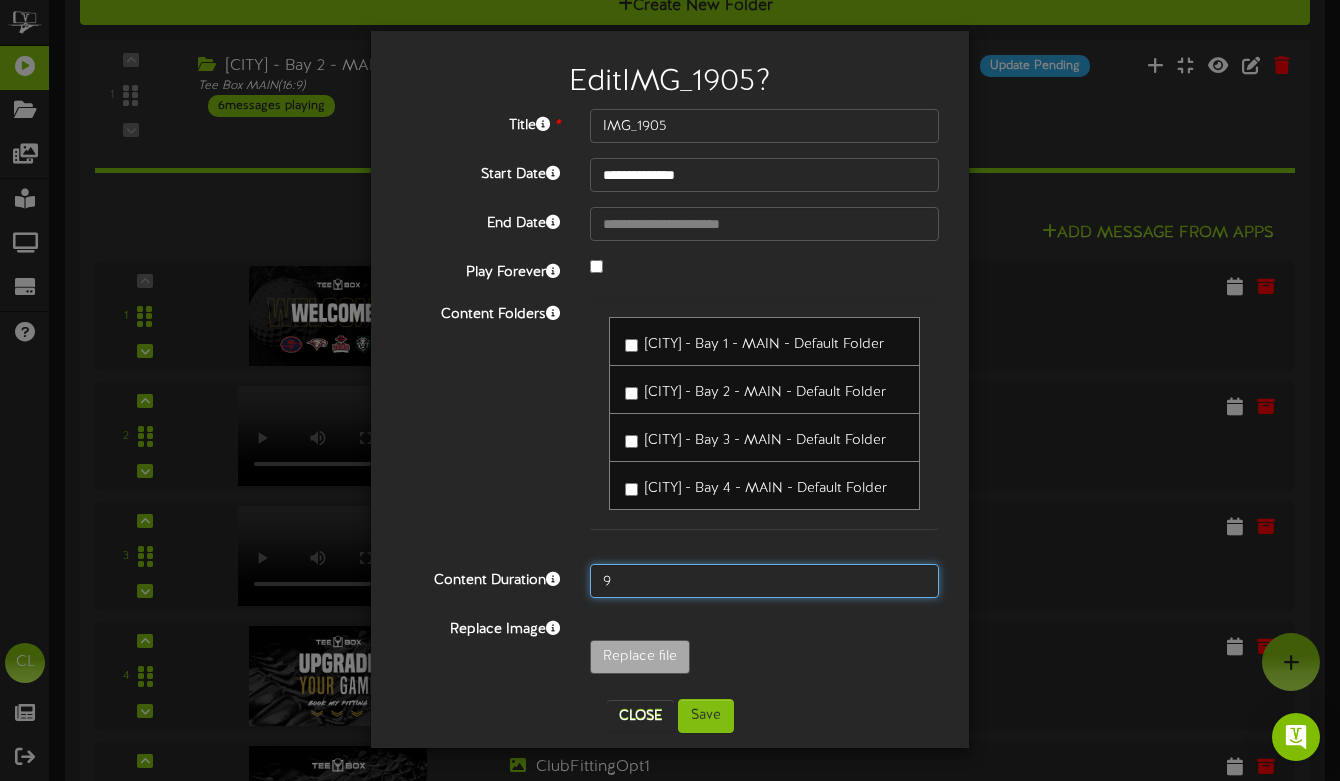 click on "9" at bounding box center (764, 581) 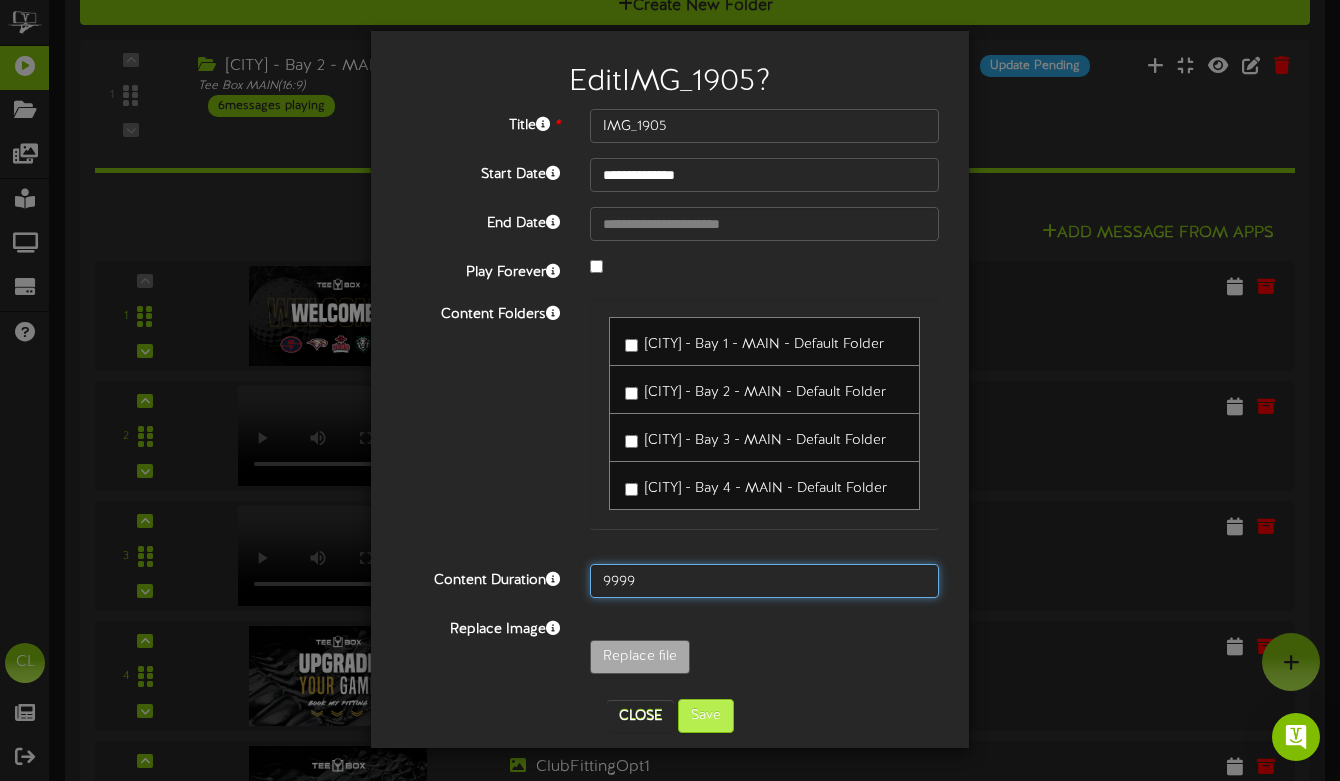 type on "9999" 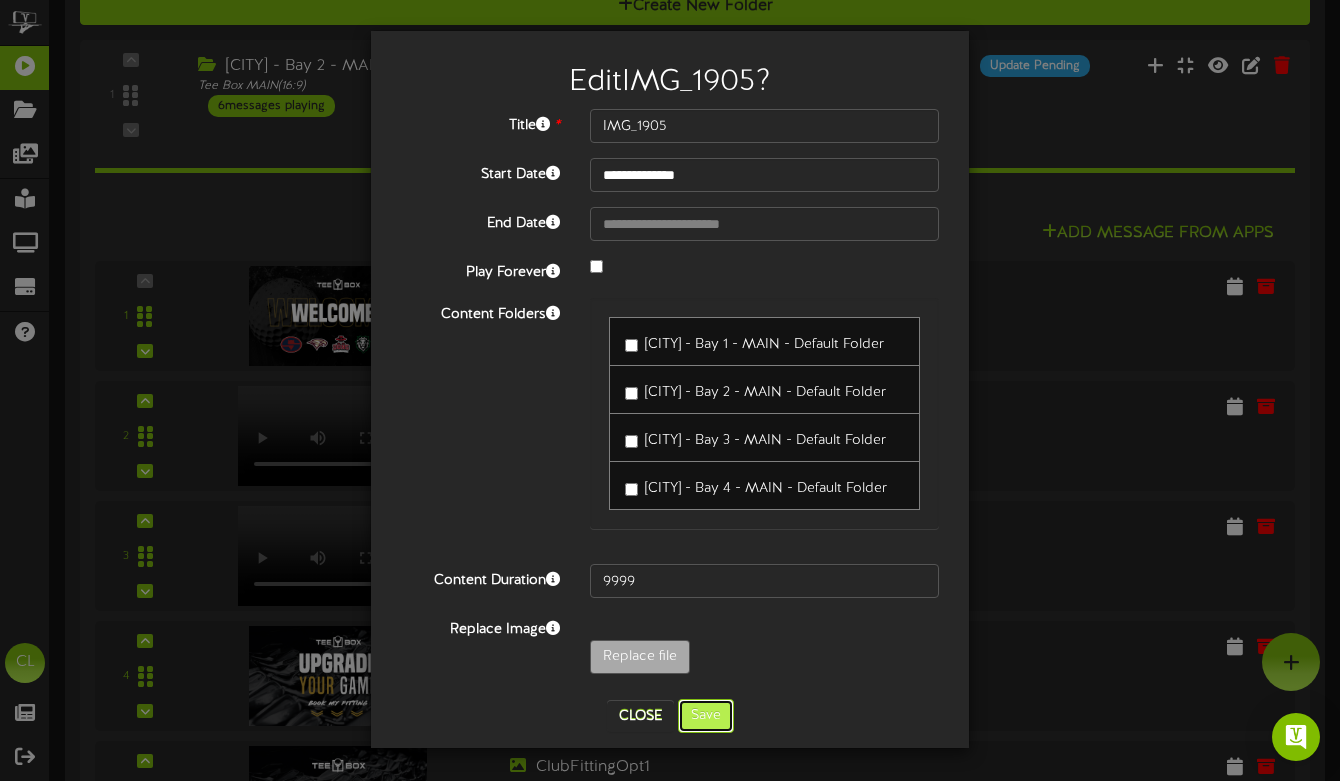 click on "Save" at bounding box center [706, 716] 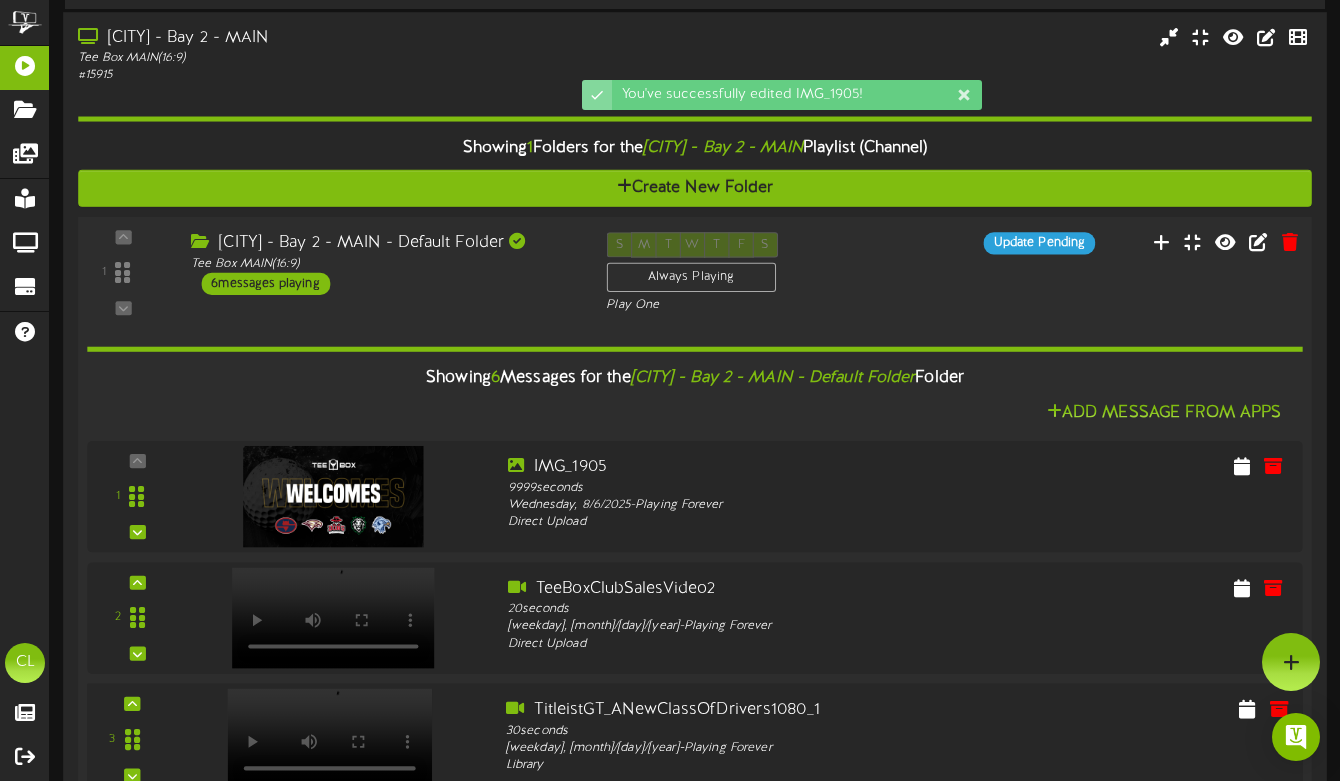 scroll, scrollTop: 431, scrollLeft: 0, axis: vertical 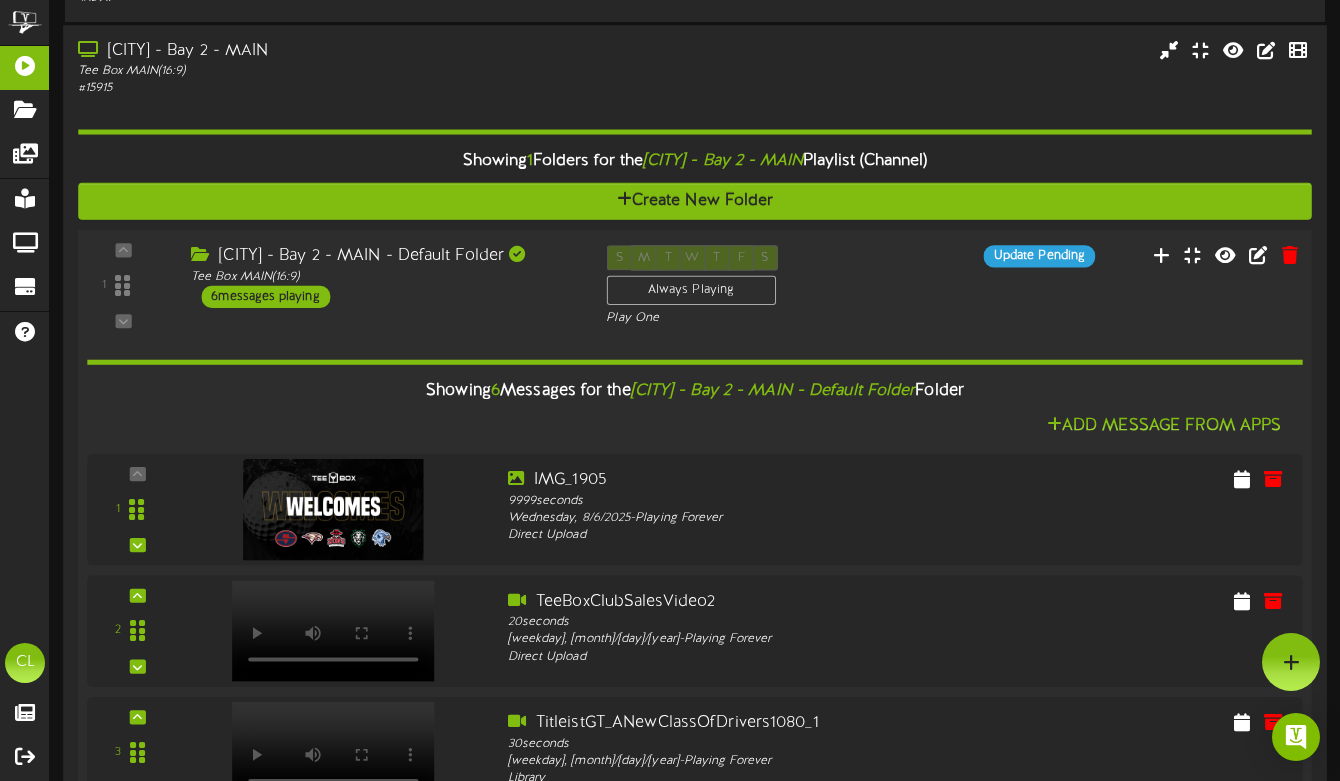 click on "Showing  6  Messages for the  [CITY] - Bay 2 - MAIN - Default Folder  Folder
Add Message From Apps
1
IMG_1905" at bounding box center (695, 756) 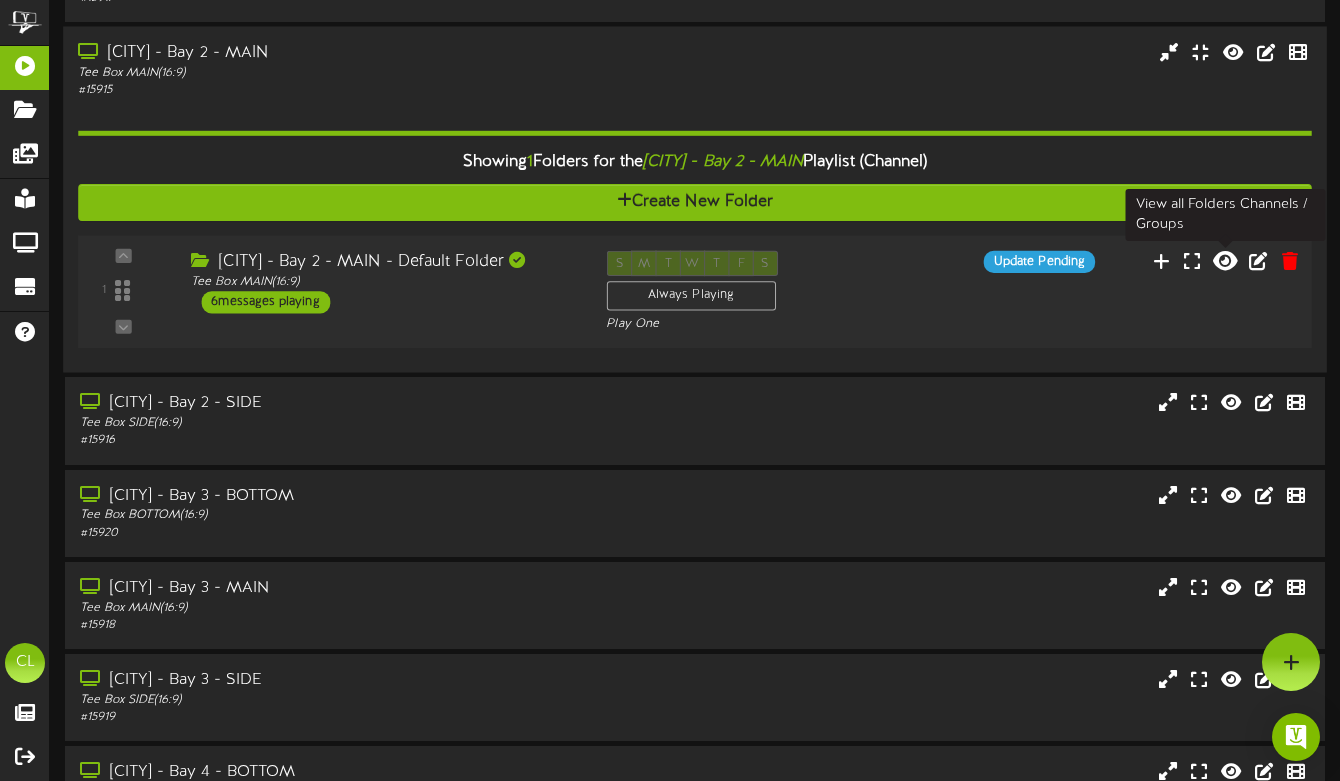 click at bounding box center (1225, 261) 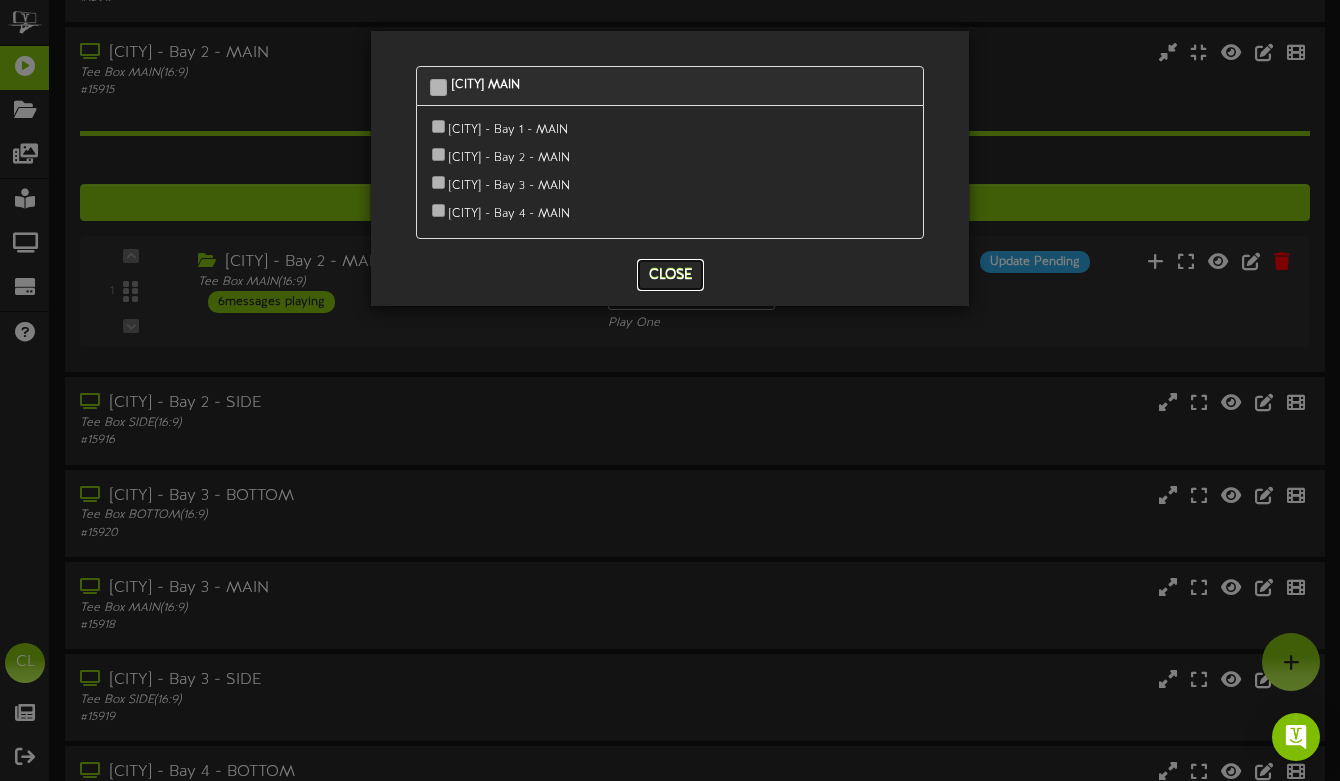 click on "Close" at bounding box center (670, 275) 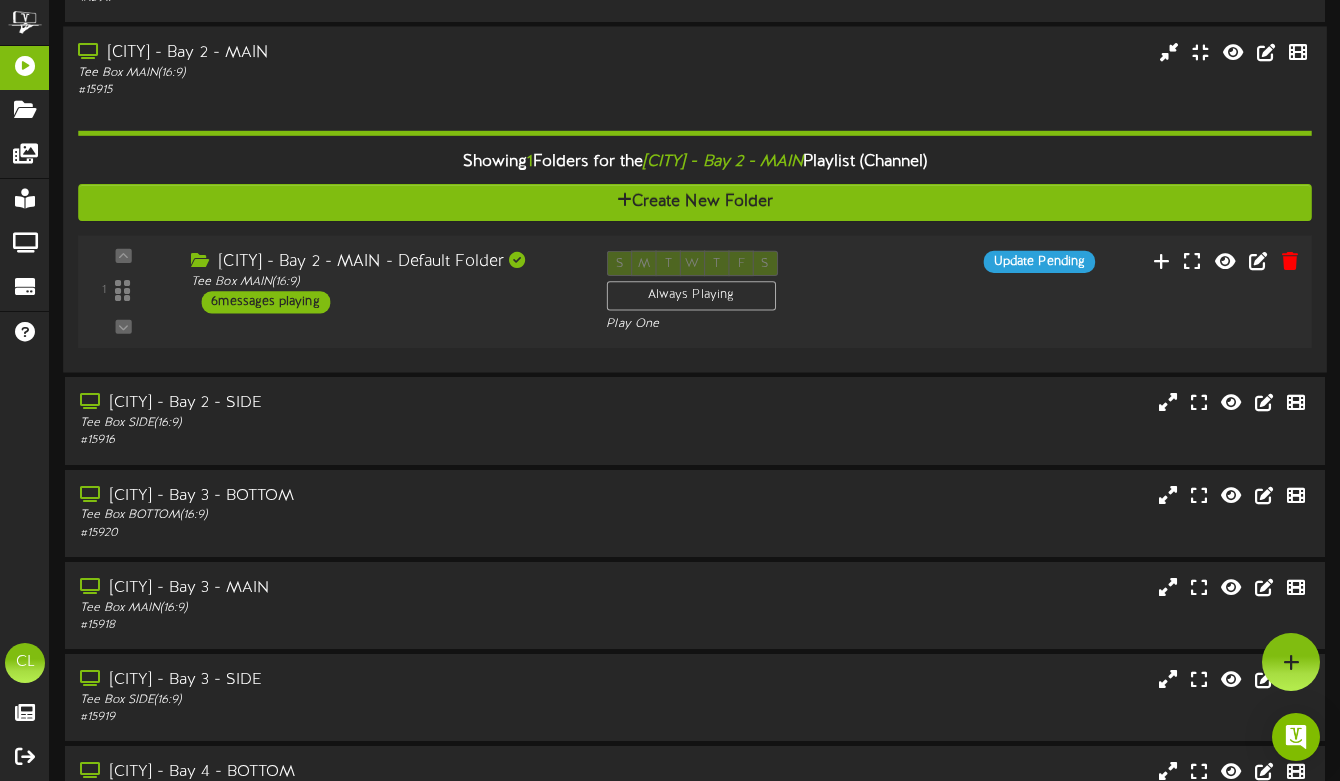 click on "S
M
T
W
T
F
S
Always Playing
Play One" at bounding box center (747, 292) 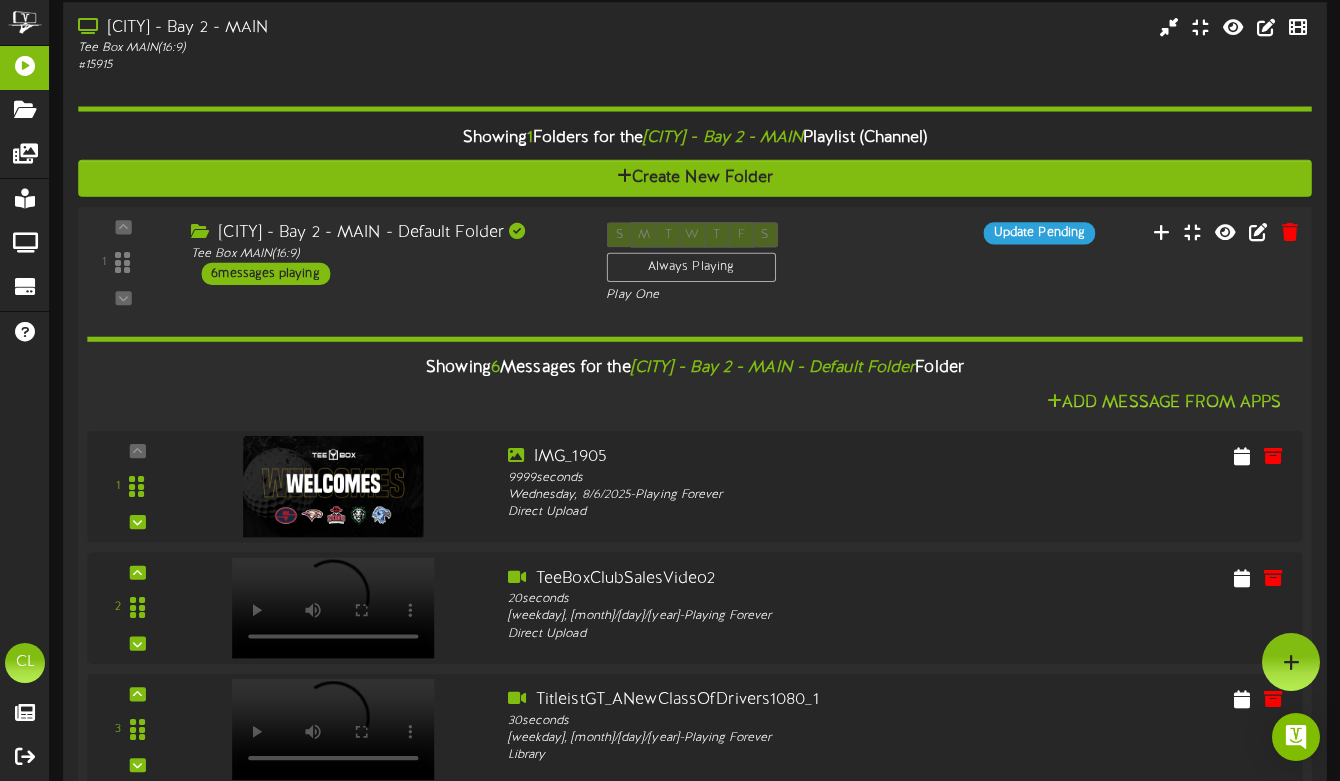 click on "[CITY] - Bay 2 - MAIN - Default Folder
Tee Box MAIN  ( 16:9 )
6  messages playing" at bounding box center [383, 253] 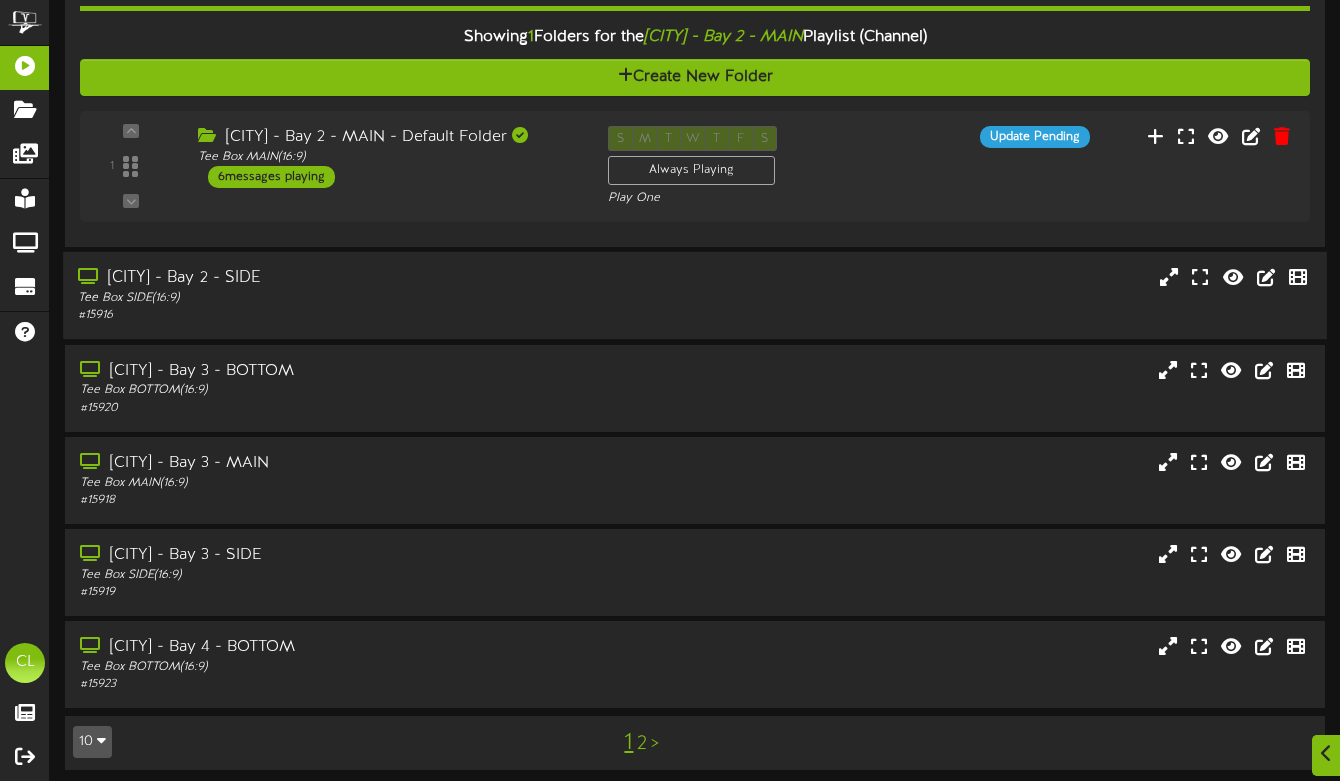 scroll, scrollTop: 565, scrollLeft: 0, axis: vertical 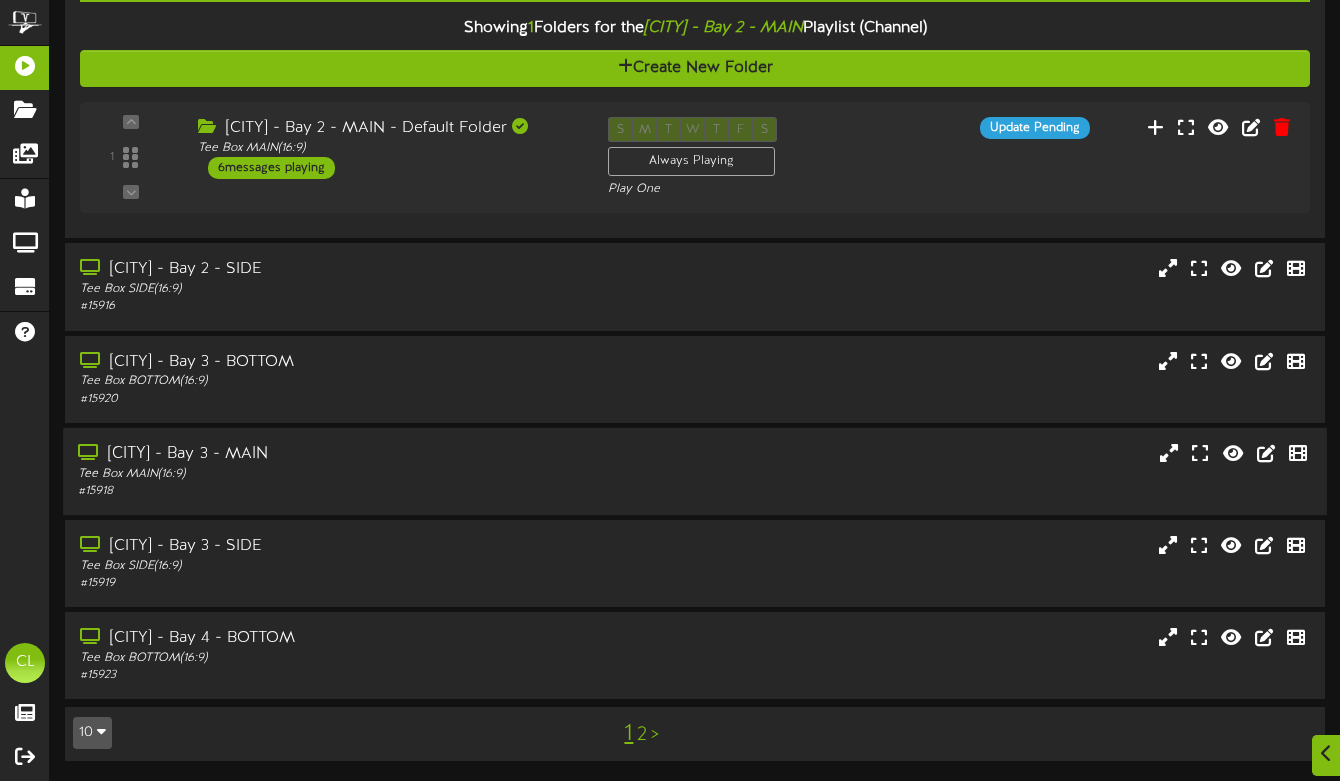 click on "[CITY] - Bay 3 - MAIN" at bounding box center (326, 454) 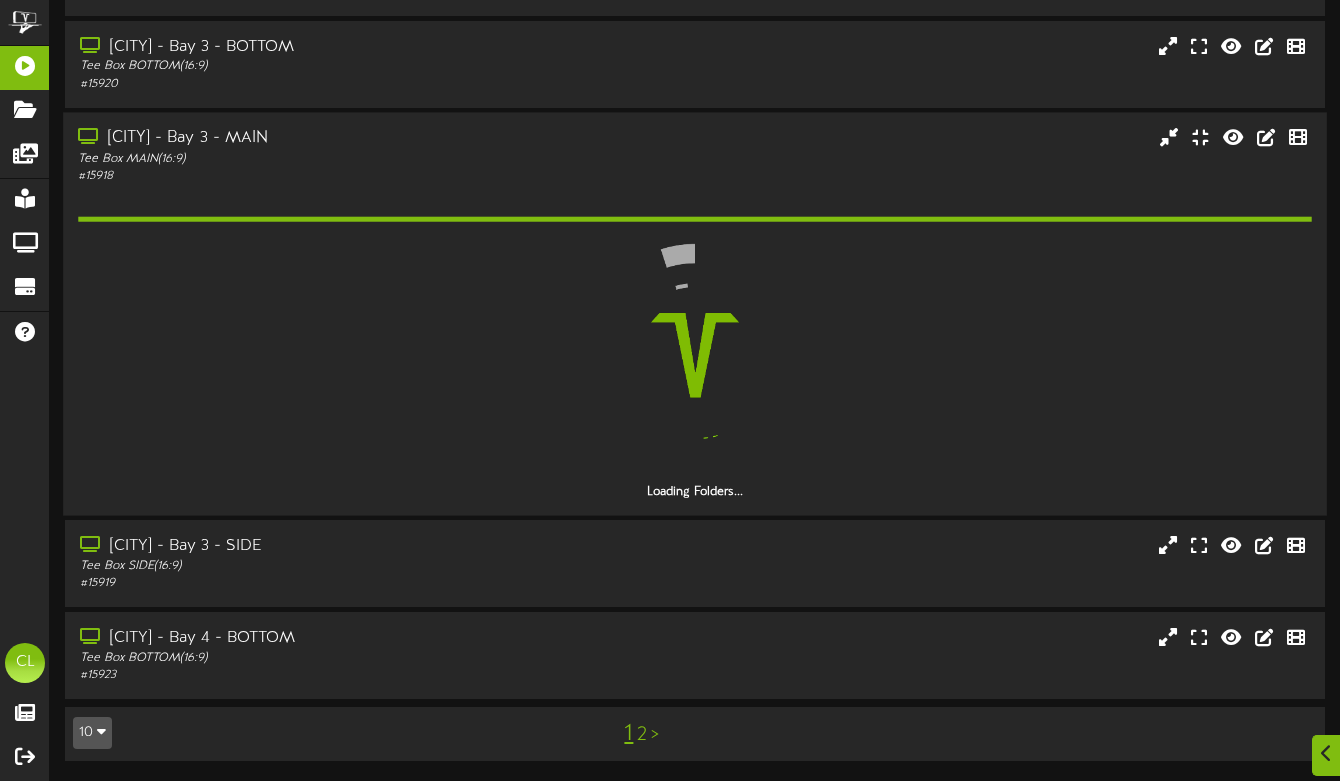 scroll, scrollTop: 823, scrollLeft: 0, axis: vertical 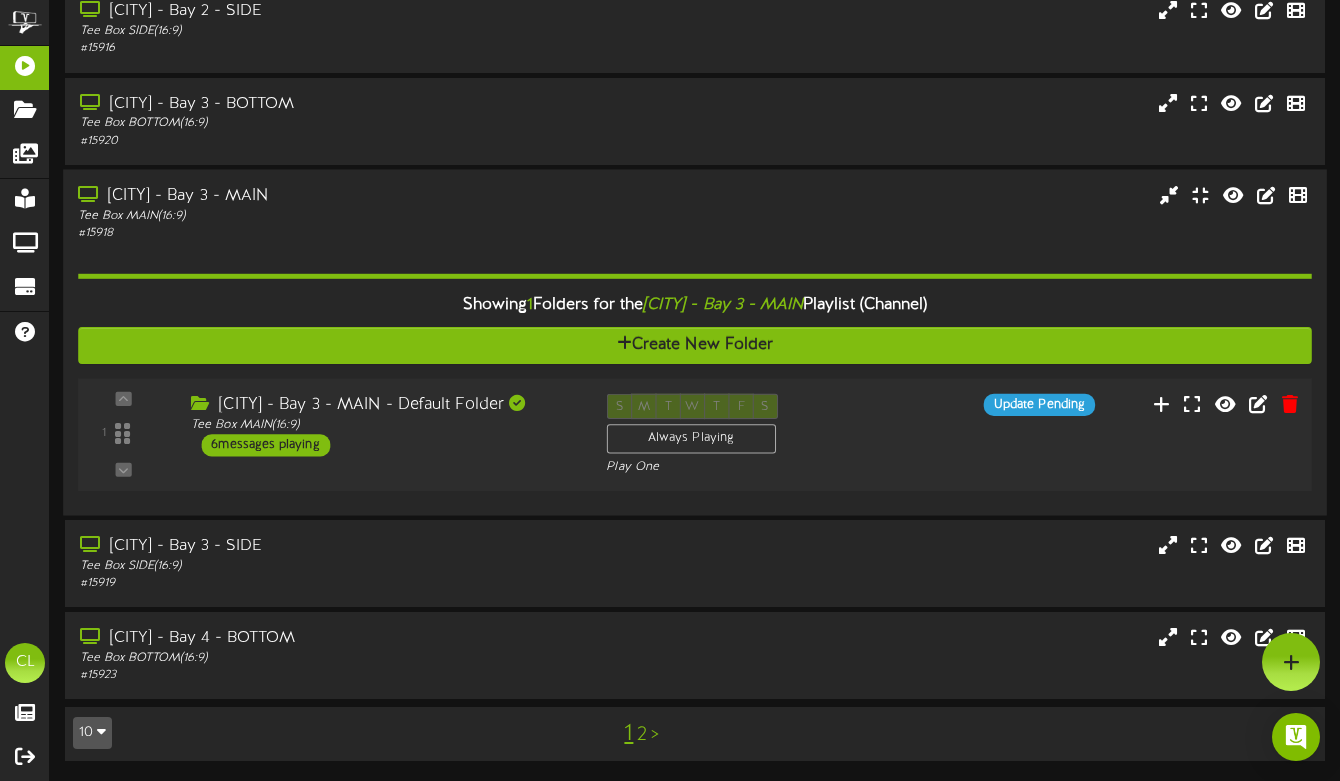 click on "6  messages playing" at bounding box center (265, 445) 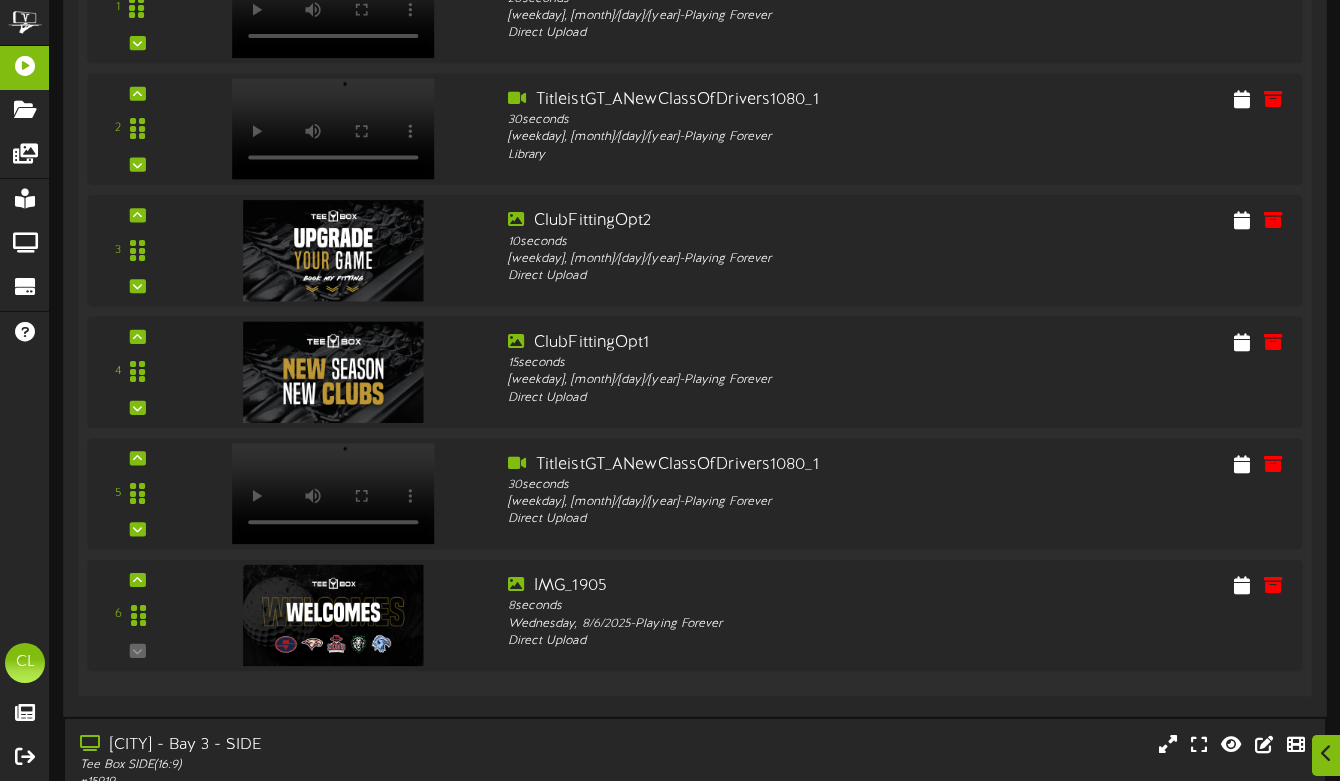 scroll, scrollTop: 1469, scrollLeft: 0, axis: vertical 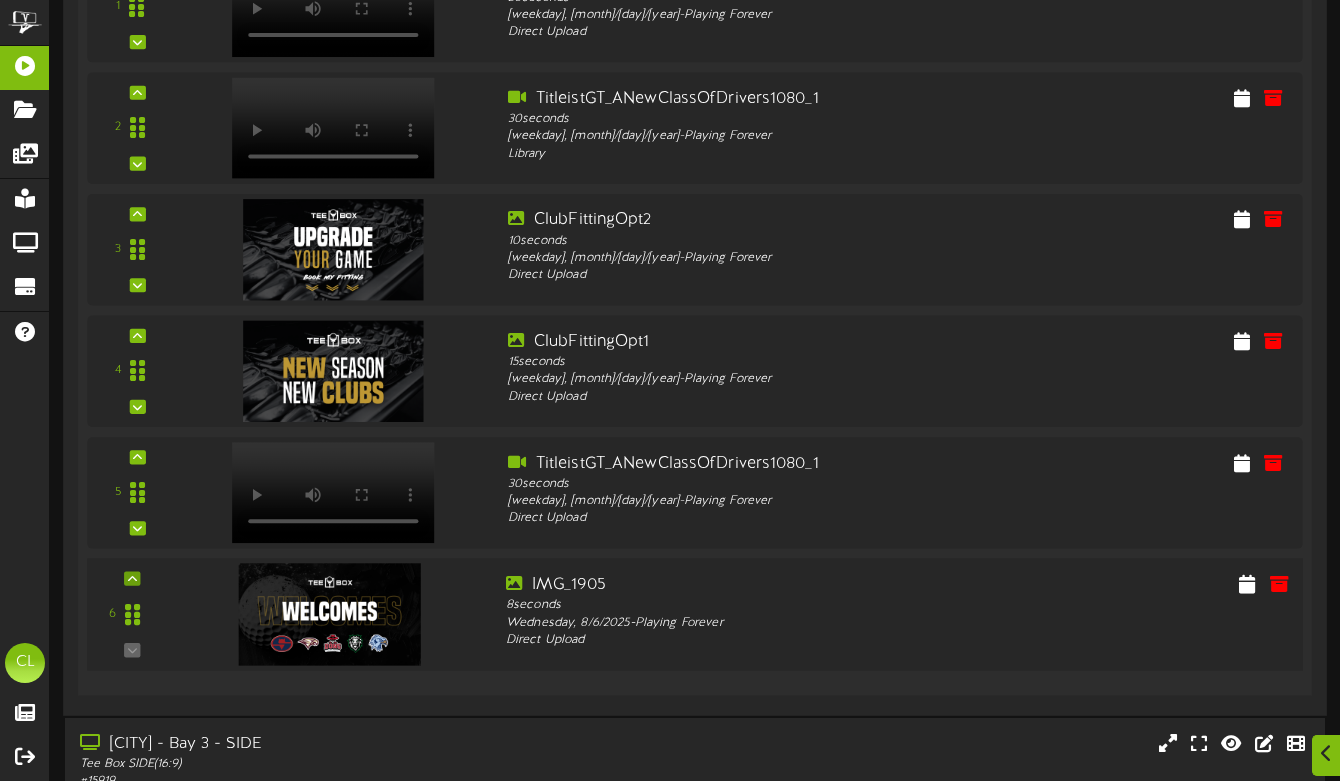 click at bounding box center [132, 578] 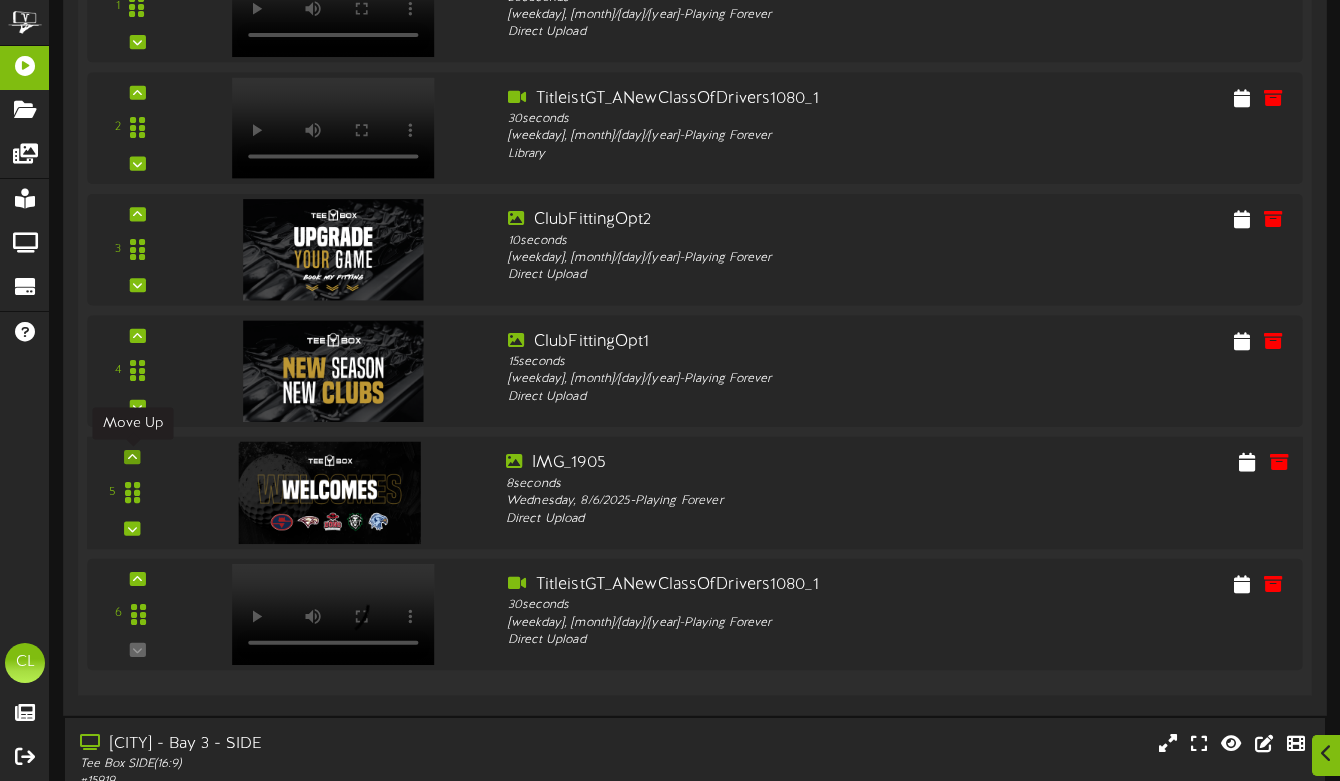 click at bounding box center (132, 456) 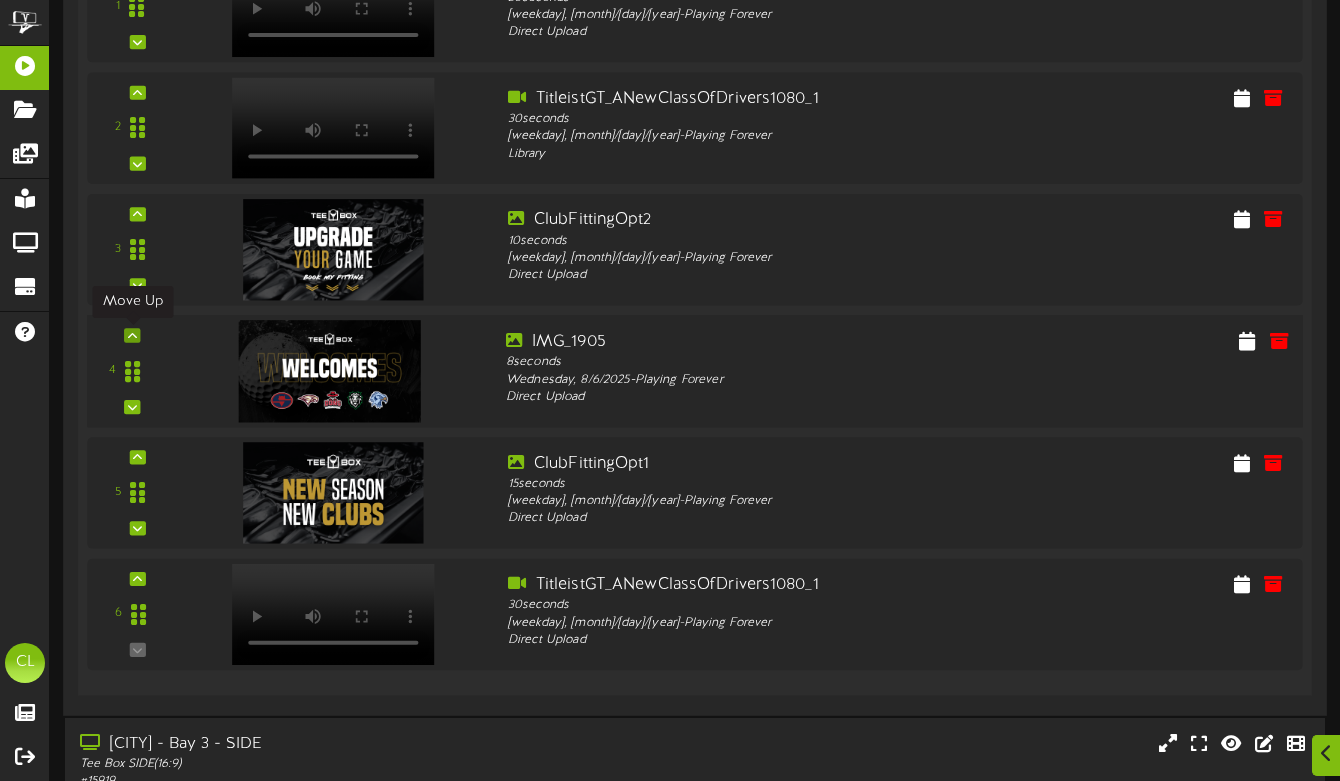 click at bounding box center [132, 335] 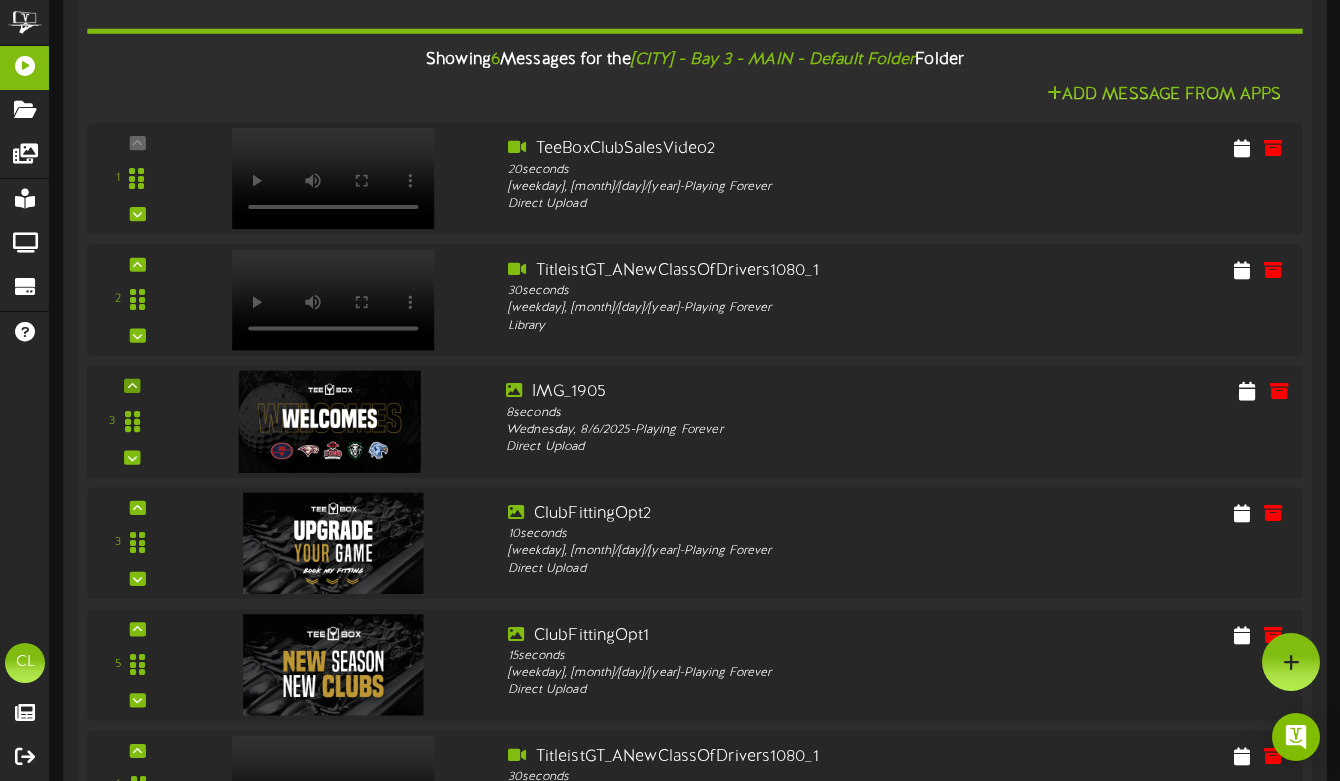 scroll, scrollTop: 1295, scrollLeft: 0, axis: vertical 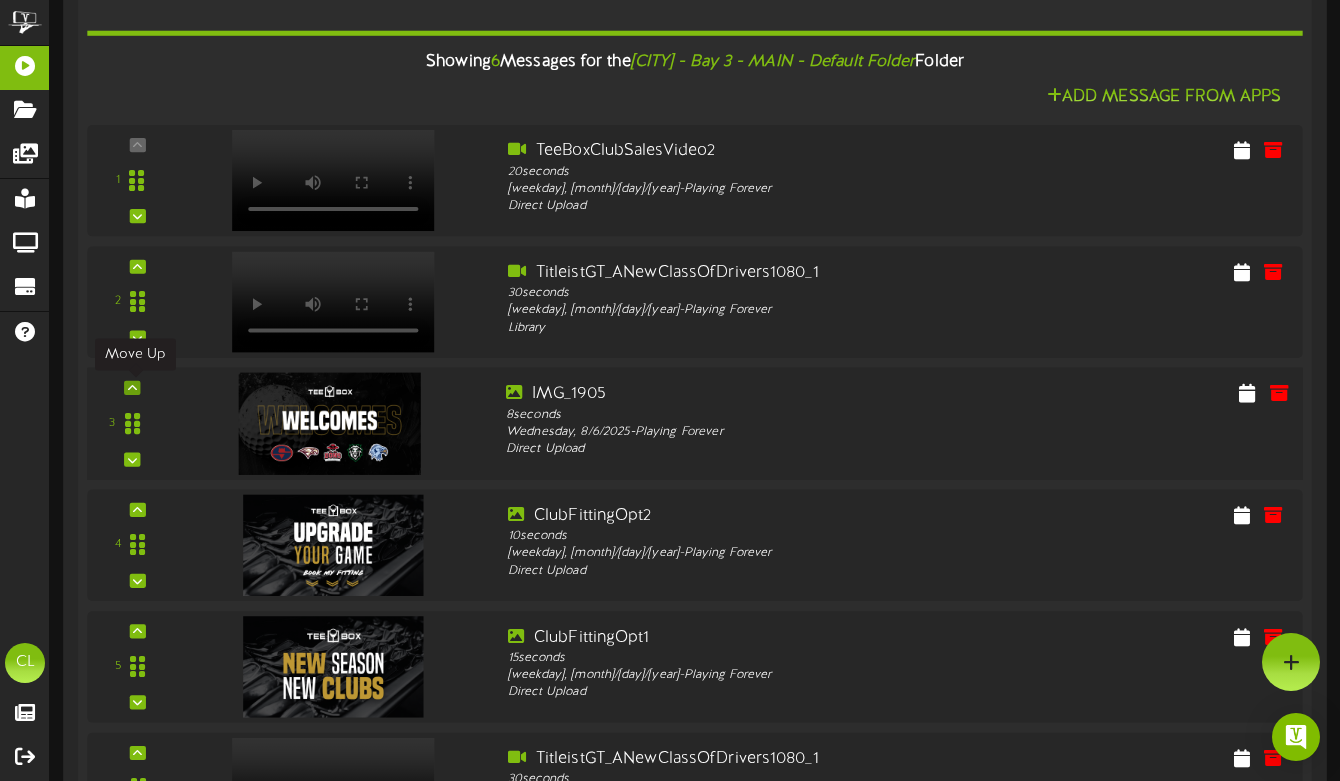 click at bounding box center [132, 387] 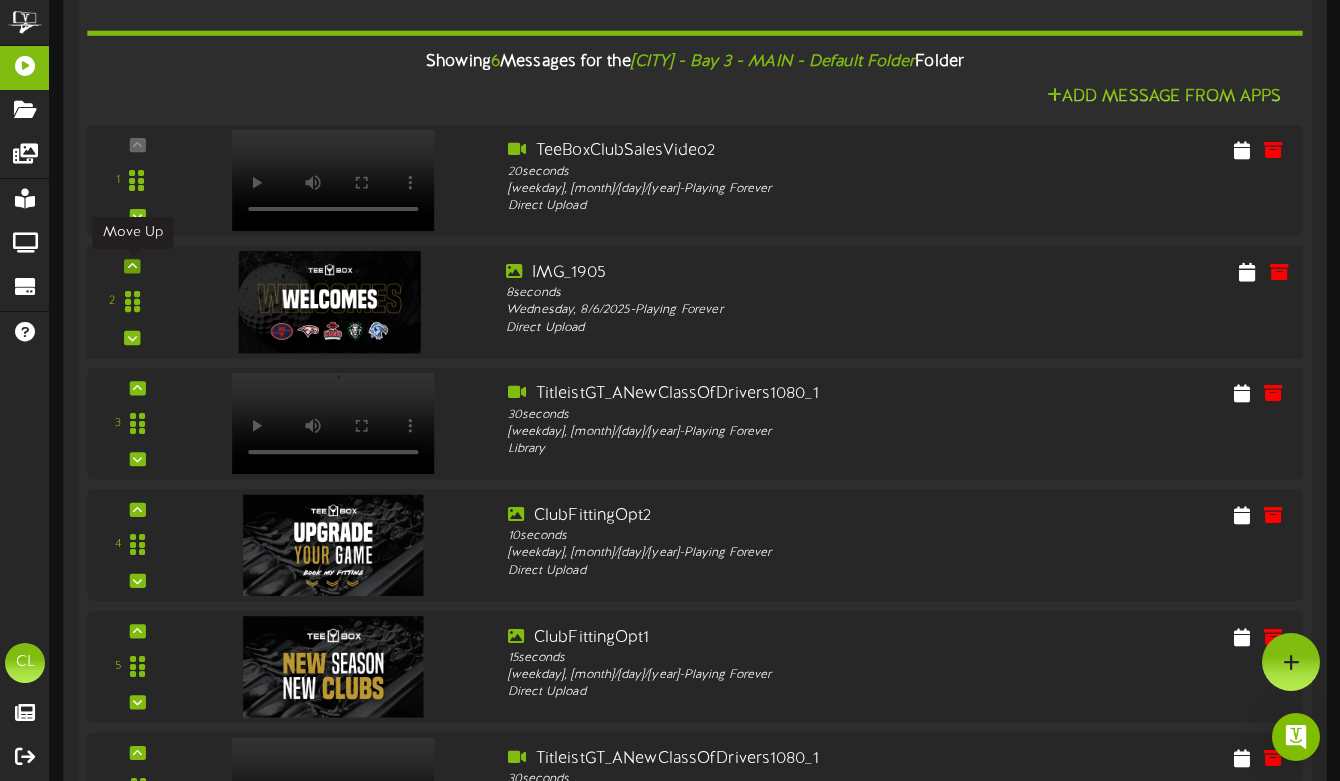 click at bounding box center (132, 266) 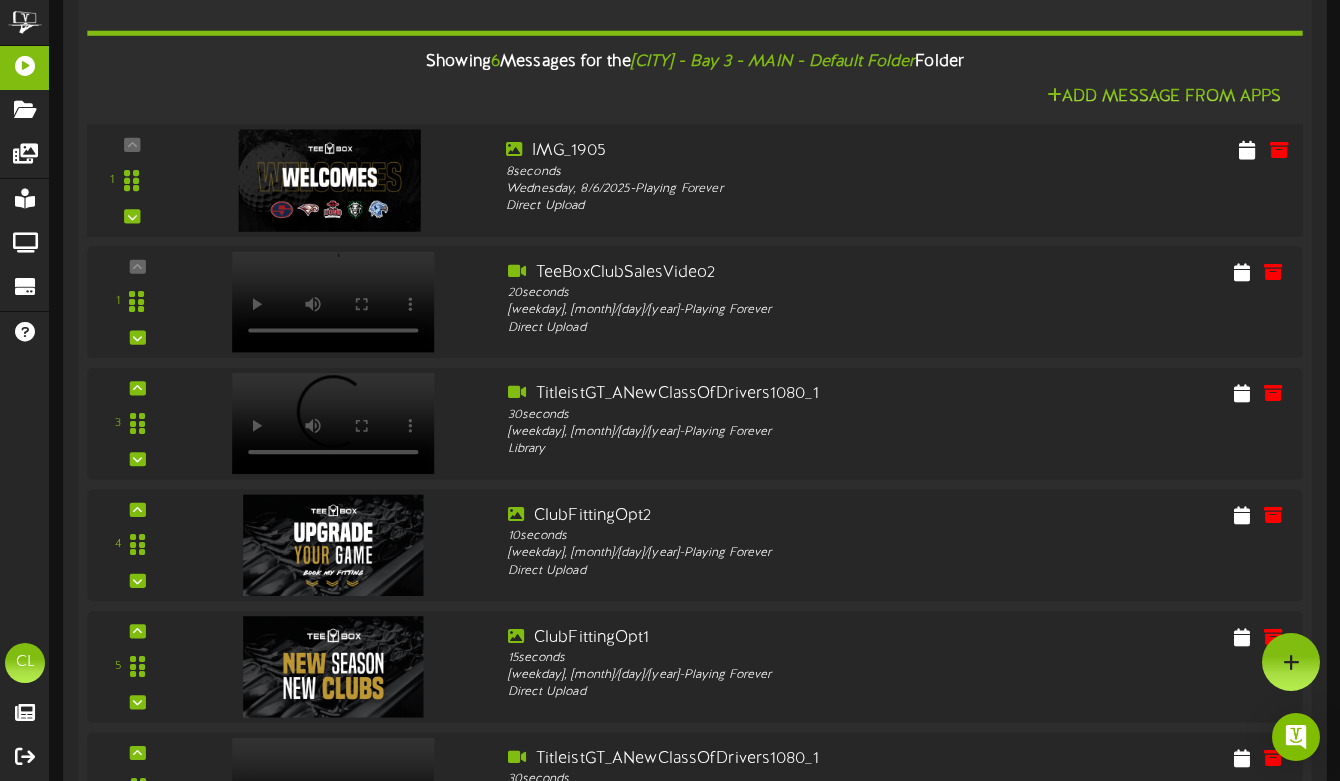 click on "1" at bounding box center [132, 180] 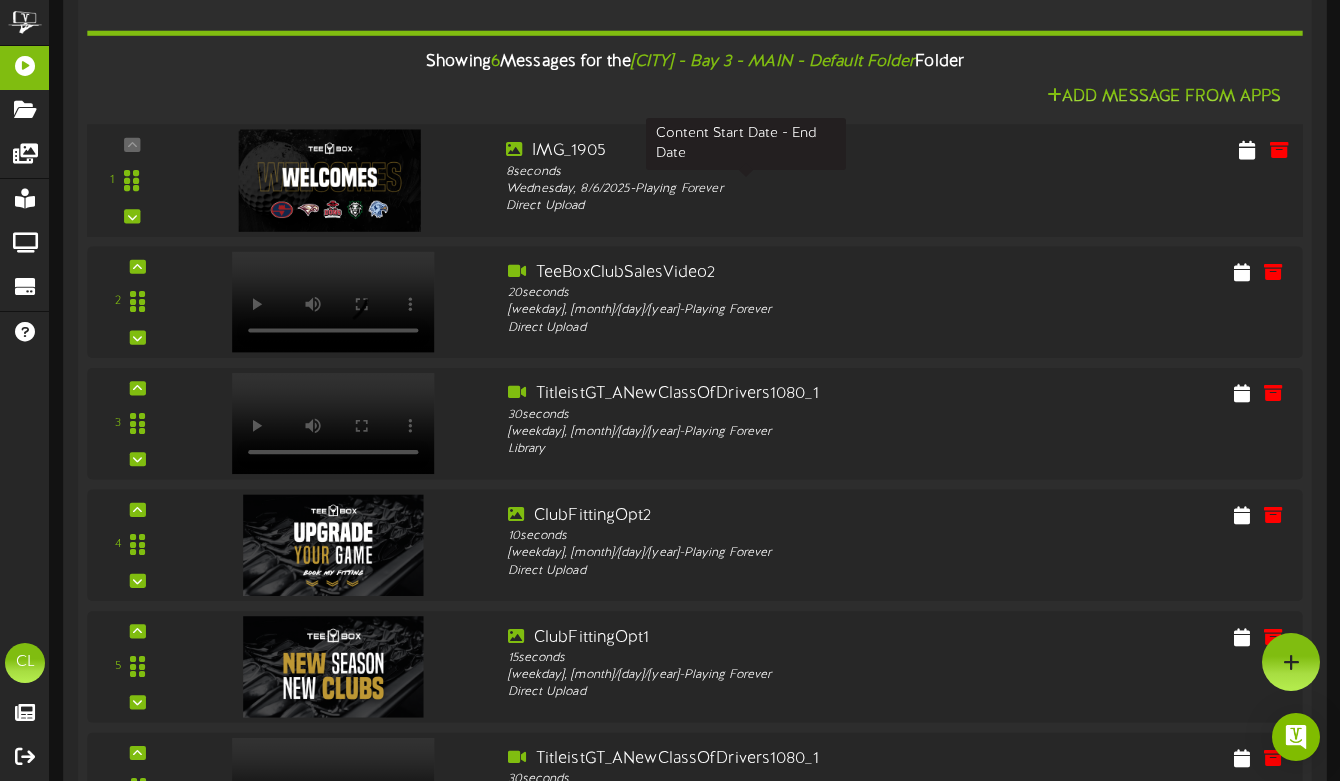 click on "[weekday], [month]/[day]/[year] -
Playing Forever" at bounding box center (746, 189) 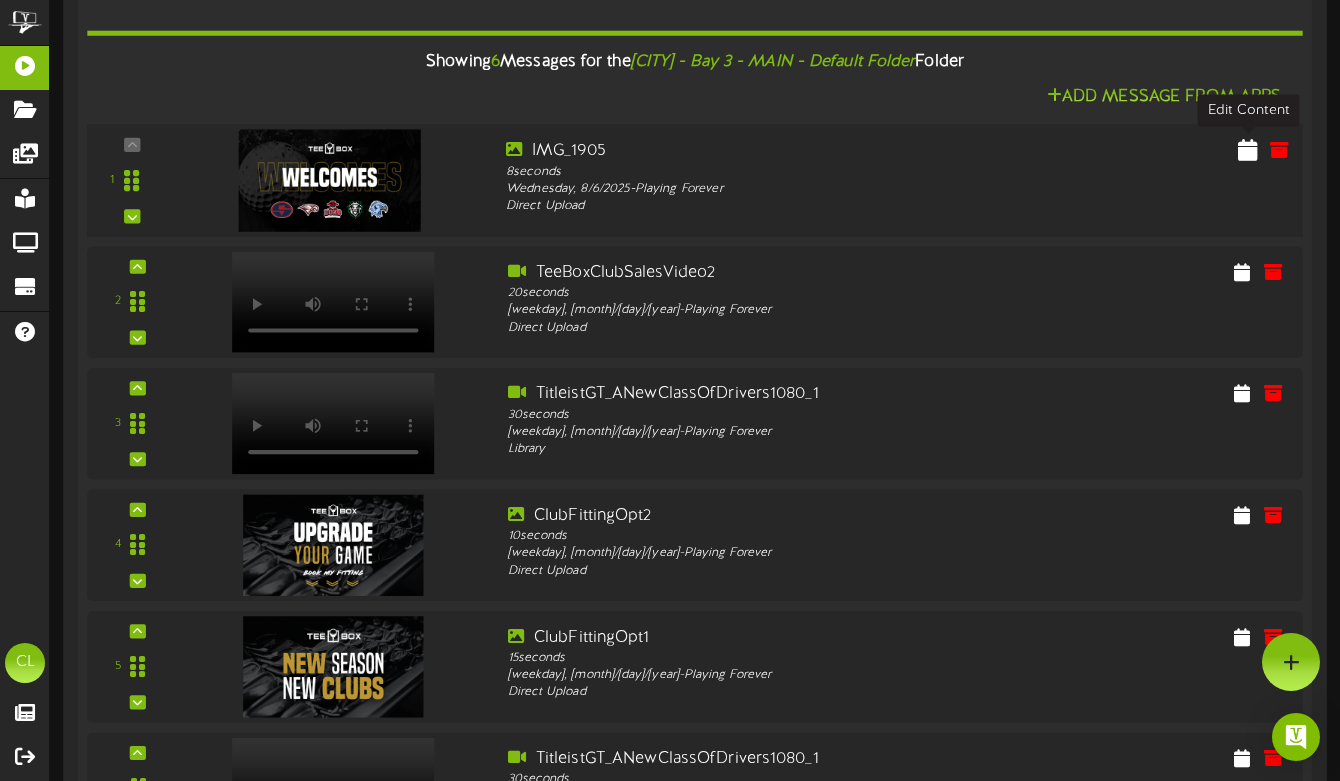 click at bounding box center [1248, 149] 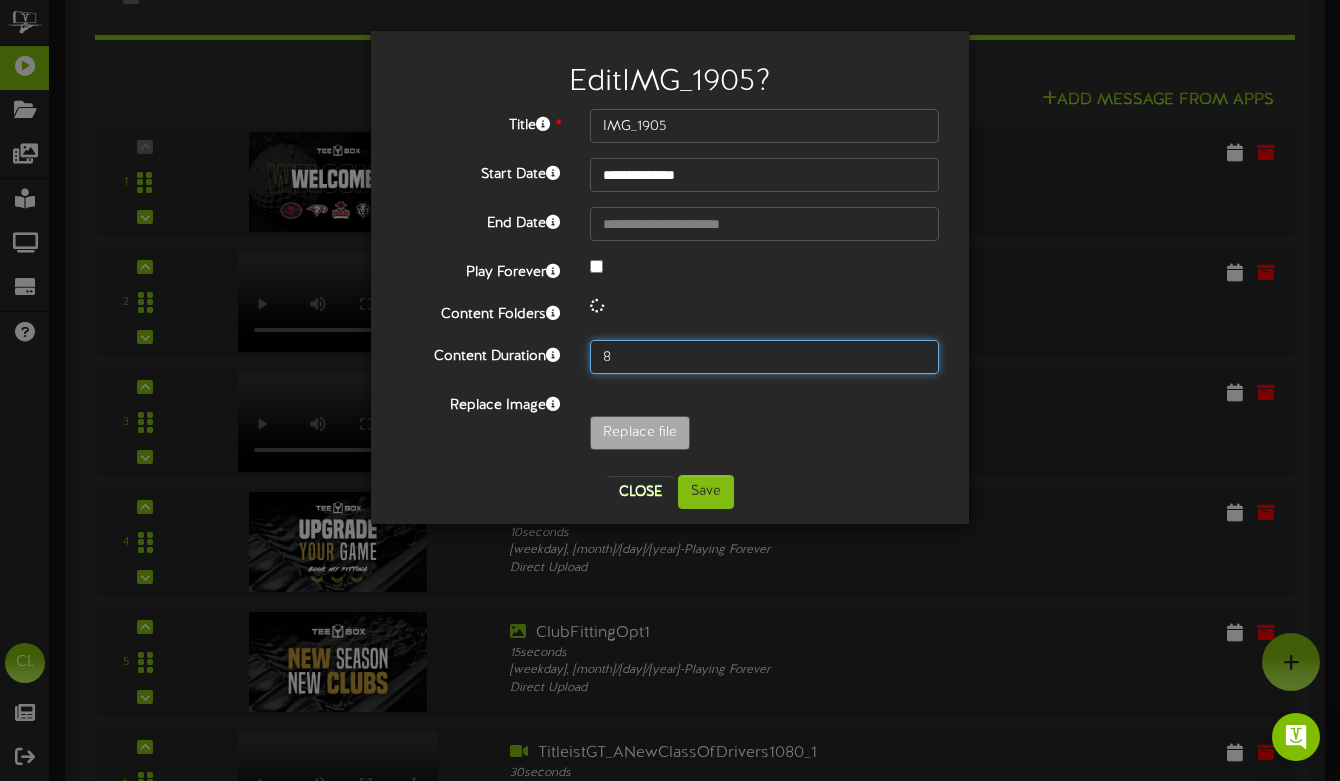 drag, startPoint x: 634, startPoint y: 353, endPoint x: 547, endPoint y: 353, distance: 87 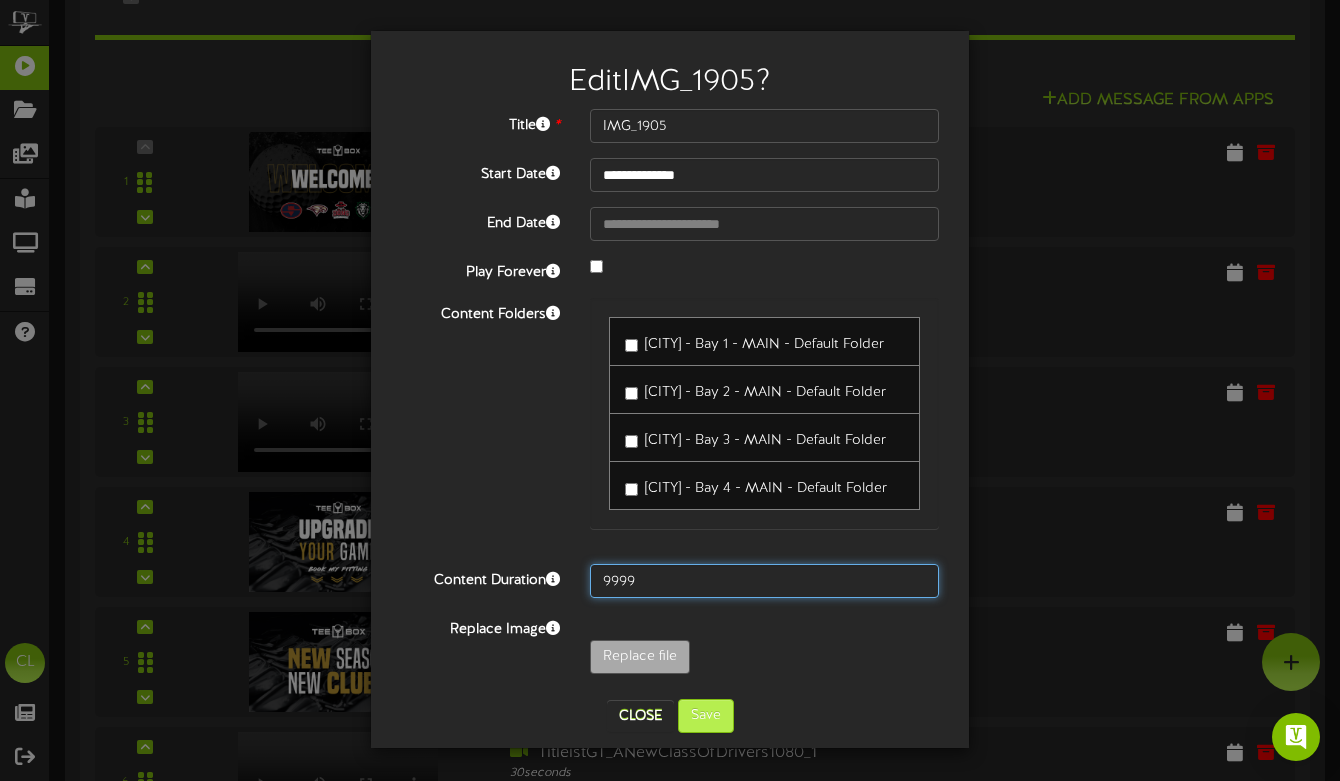 type on "9999" 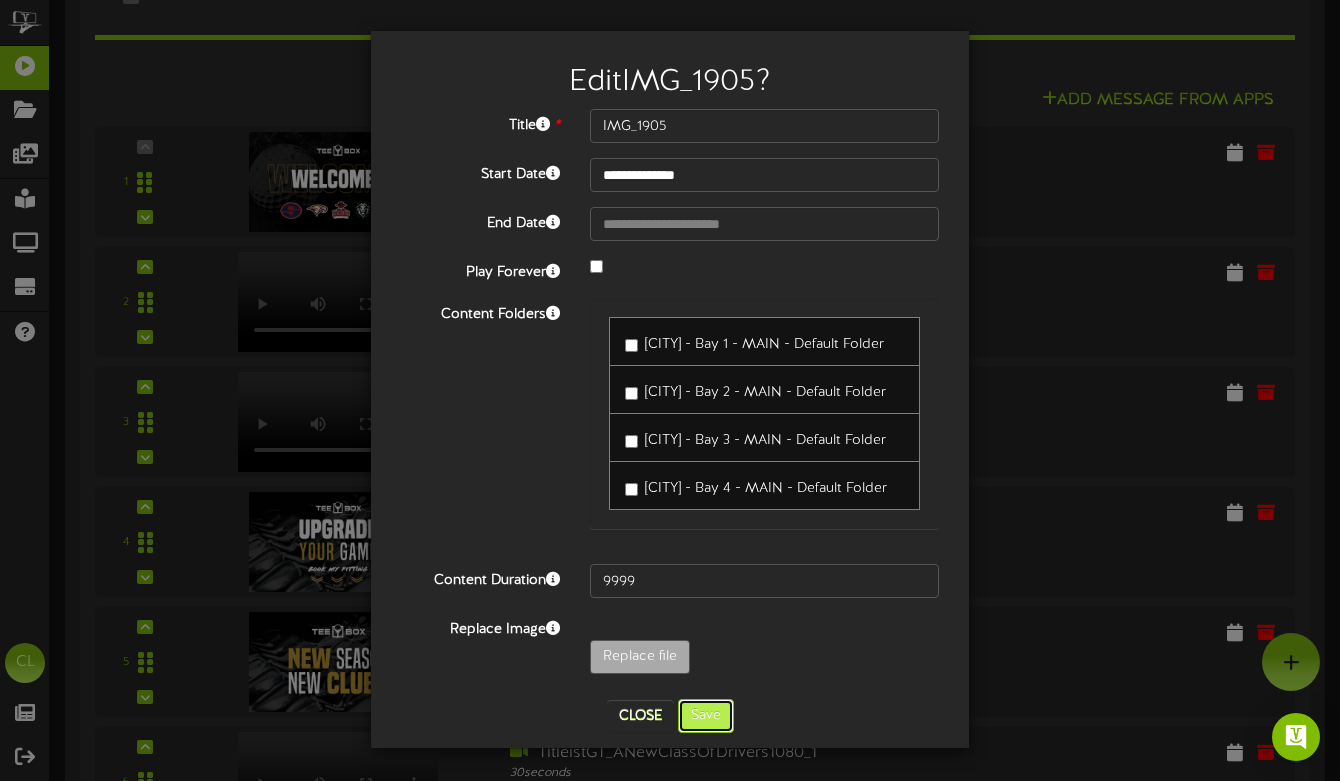 click on "Save" at bounding box center [706, 716] 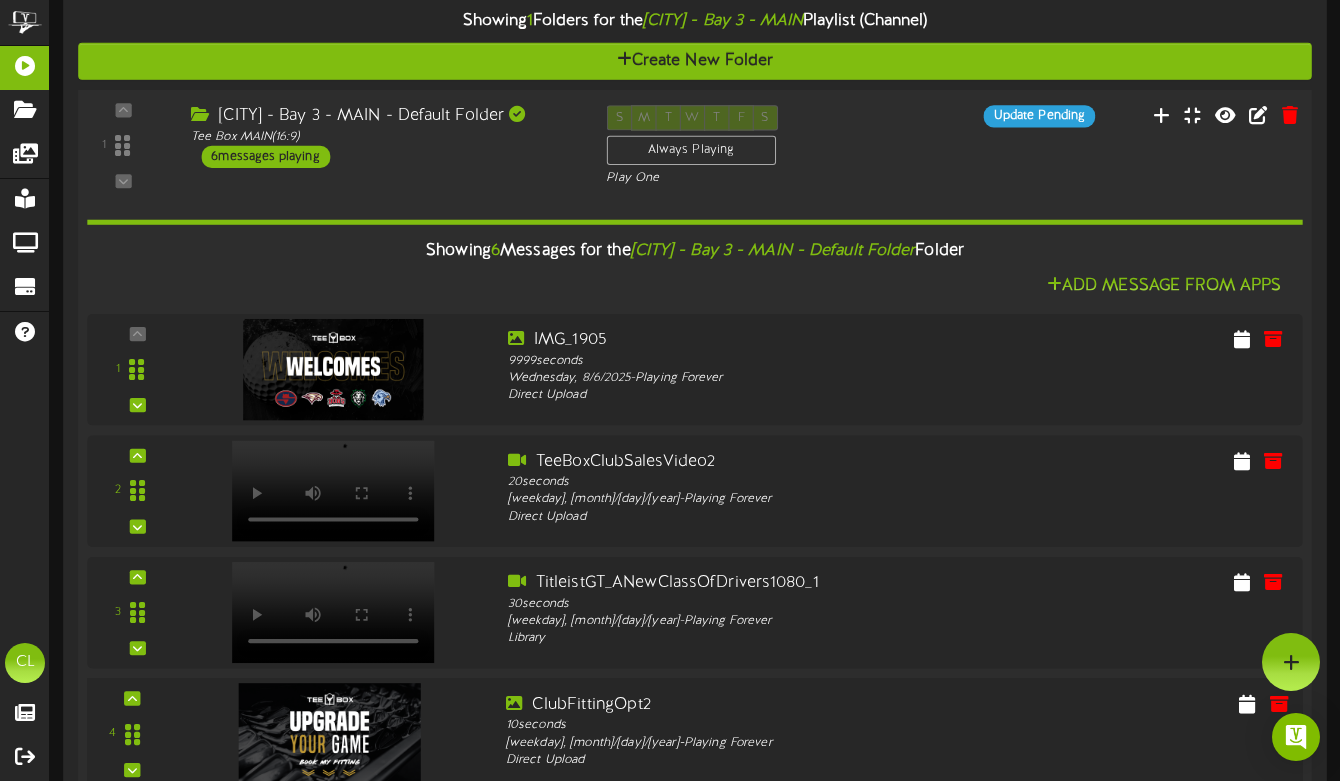 scroll, scrollTop: 1041, scrollLeft: 0, axis: vertical 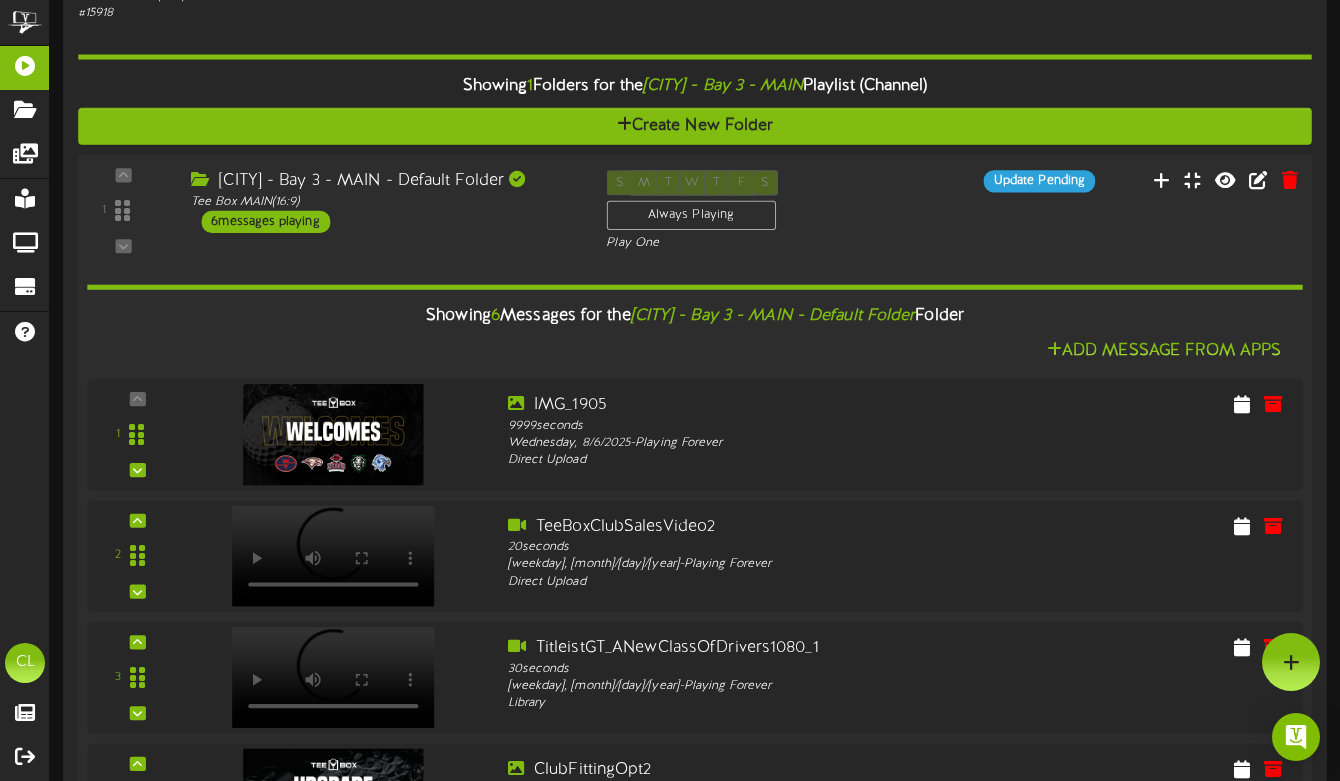 click on "Add Message From Apps" at bounding box center [695, 350] 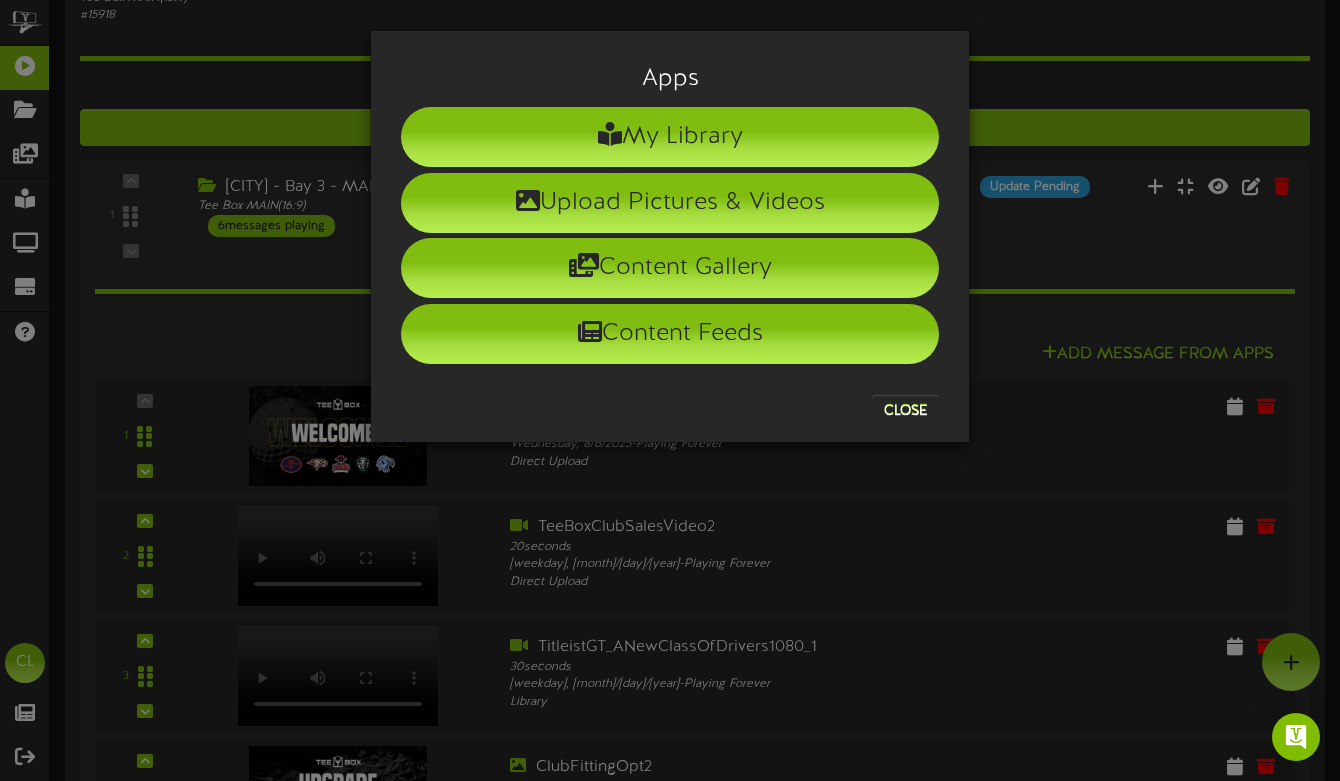 click on "Apps
My Library
Upload Pictures & Videos
Content Gallery
Content Feeds
Close" at bounding box center [670, 390] 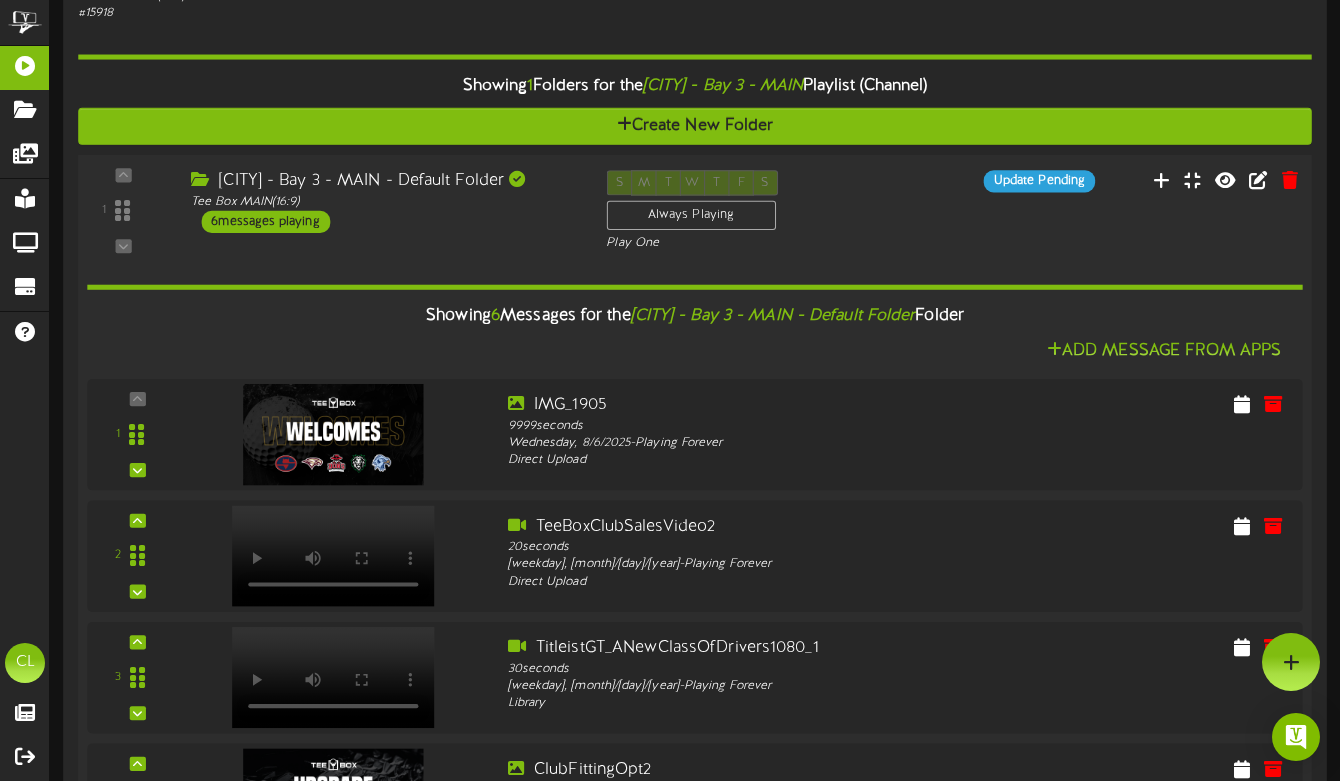 click on "1
( 16:9" at bounding box center [695, 211] 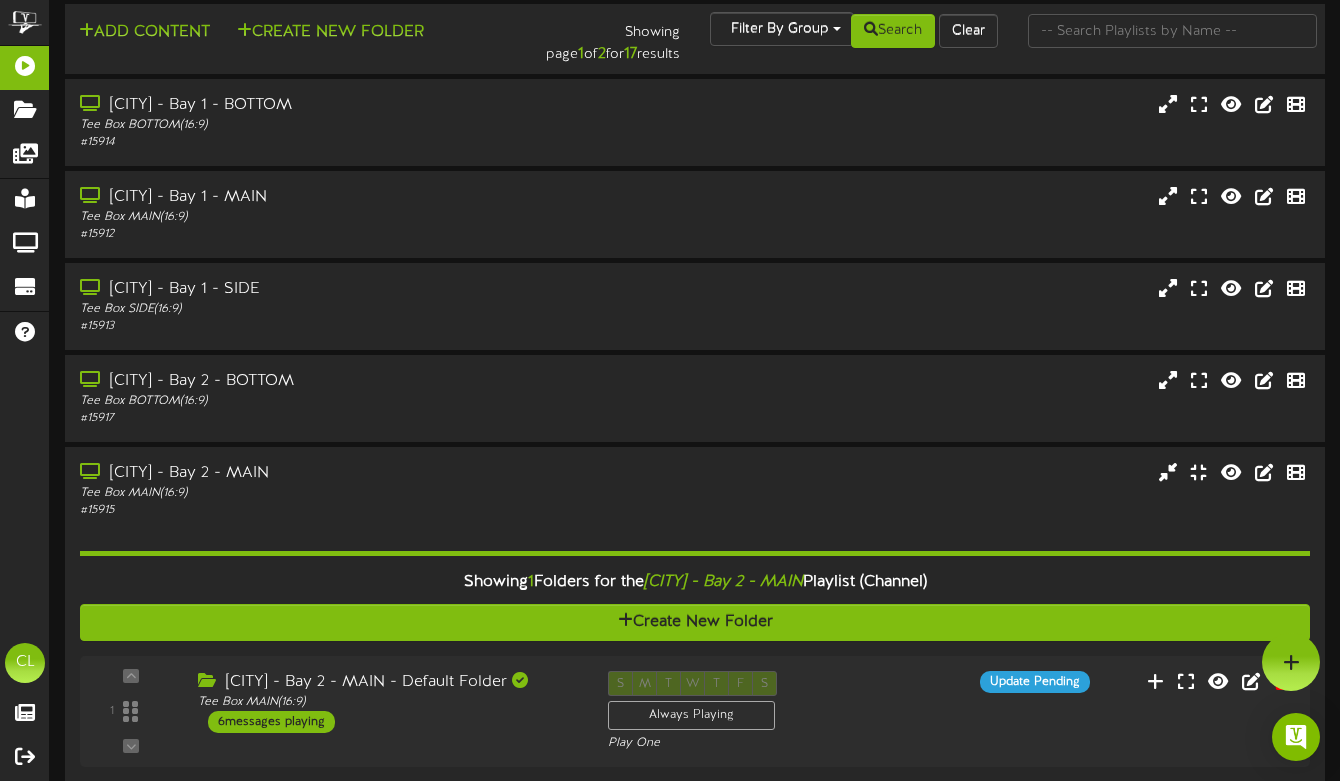 scroll, scrollTop: 0, scrollLeft: 0, axis: both 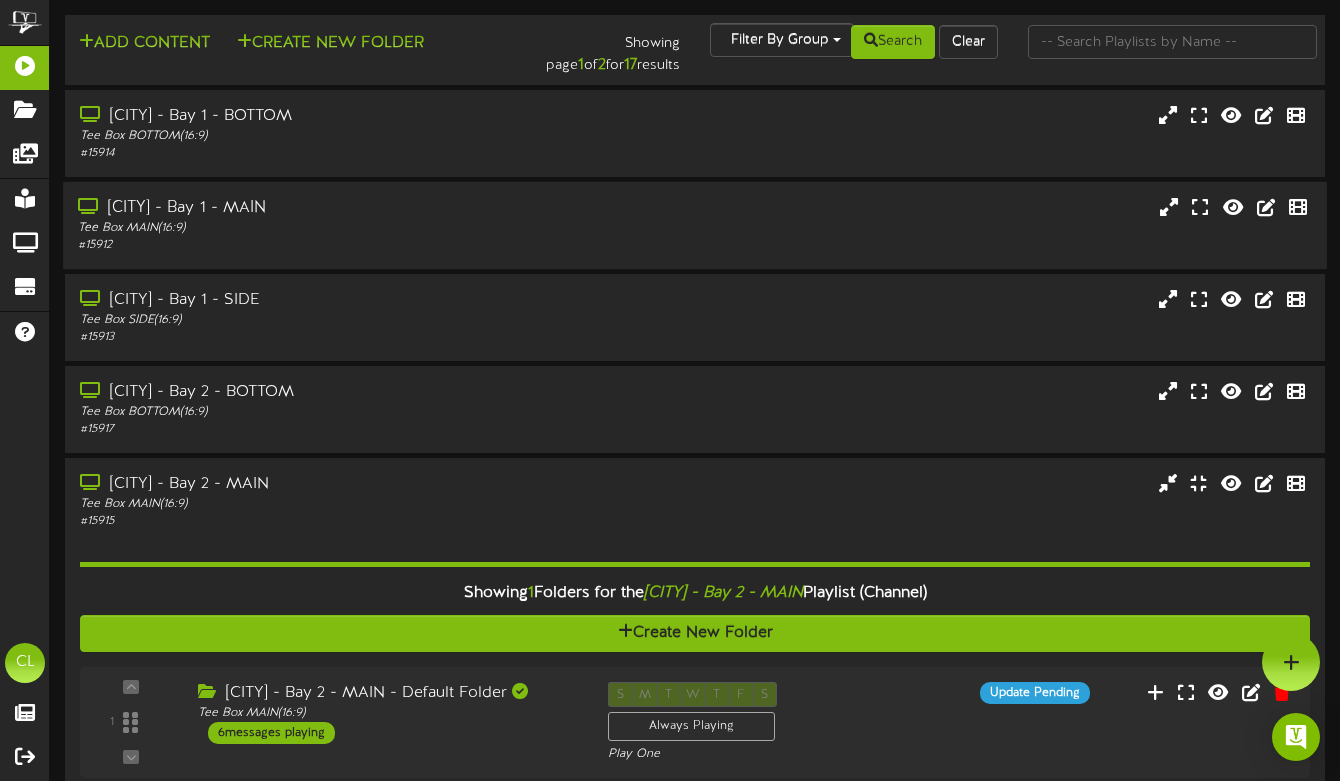 click on "[CITY] - Bay 1 - MAIN" at bounding box center [326, 208] 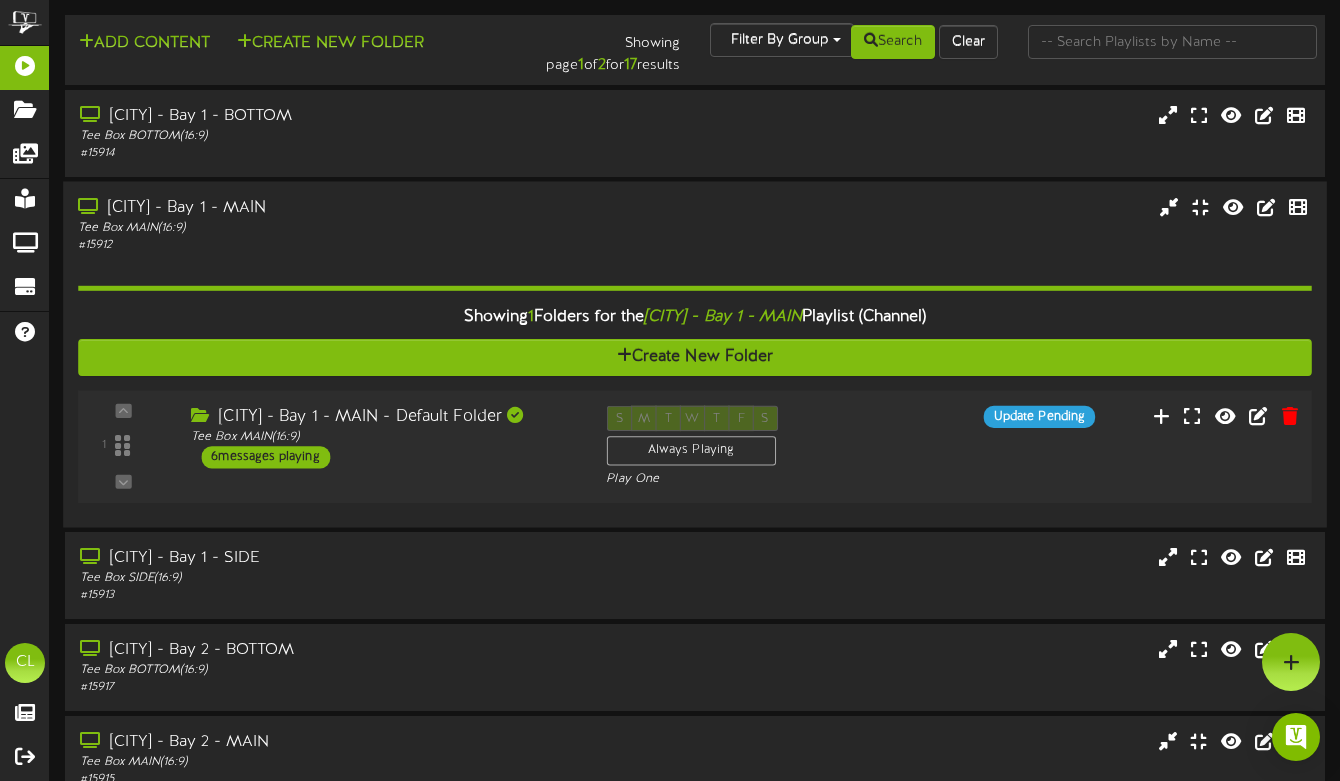 click on "[CITY] - Bay 1 - MAIN - Default Folder
Tee Box MAIN  ( 16:9 )
6  messages playing" at bounding box center (383, 437) 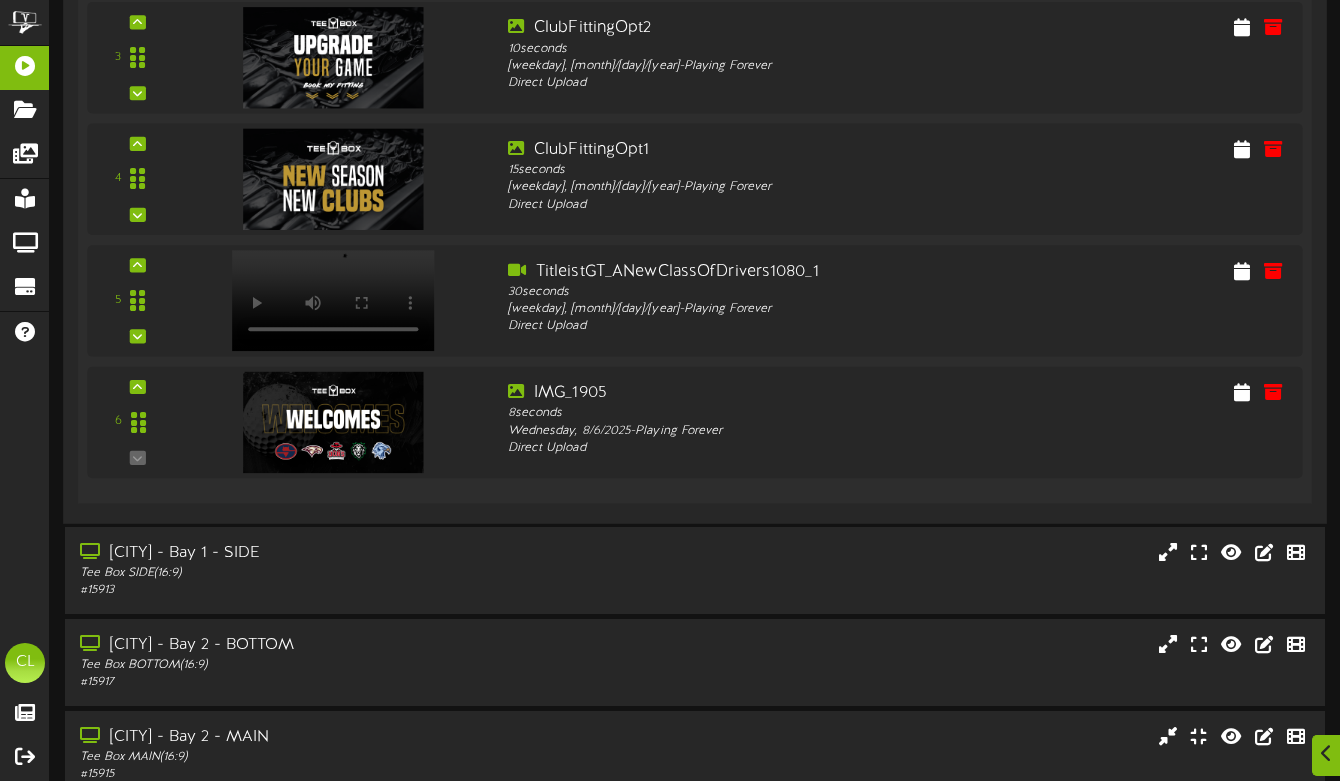 scroll, scrollTop: 968, scrollLeft: 0, axis: vertical 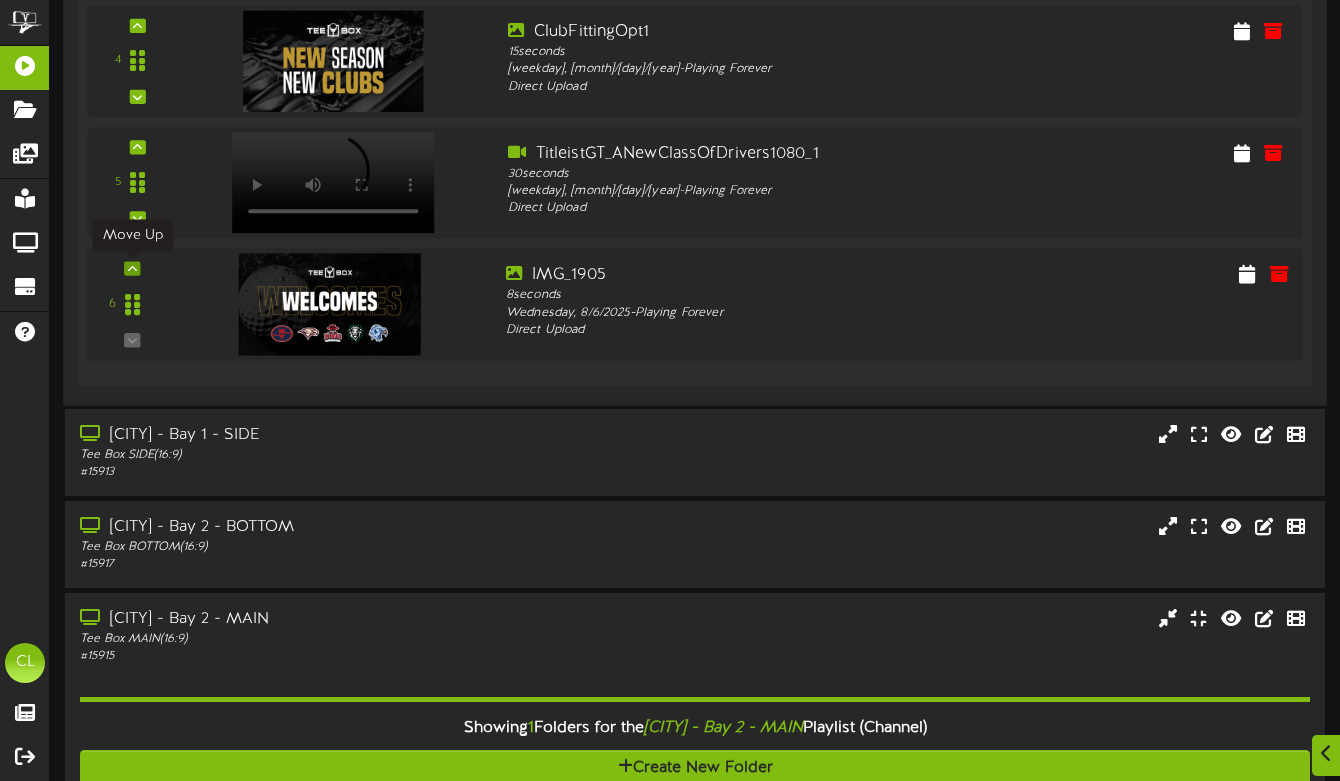 click at bounding box center [132, 268] 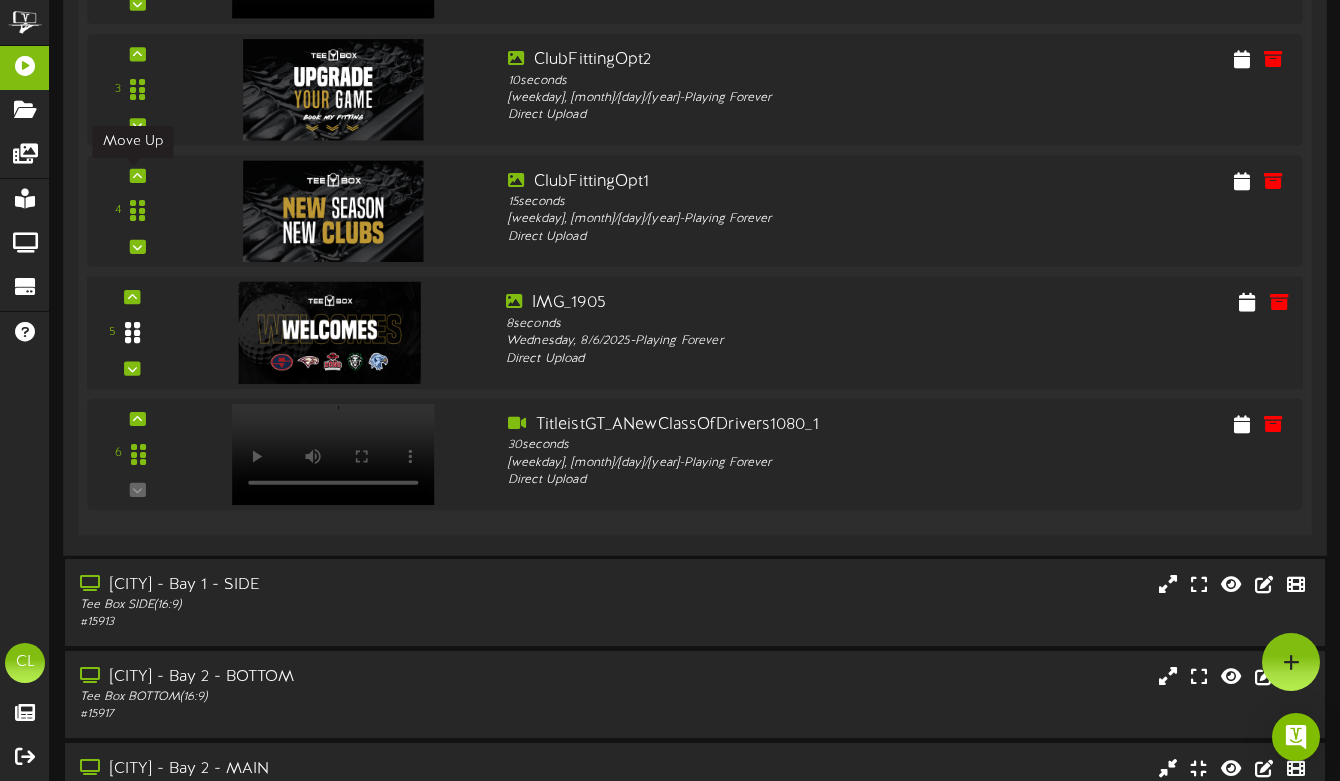 scroll, scrollTop: 803, scrollLeft: 0, axis: vertical 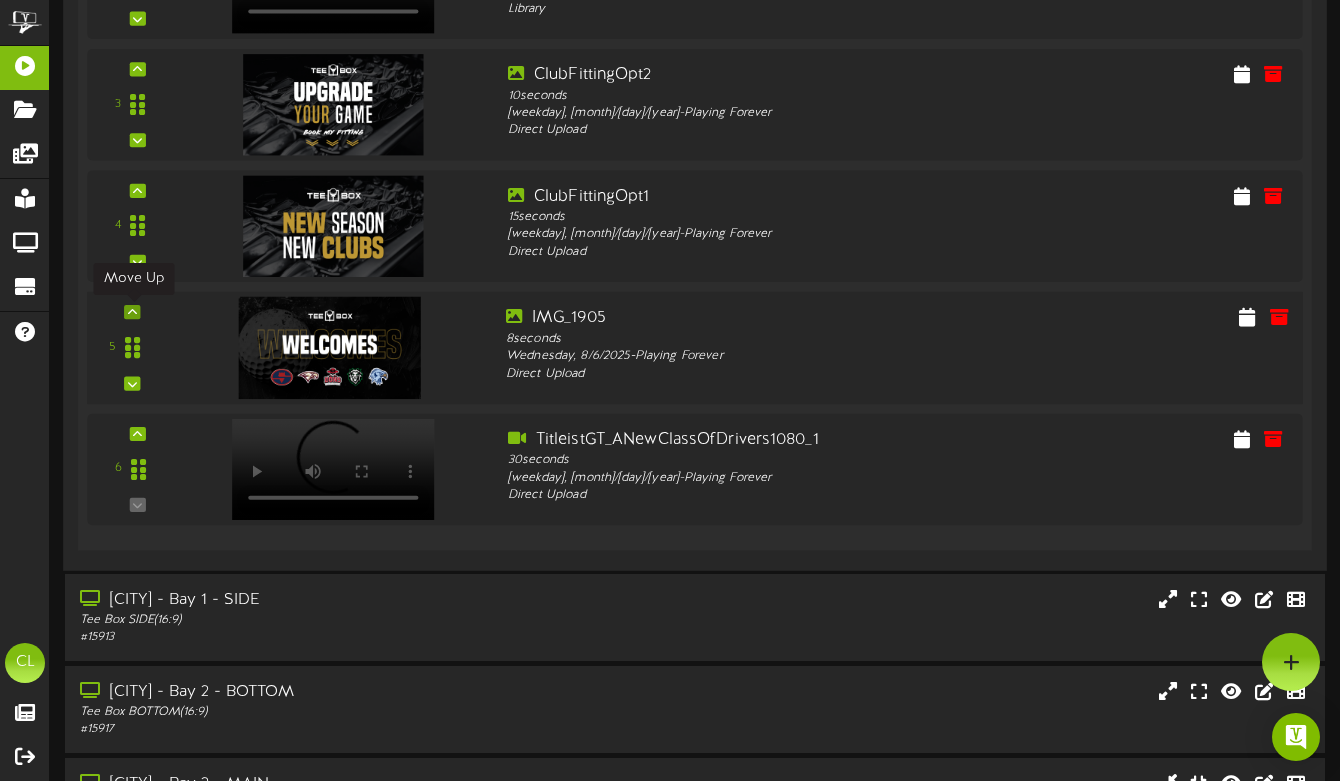 click at bounding box center (132, 312) 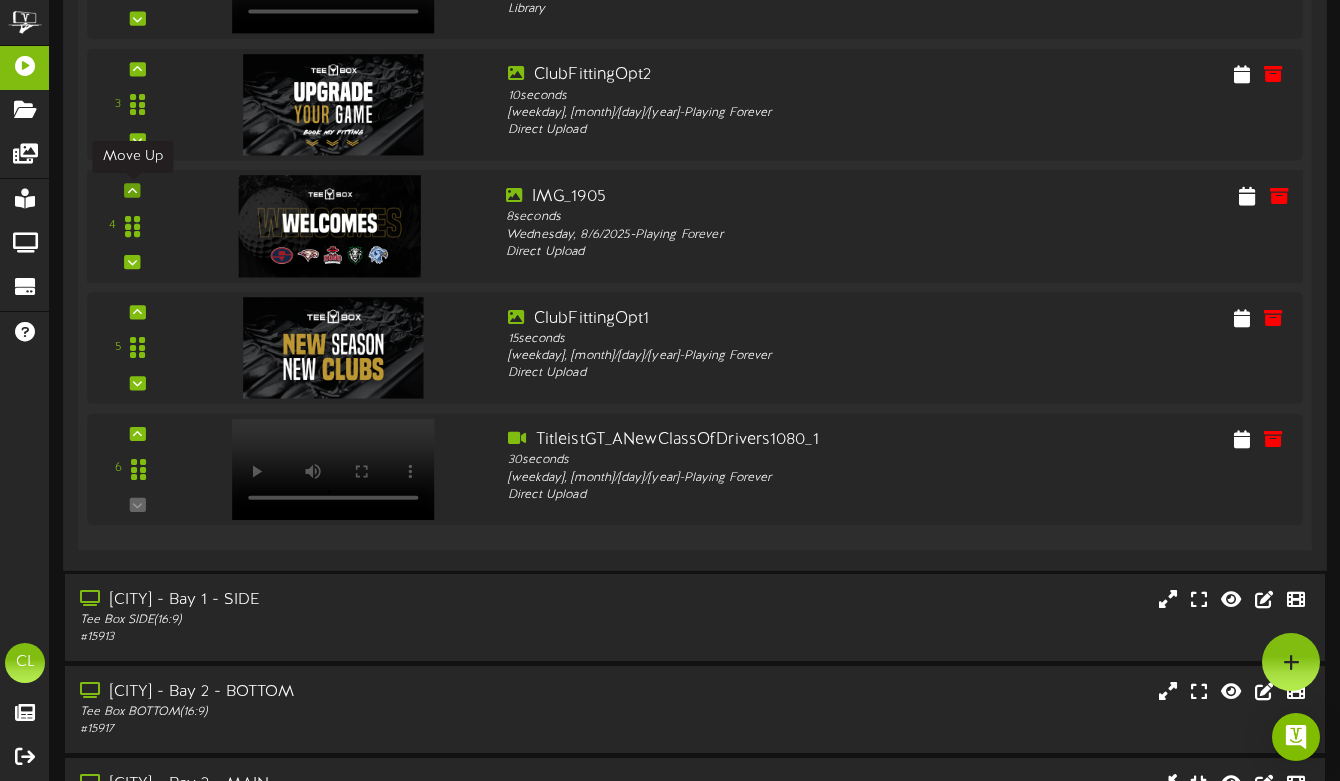click at bounding box center [132, 190] 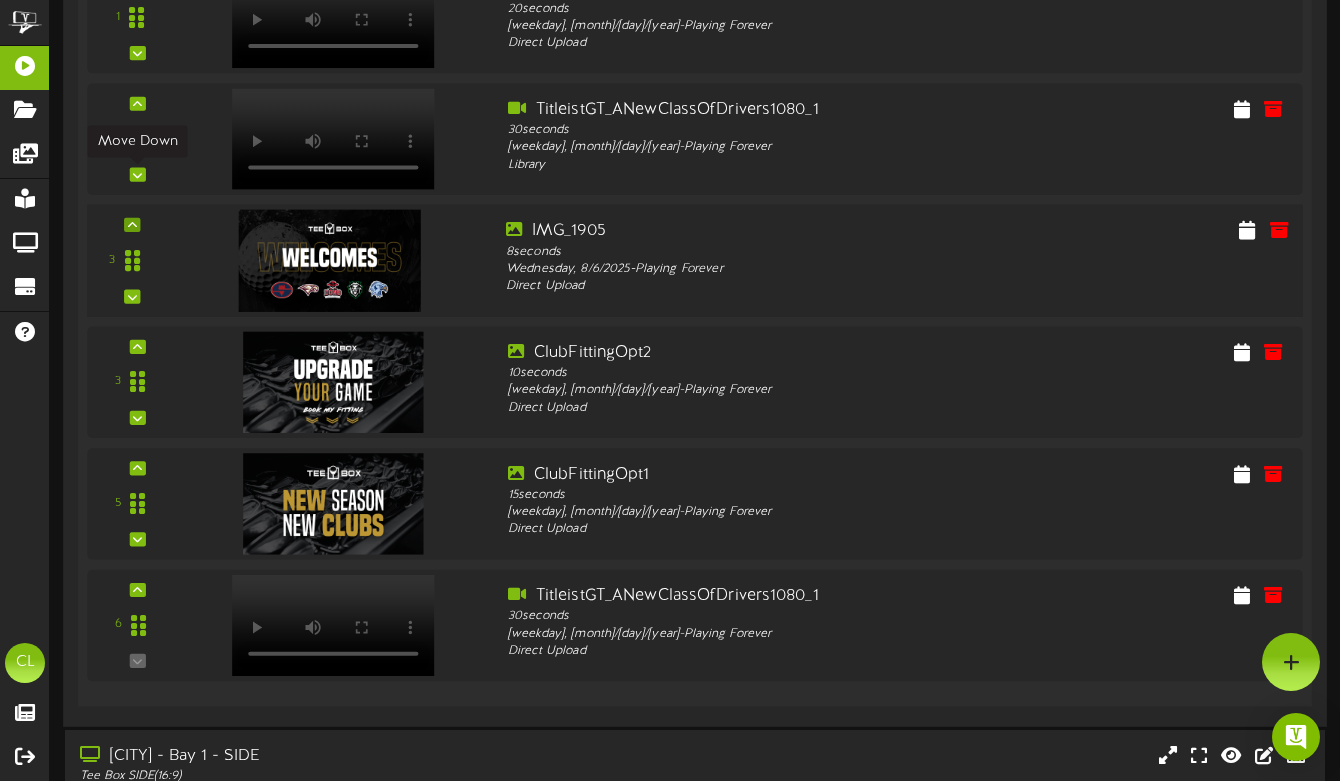 scroll, scrollTop: 637, scrollLeft: 0, axis: vertical 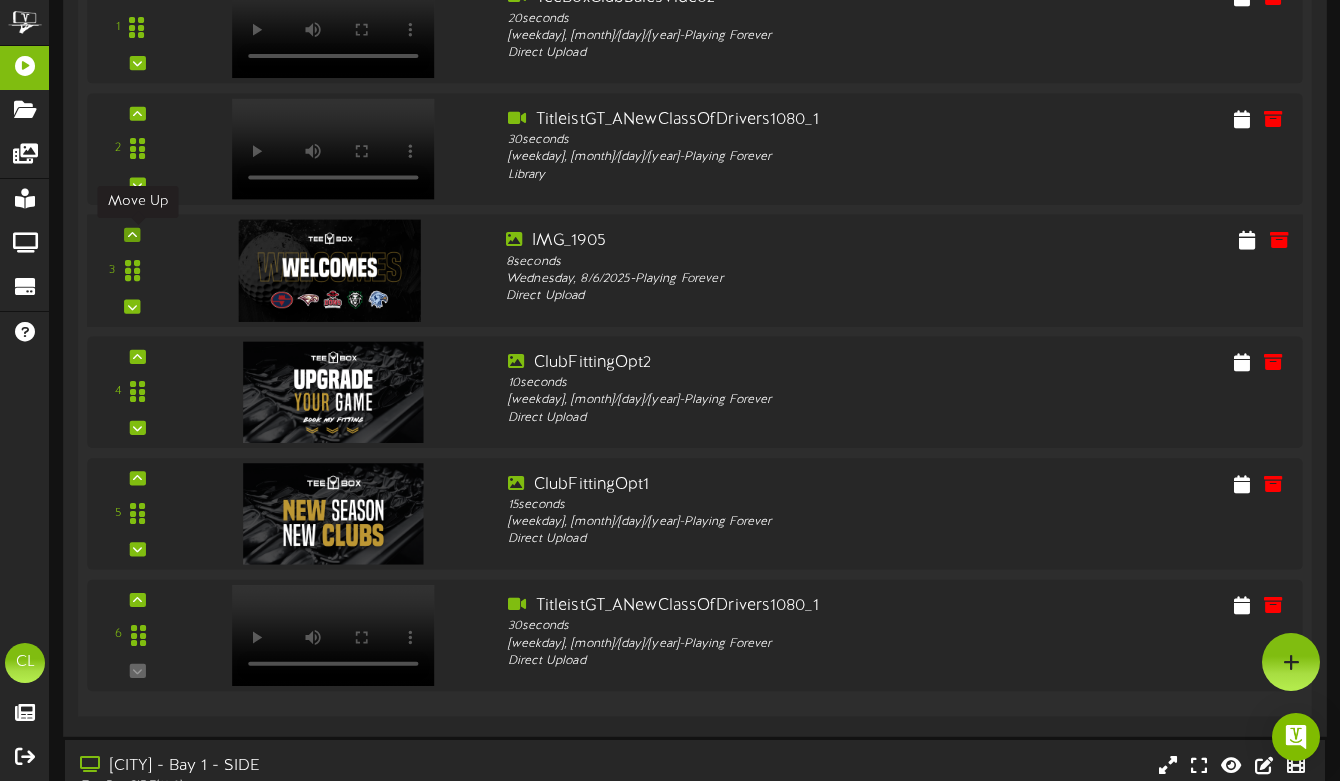 click at bounding box center [132, 235] 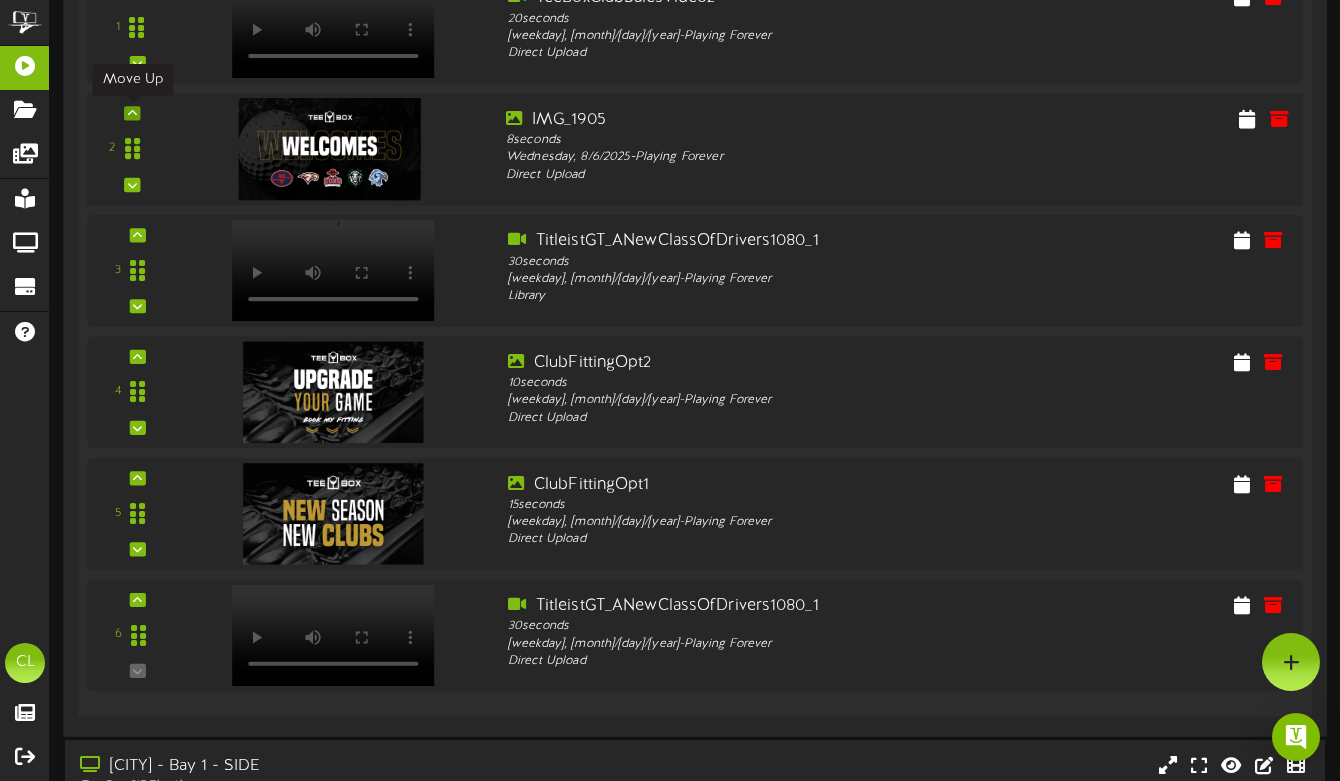 click at bounding box center [132, 113] 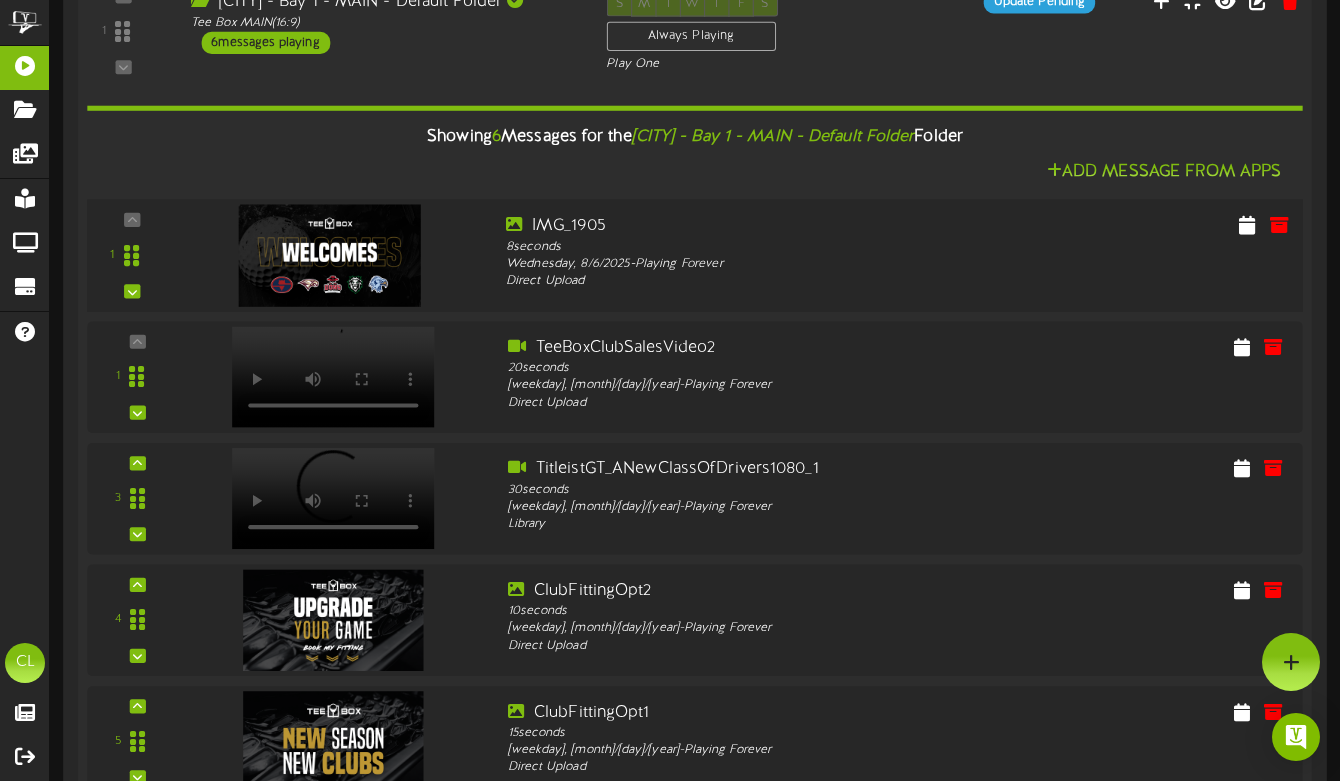 scroll, scrollTop: 399, scrollLeft: 0, axis: vertical 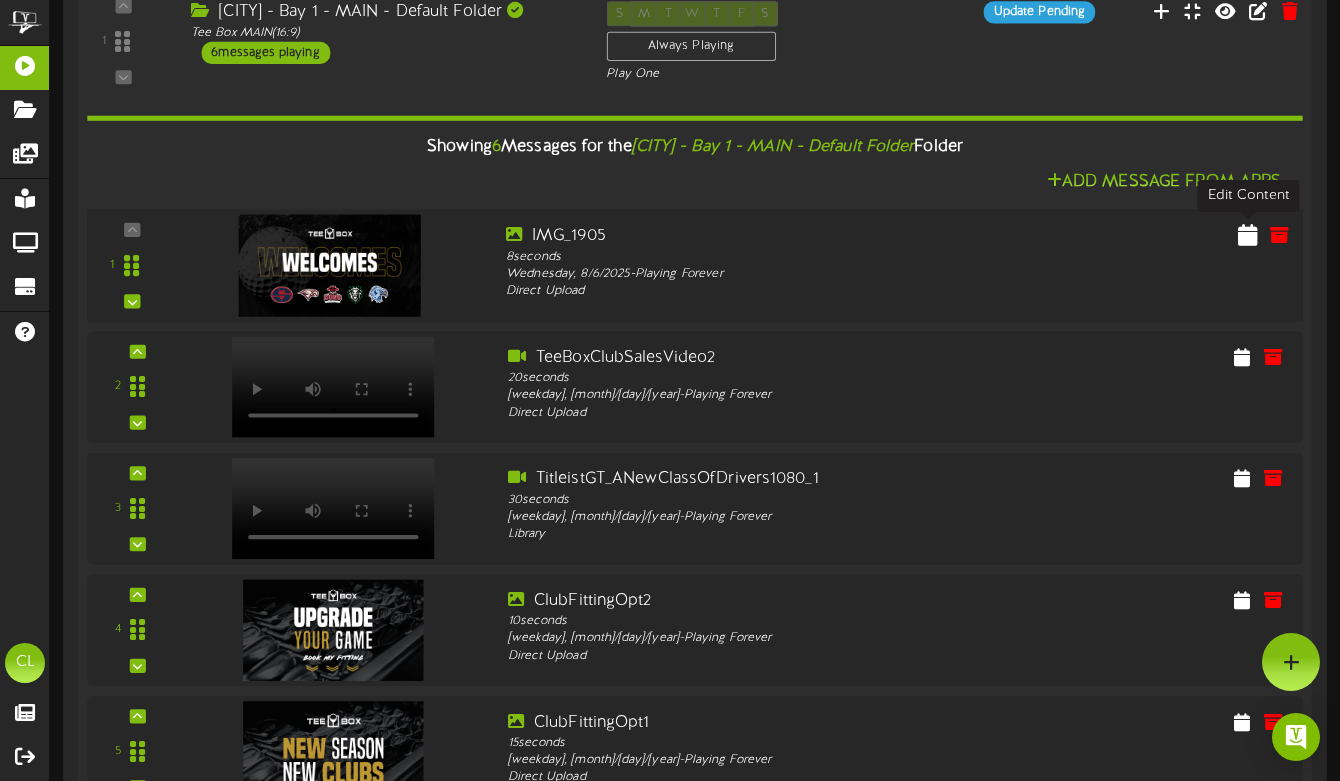 click at bounding box center [1248, 234] 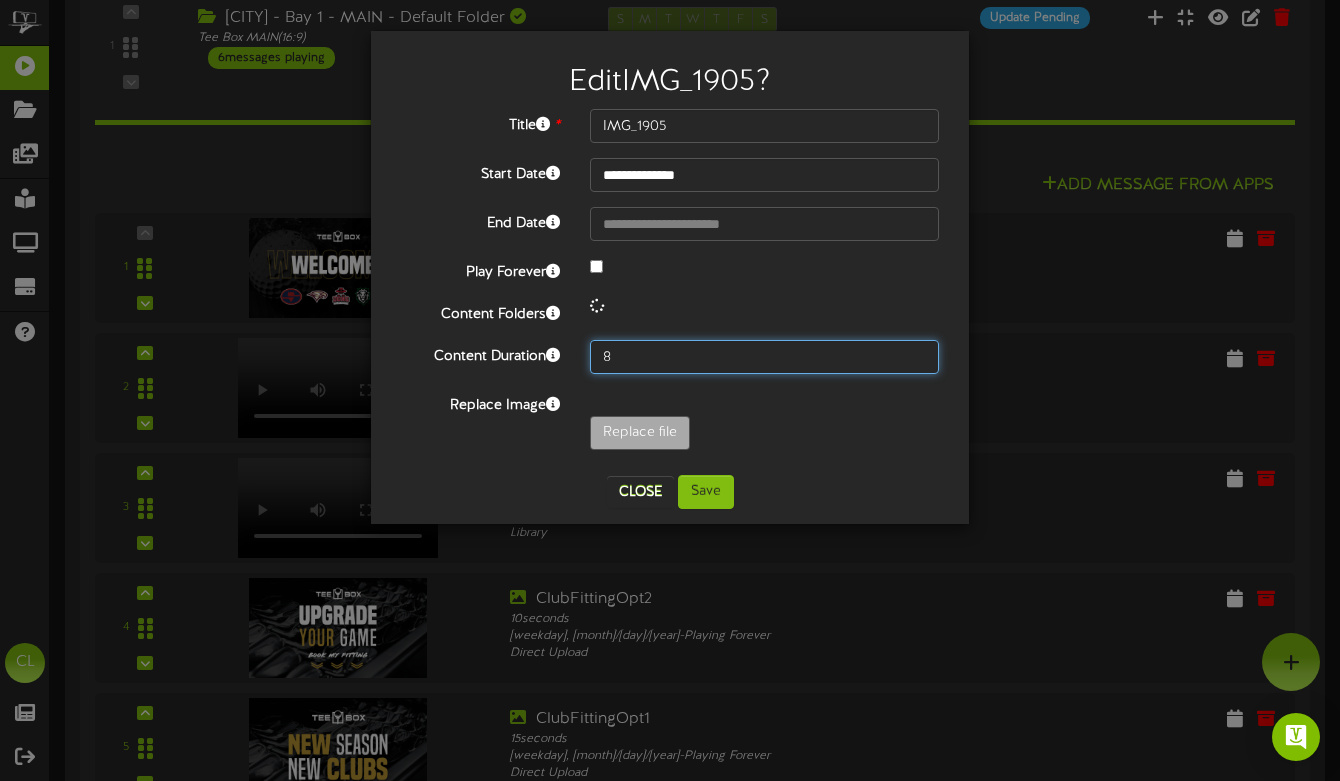 drag, startPoint x: 642, startPoint y: 353, endPoint x: 541, endPoint y: 353, distance: 101 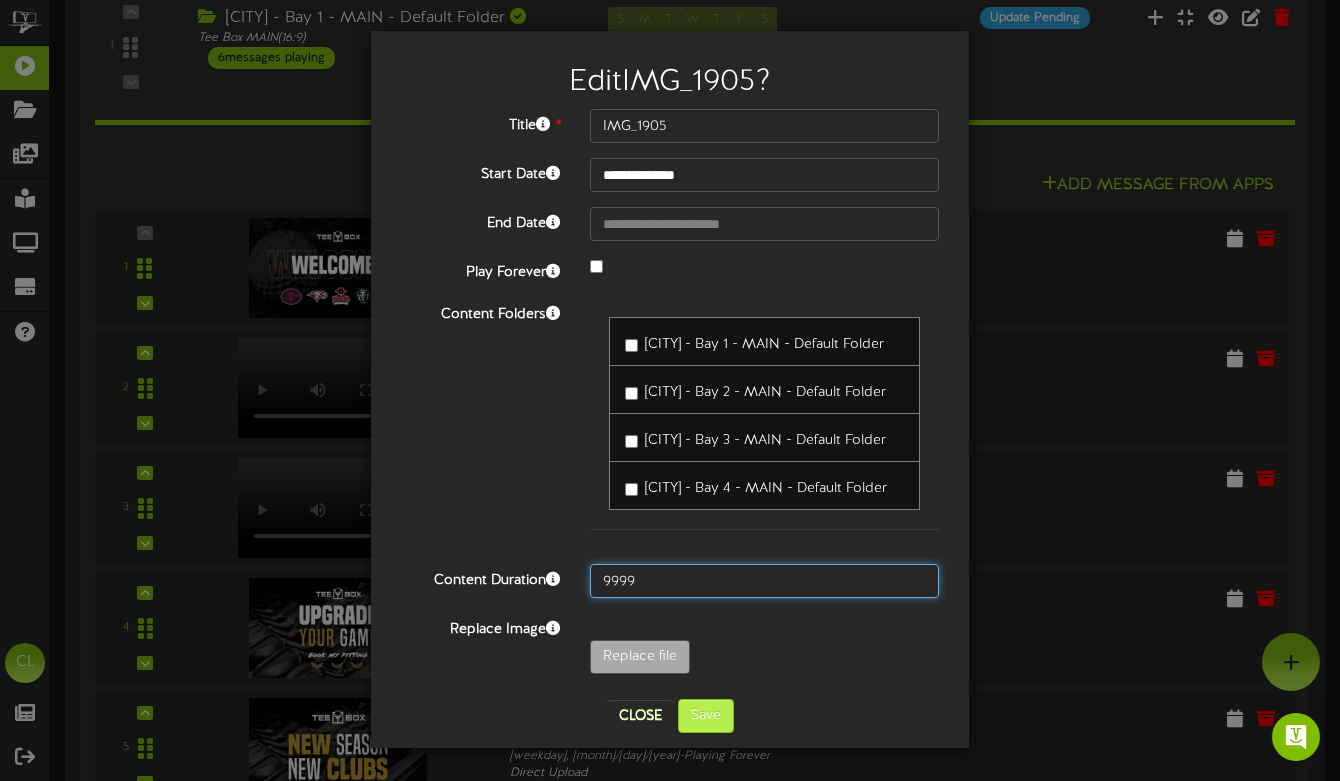 type on "9999" 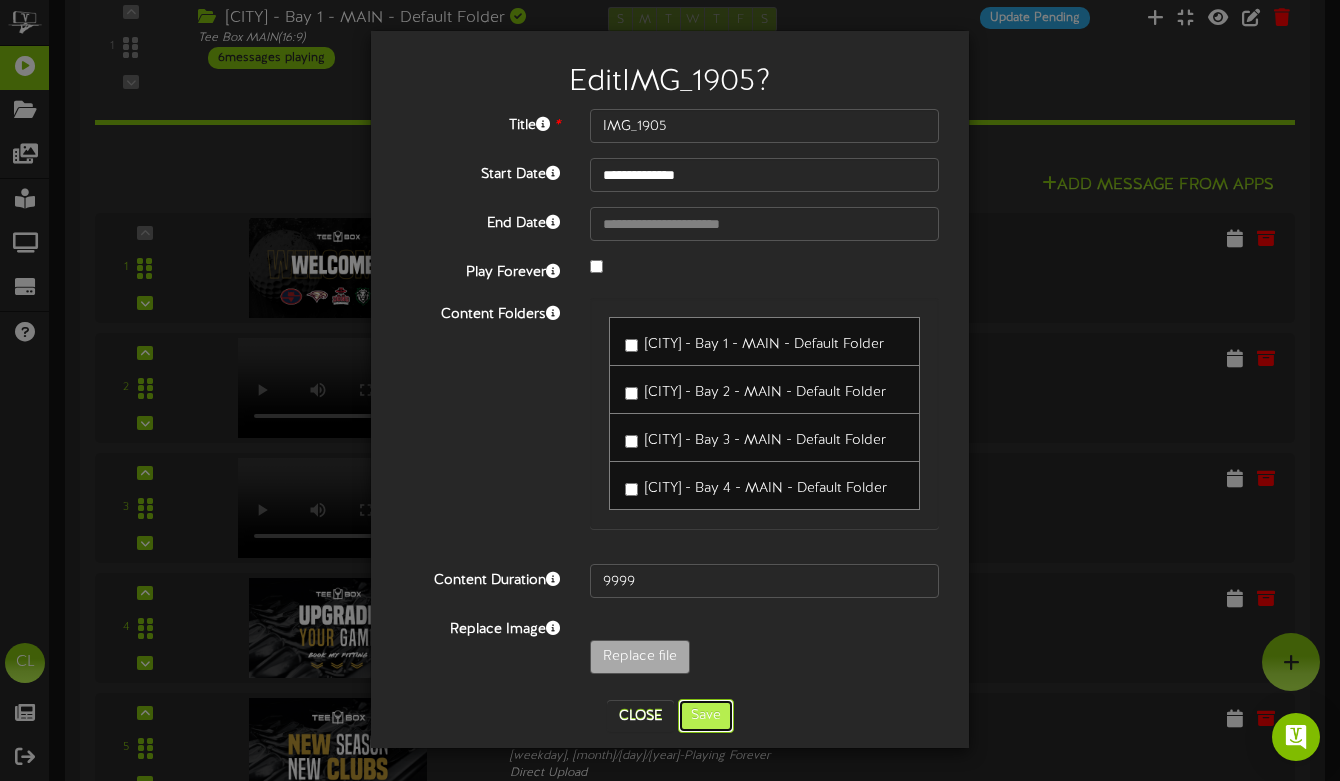 click on "Save" at bounding box center (706, 716) 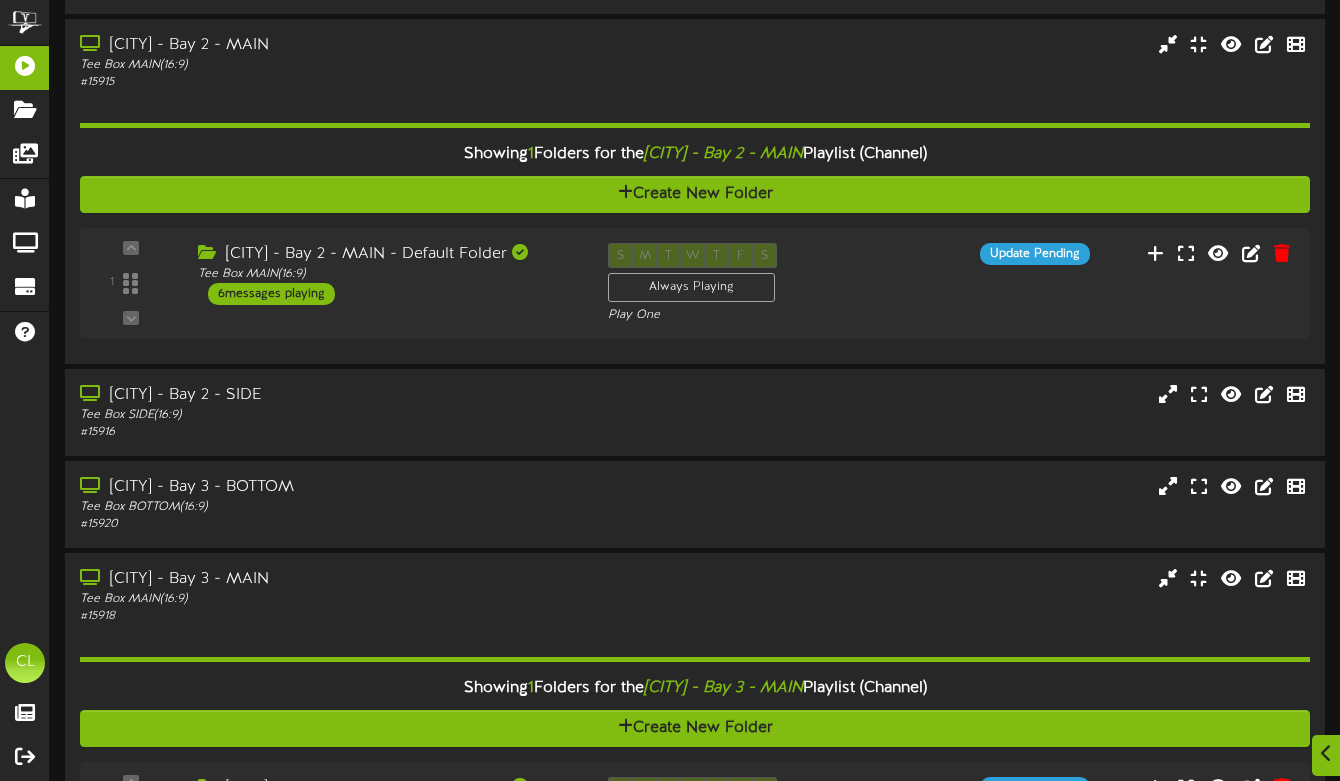 scroll, scrollTop: 1926, scrollLeft: 0, axis: vertical 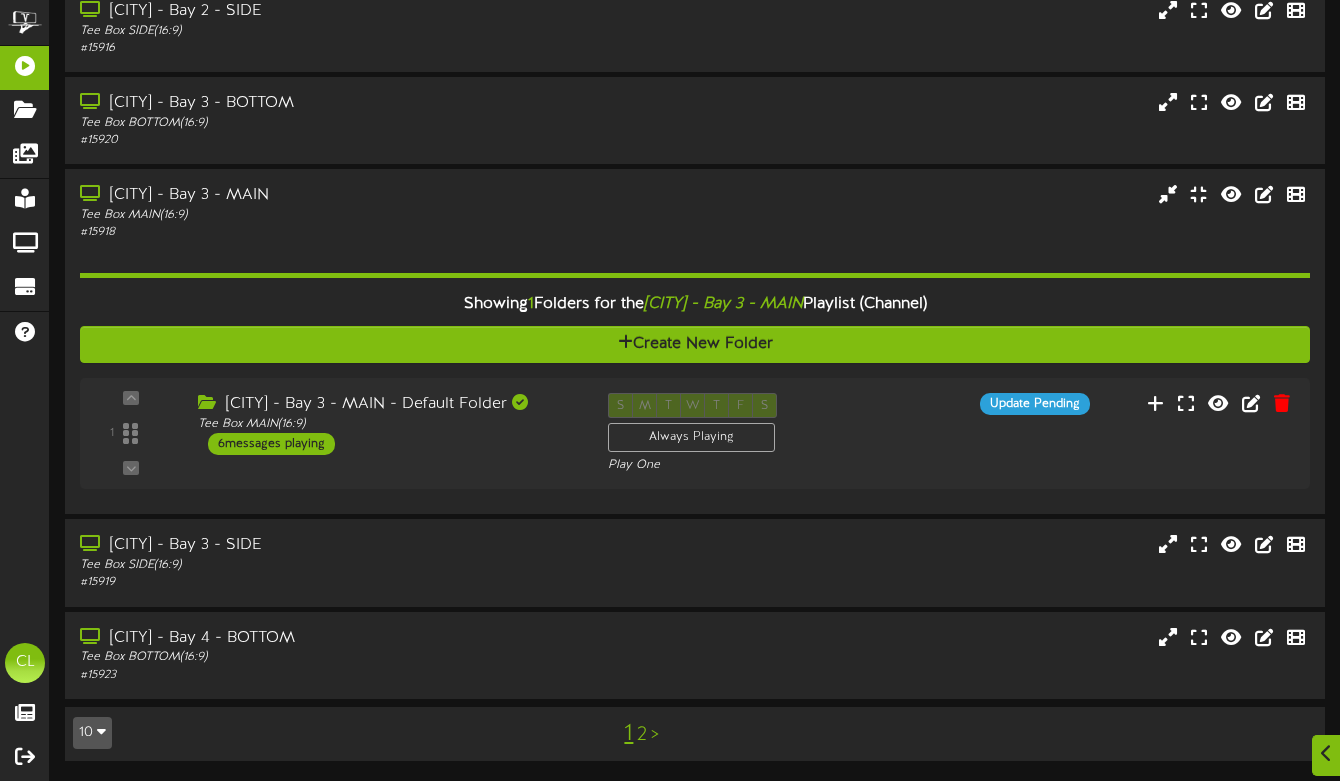 click on "2" at bounding box center (642, 735) 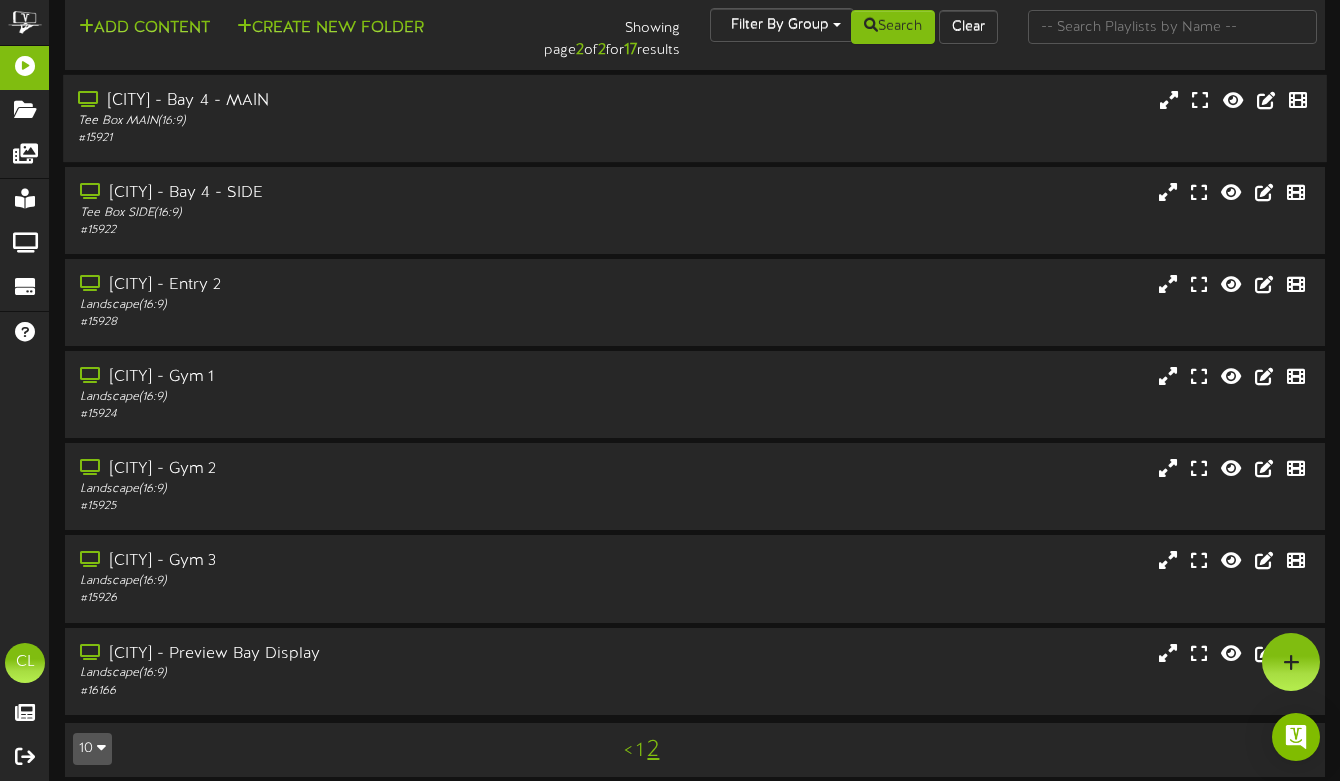 scroll, scrollTop: 0, scrollLeft: 0, axis: both 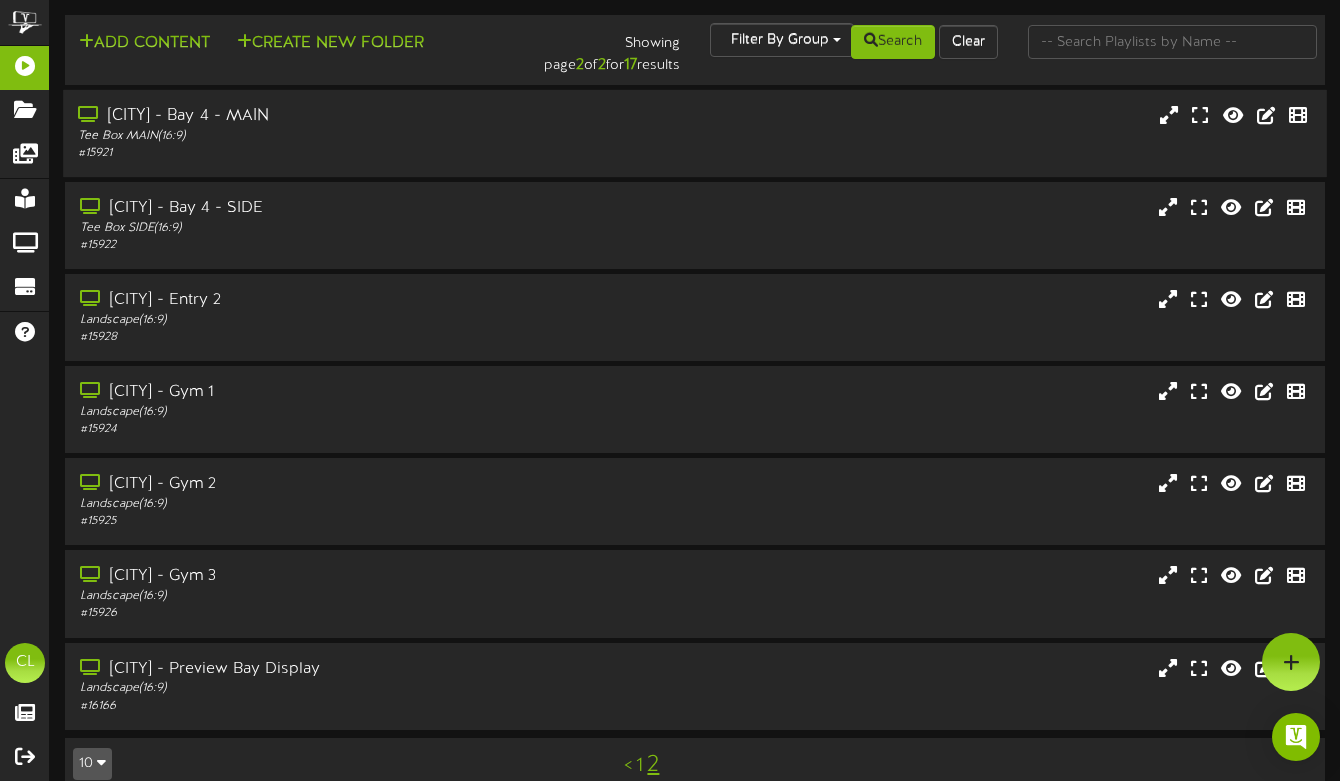 click on "[CITY] - Bay 4 - MAIN" at bounding box center (326, 116) 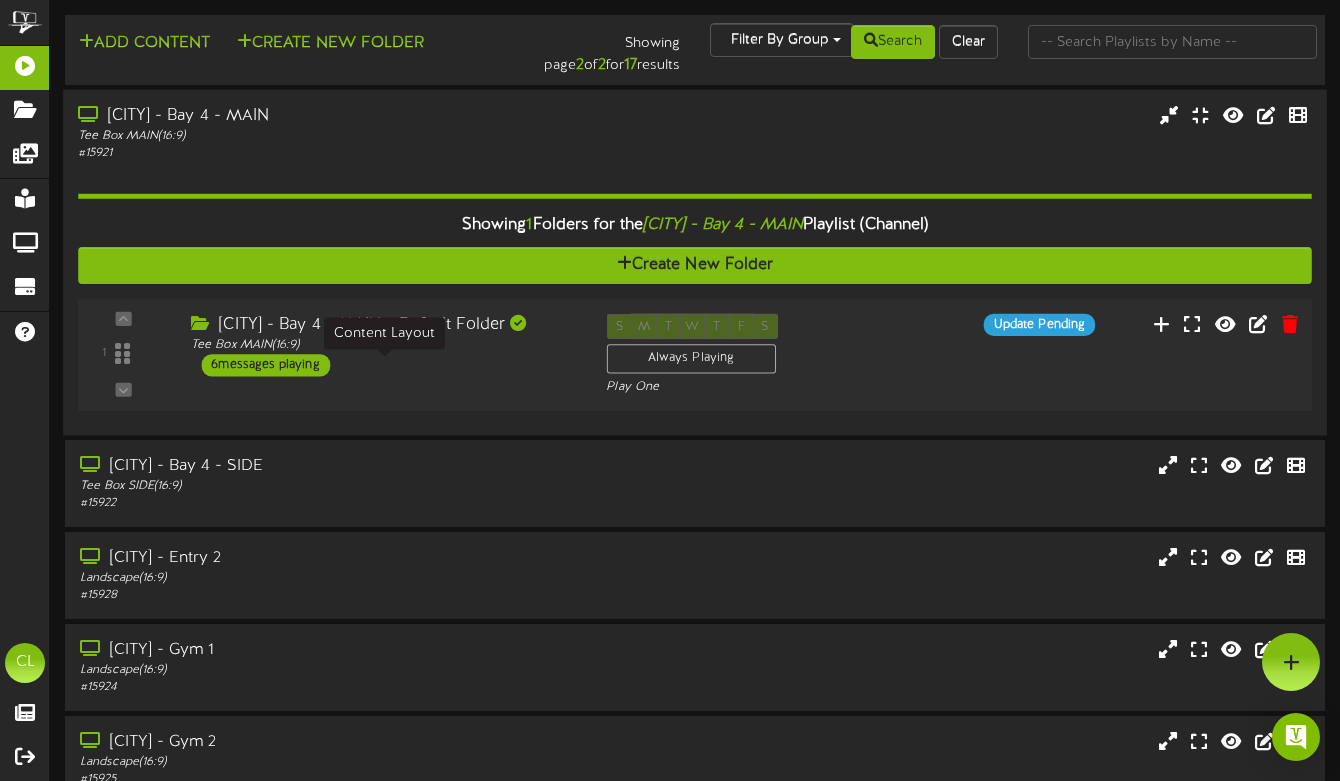 click on "Tee Box MAIN  ( 16:9 )" at bounding box center (383, 345) 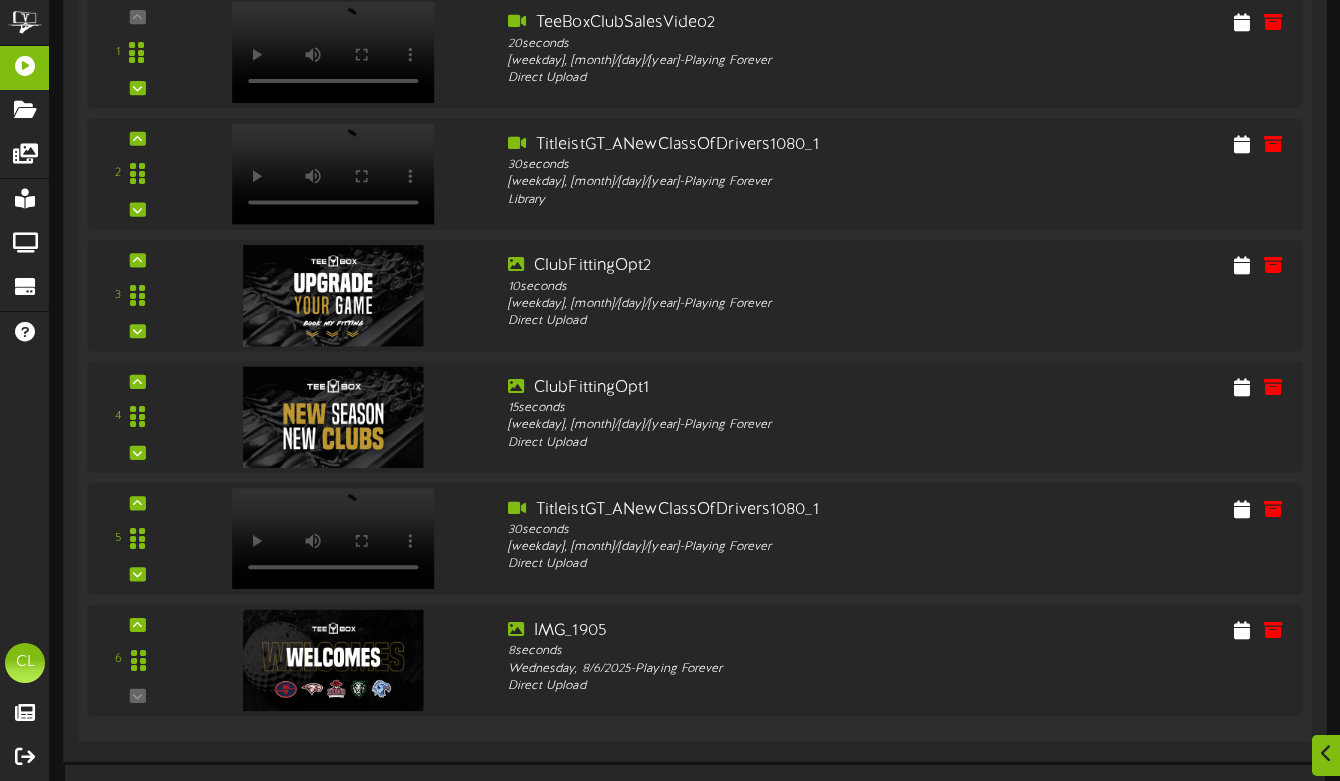scroll, scrollTop: 594, scrollLeft: 0, axis: vertical 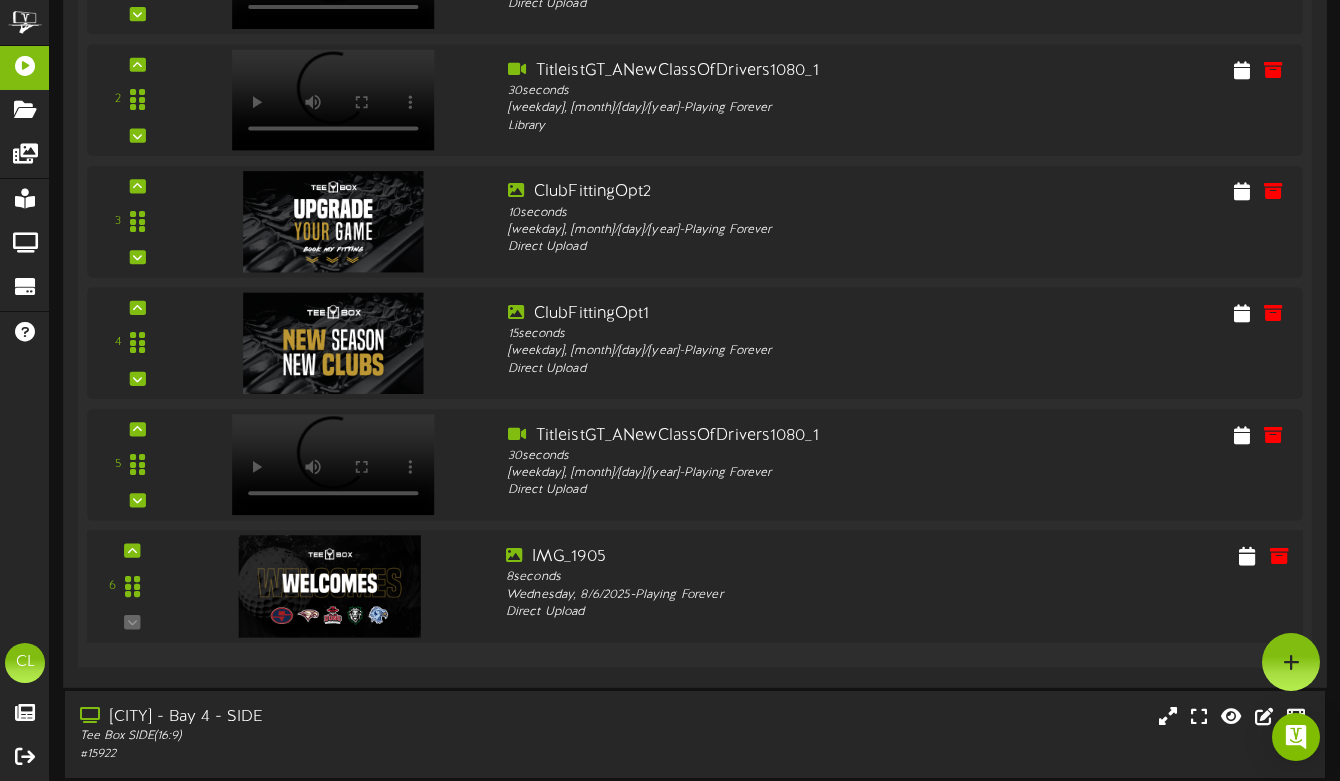 click on "6" at bounding box center (132, 586) 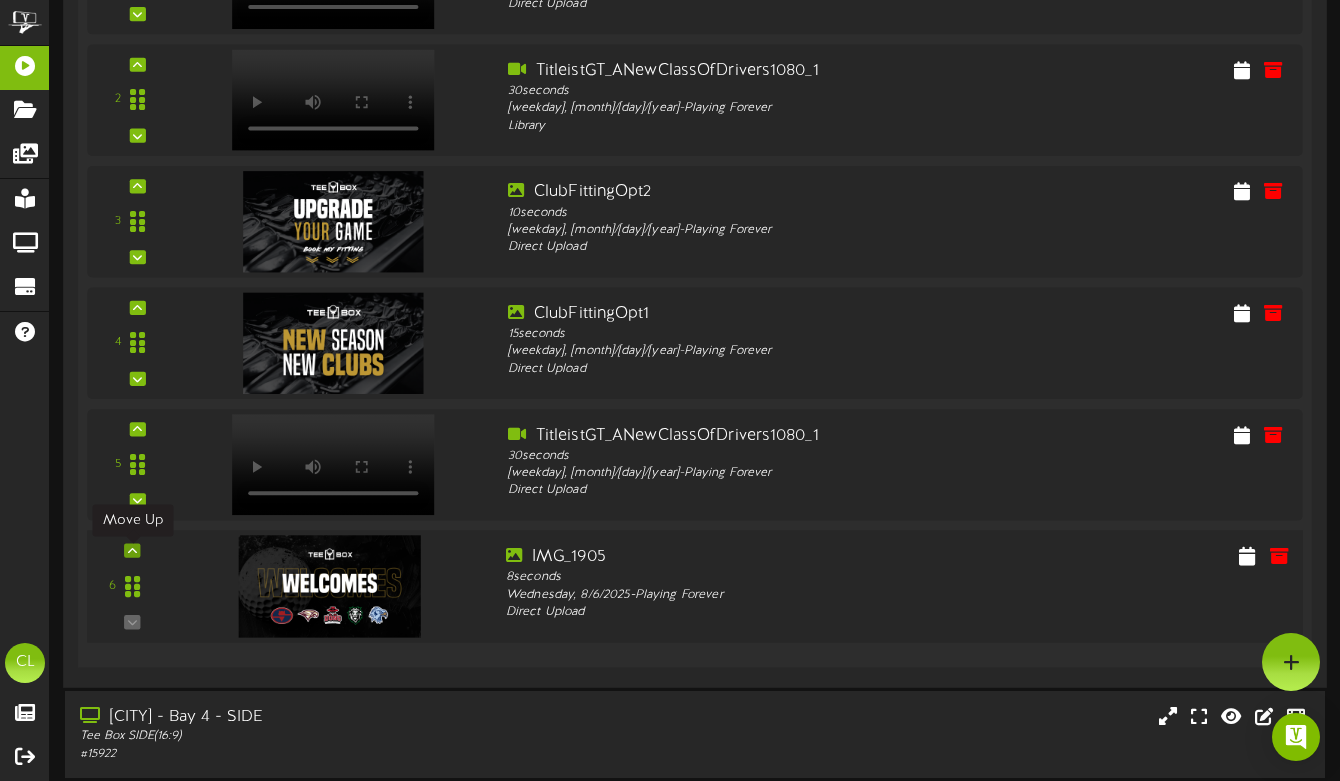 click at bounding box center (132, 550) 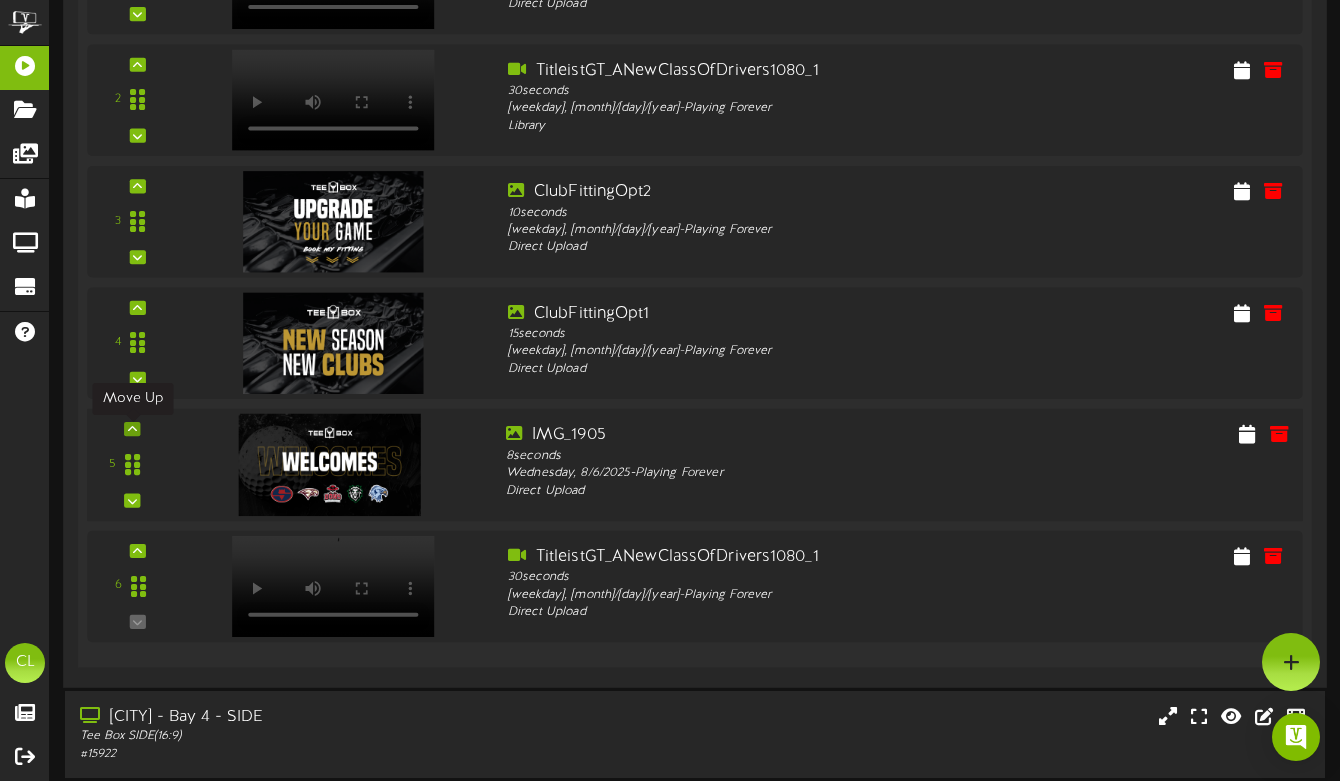 click at bounding box center [132, 429] 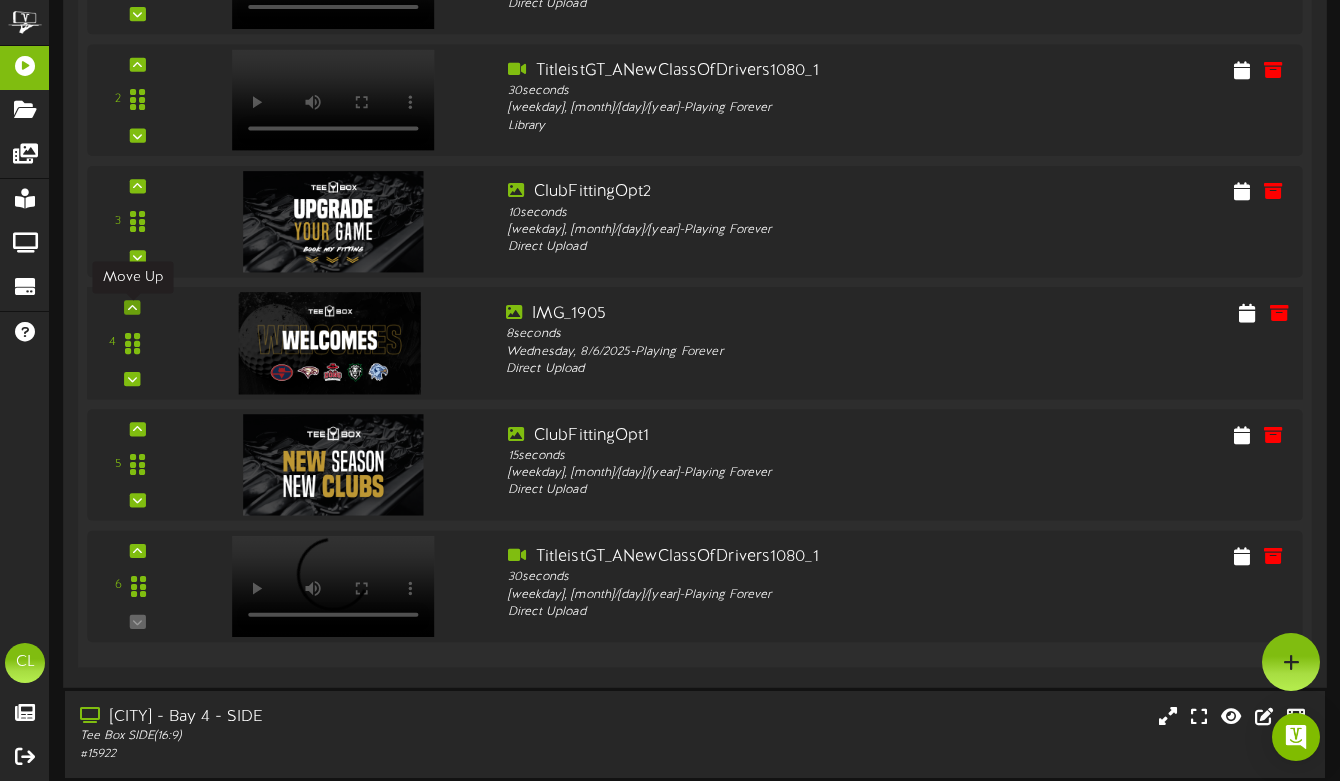click at bounding box center [132, 307] 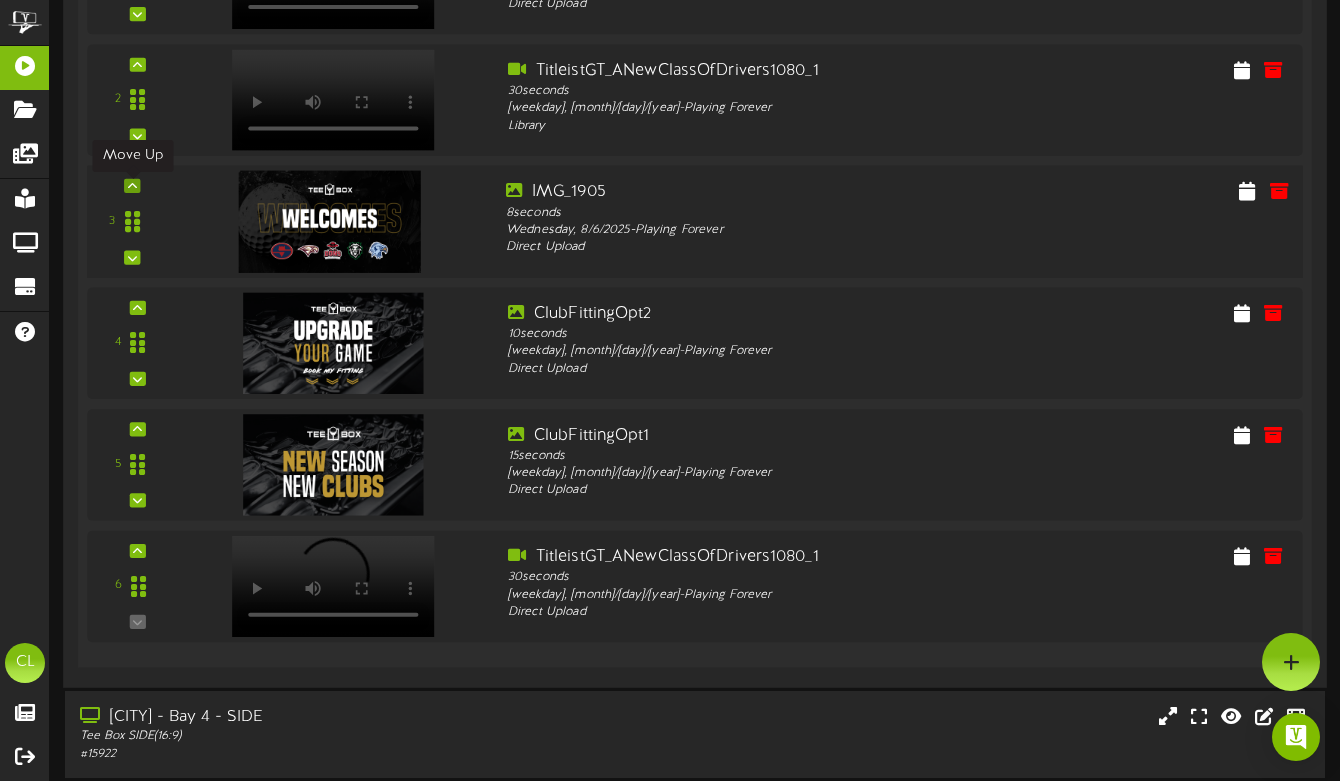 click at bounding box center (132, 185) 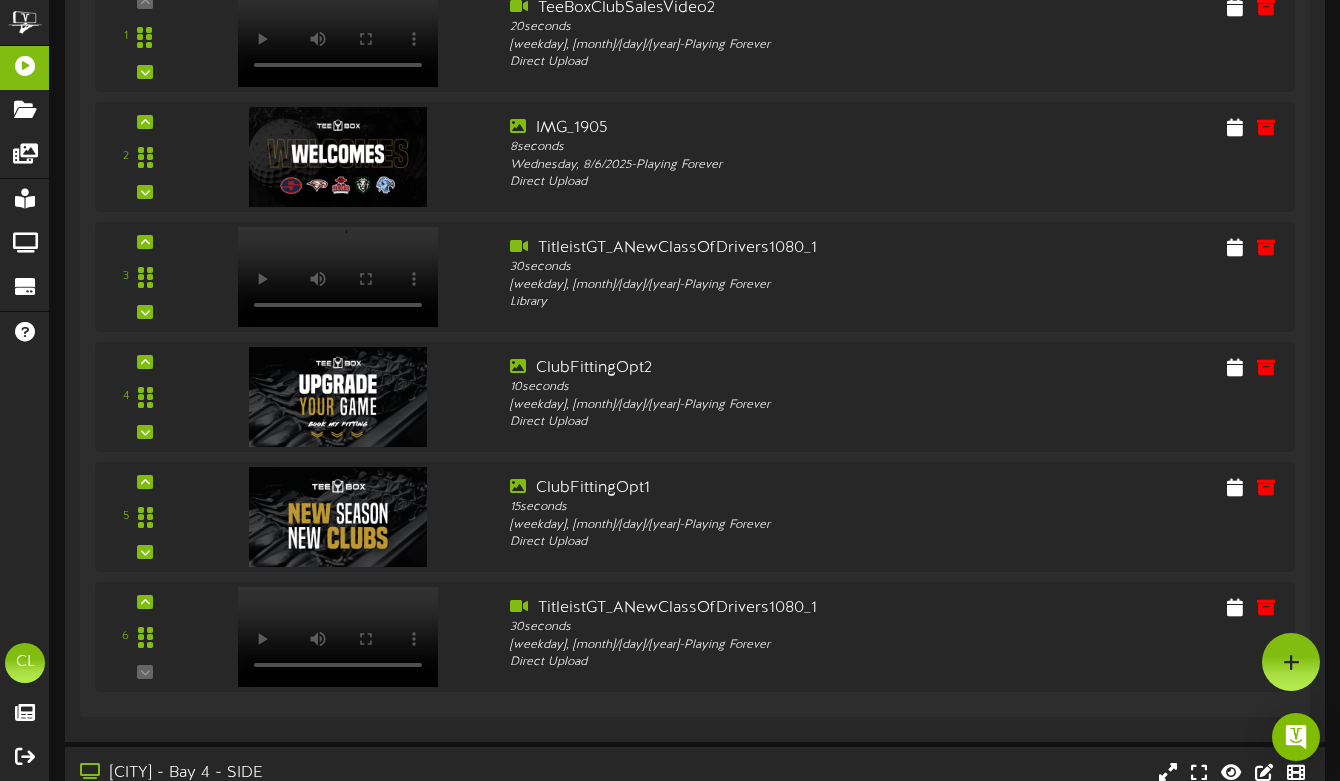 scroll, scrollTop: 528, scrollLeft: 0, axis: vertical 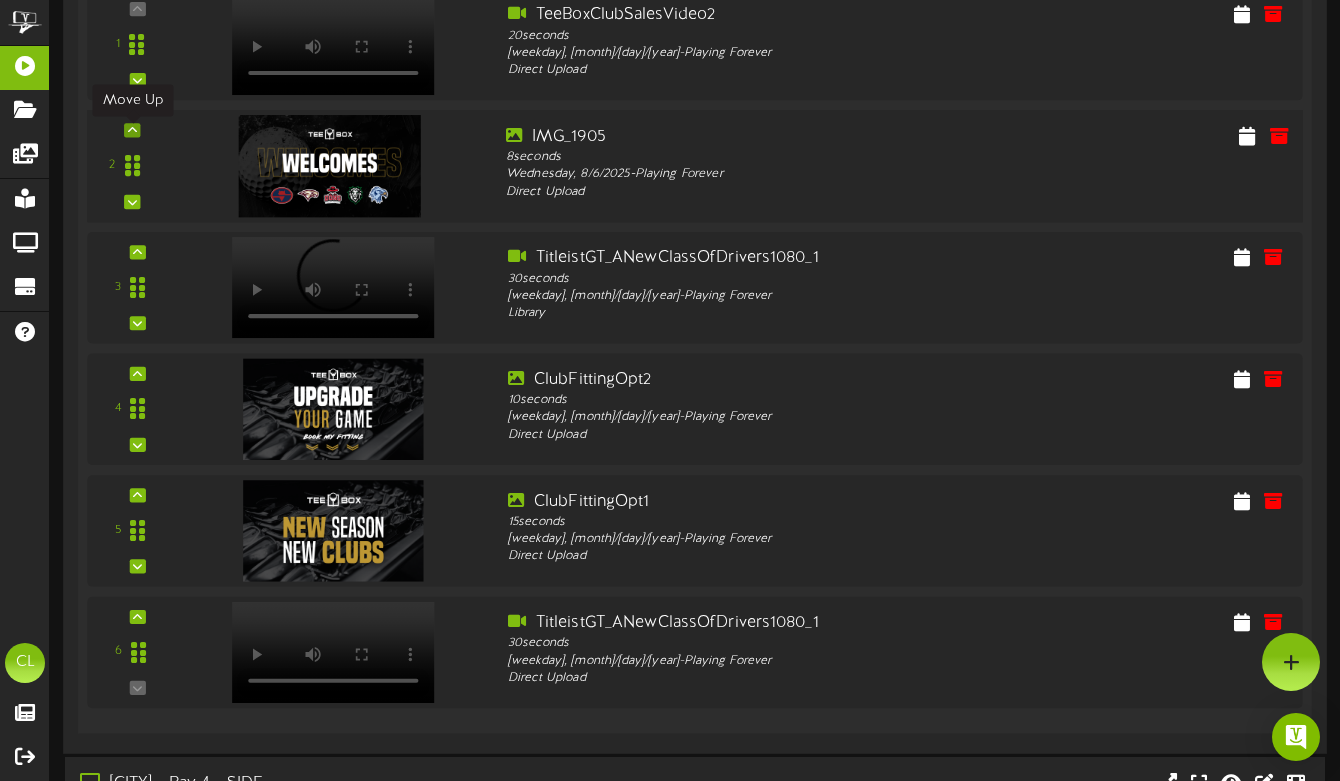 click at bounding box center [132, 130] 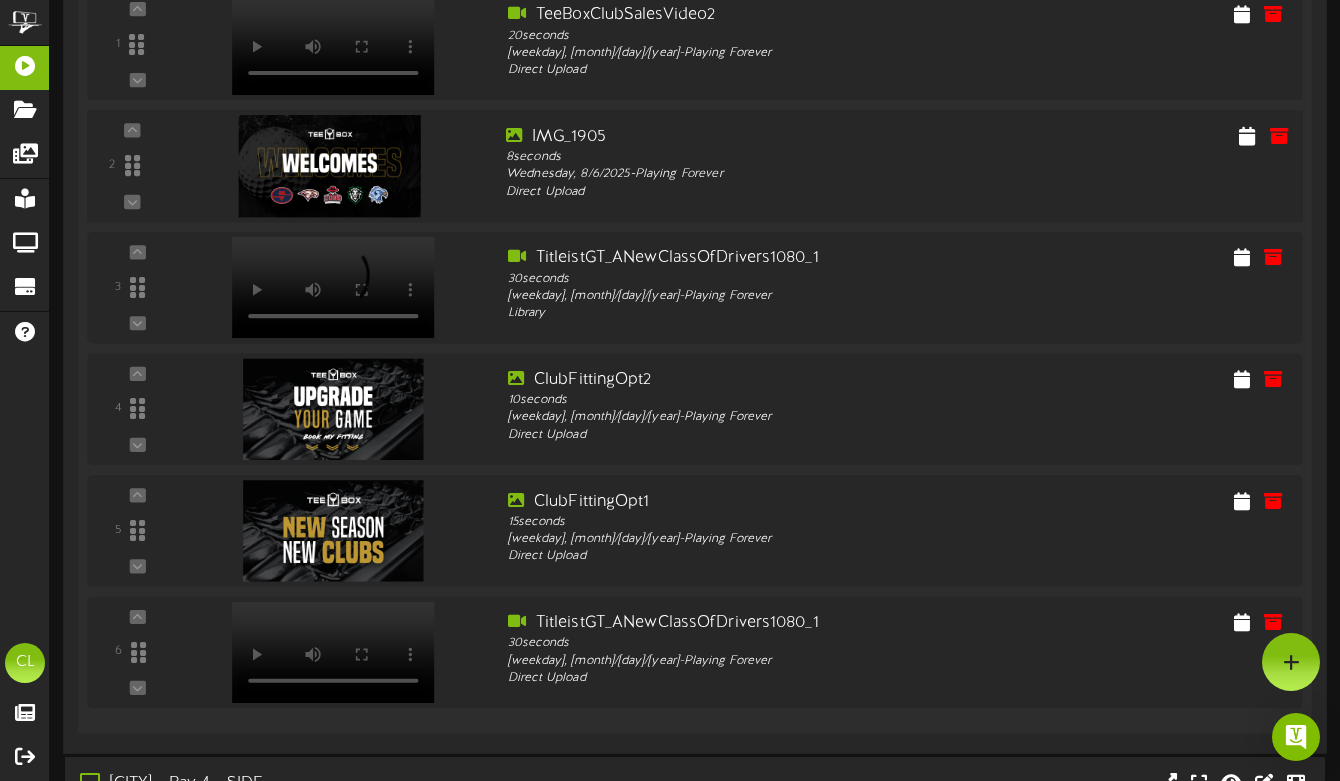 scroll, scrollTop: 406, scrollLeft: 0, axis: vertical 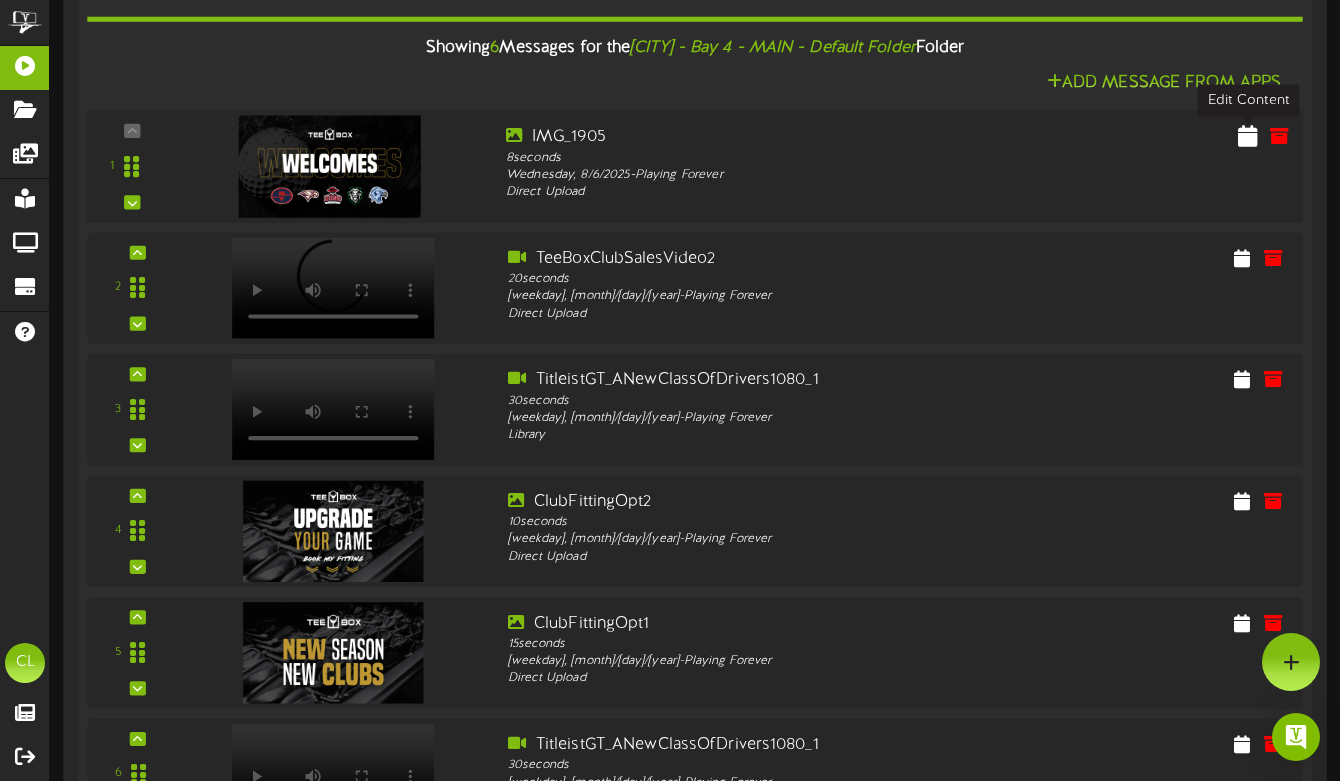 click at bounding box center [1248, 135] 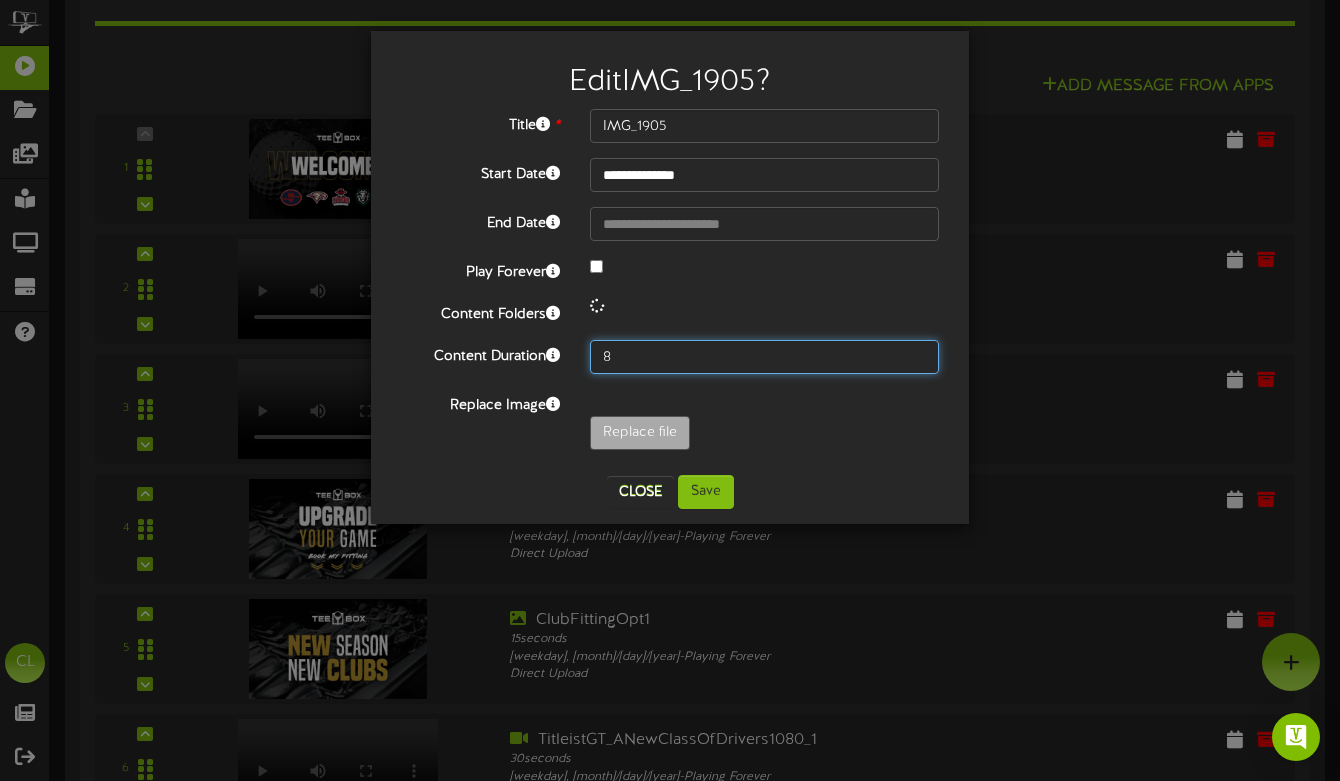 drag, startPoint x: 629, startPoint y: 358, endPoint x: 564, endPoint y: 358, distance: 65 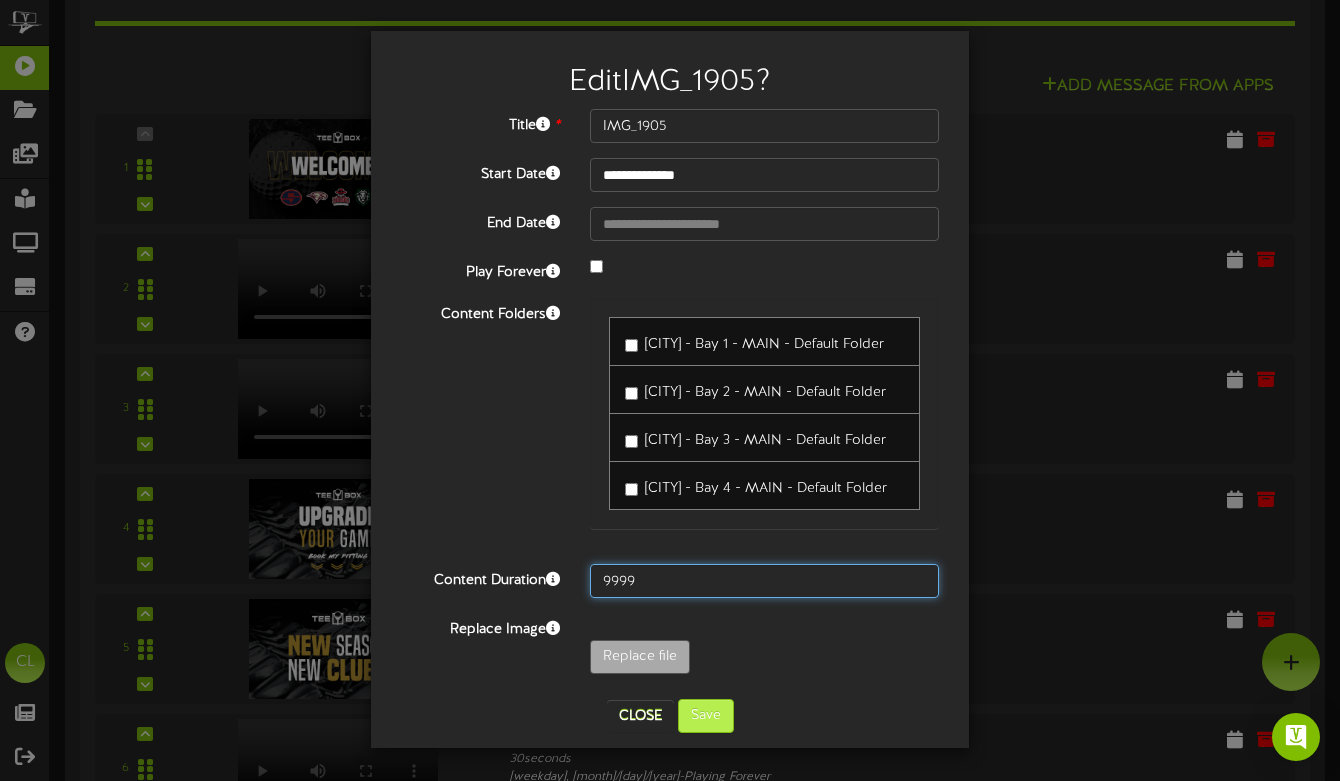 type on "9999" 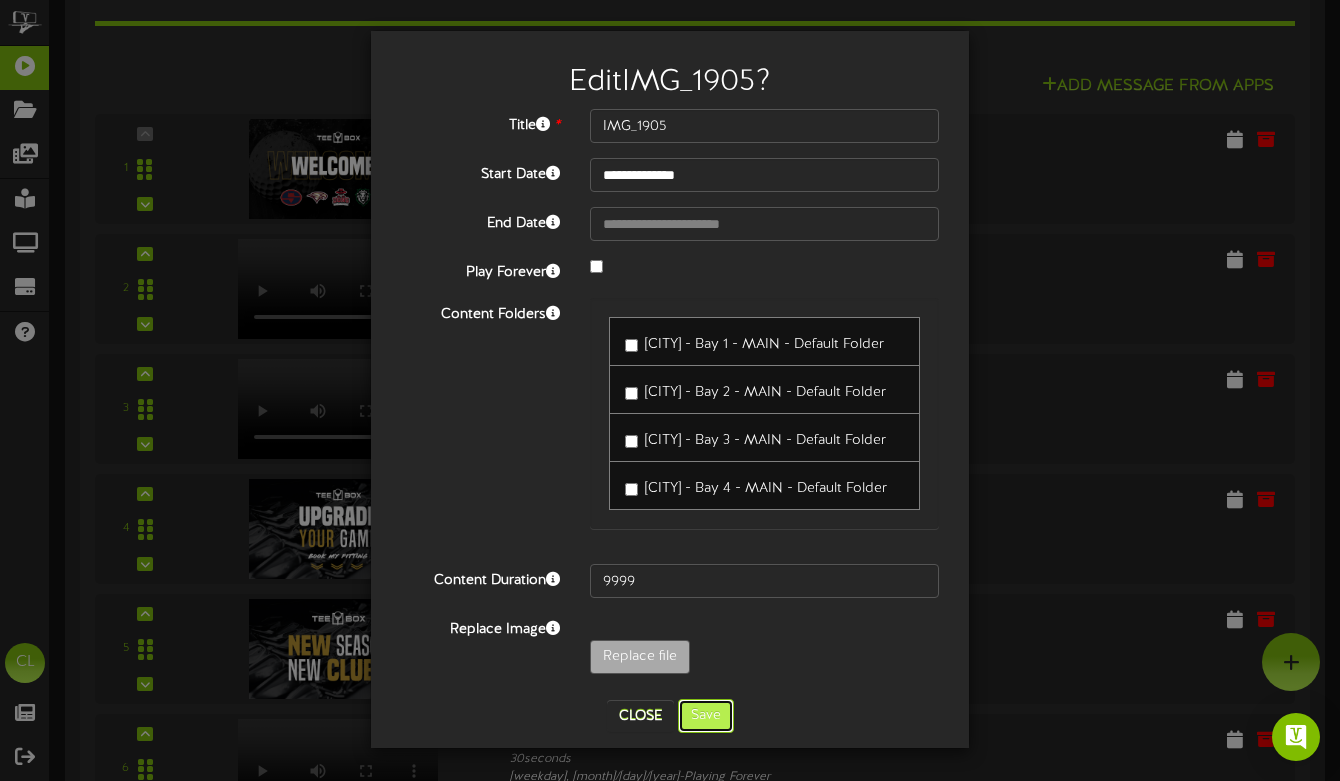 click on "Save" at bounding box center (706, 716) 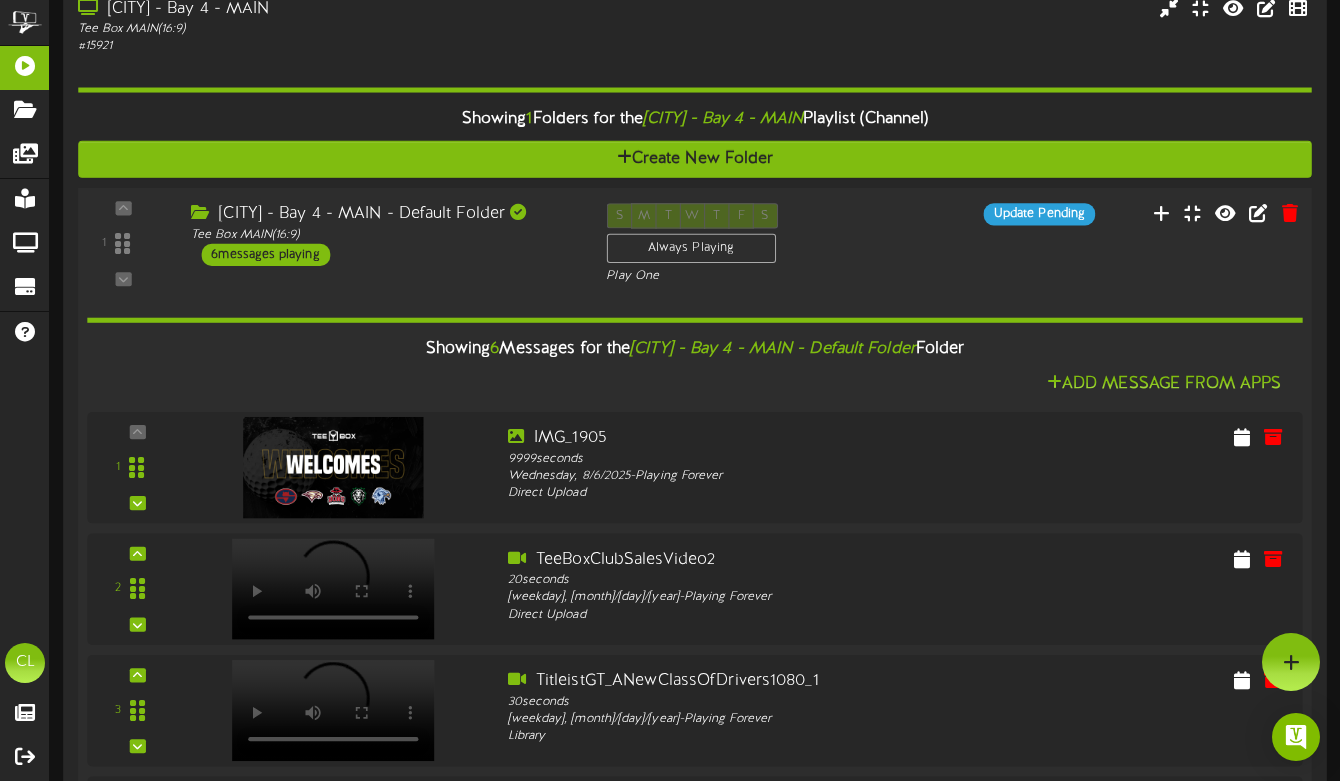 click on "[CITY] - Bay 4 - MAIN - Default Folder
Tee Box MAIN  ( 16:9 )
6  messages playing" at bounding box center [383, 234] 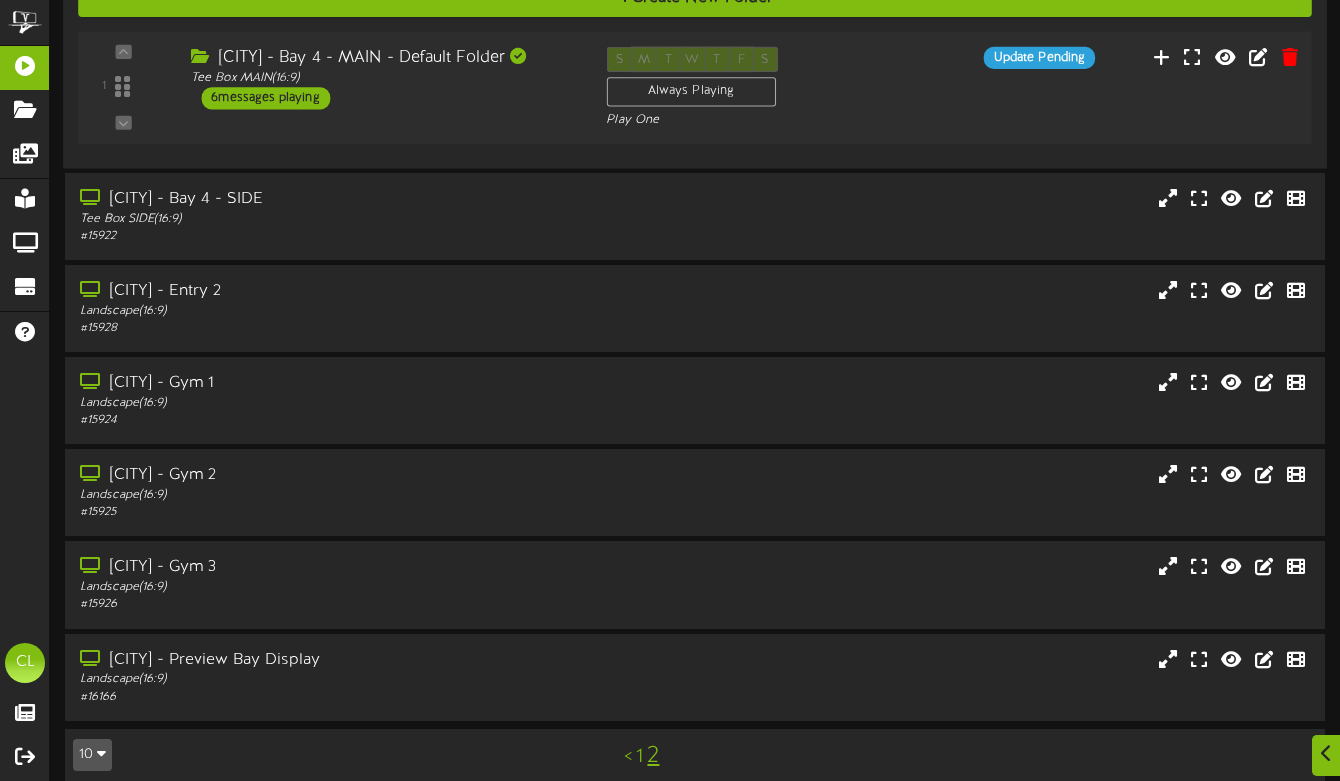 scroll, scrollTop: 292, scrollLeft: 0, axis: vertical 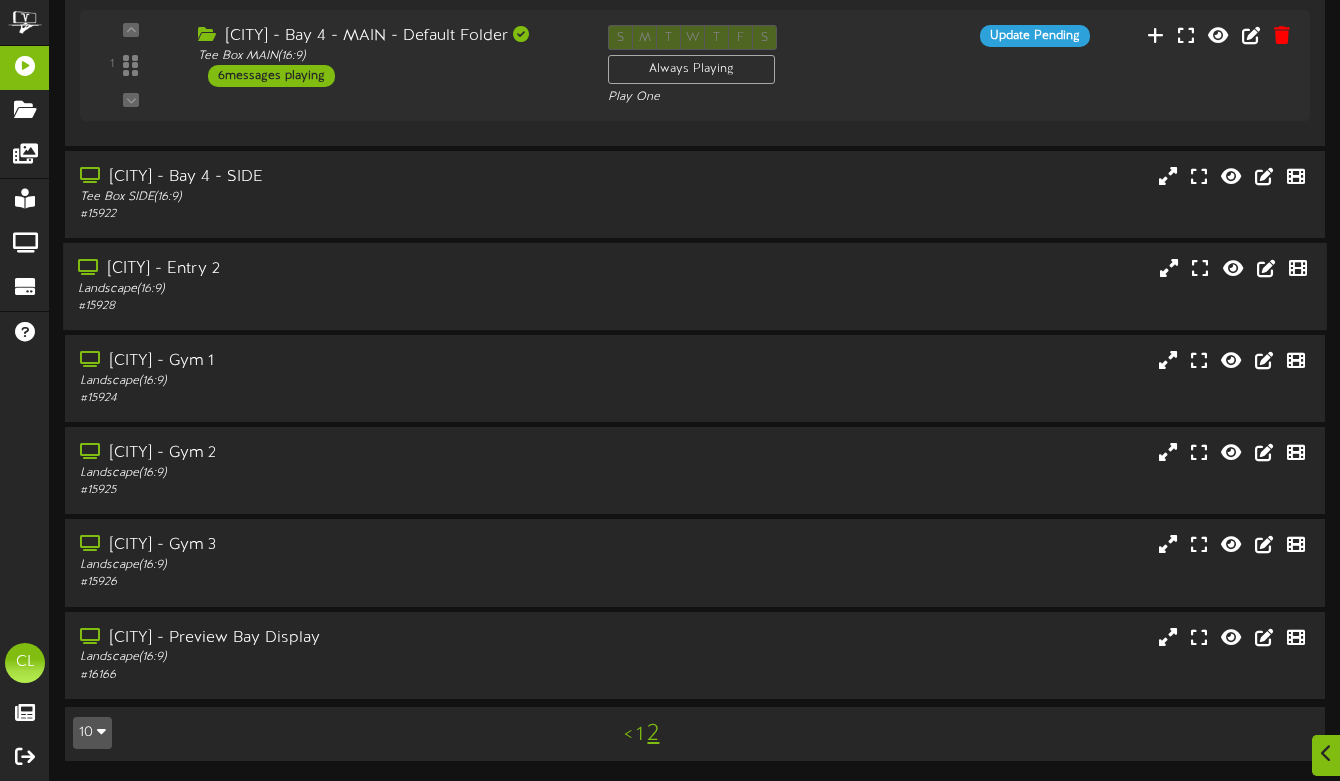 click on "Landscape  ( 16:9 )" at bounding box center [326, 289] 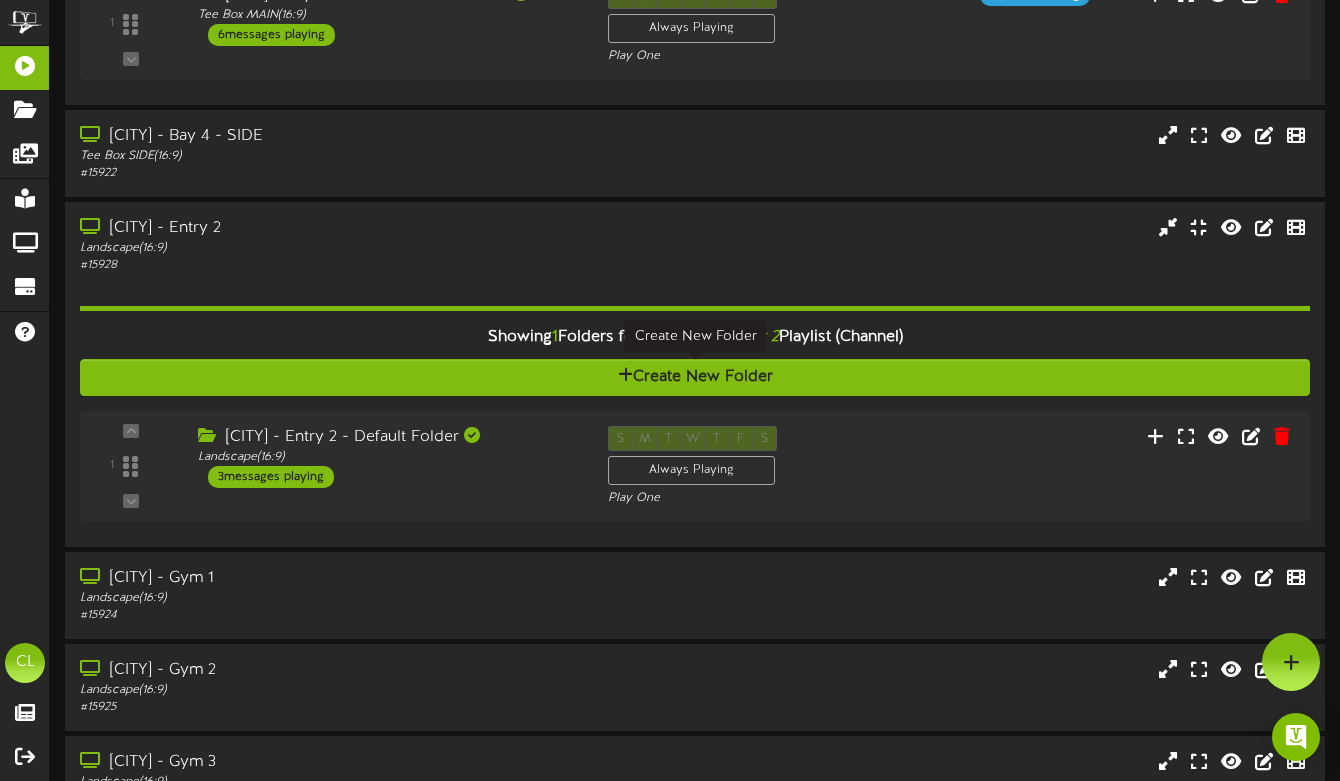 scroll, scrollTop: 329, scrollLeft: 0, axis: vertical 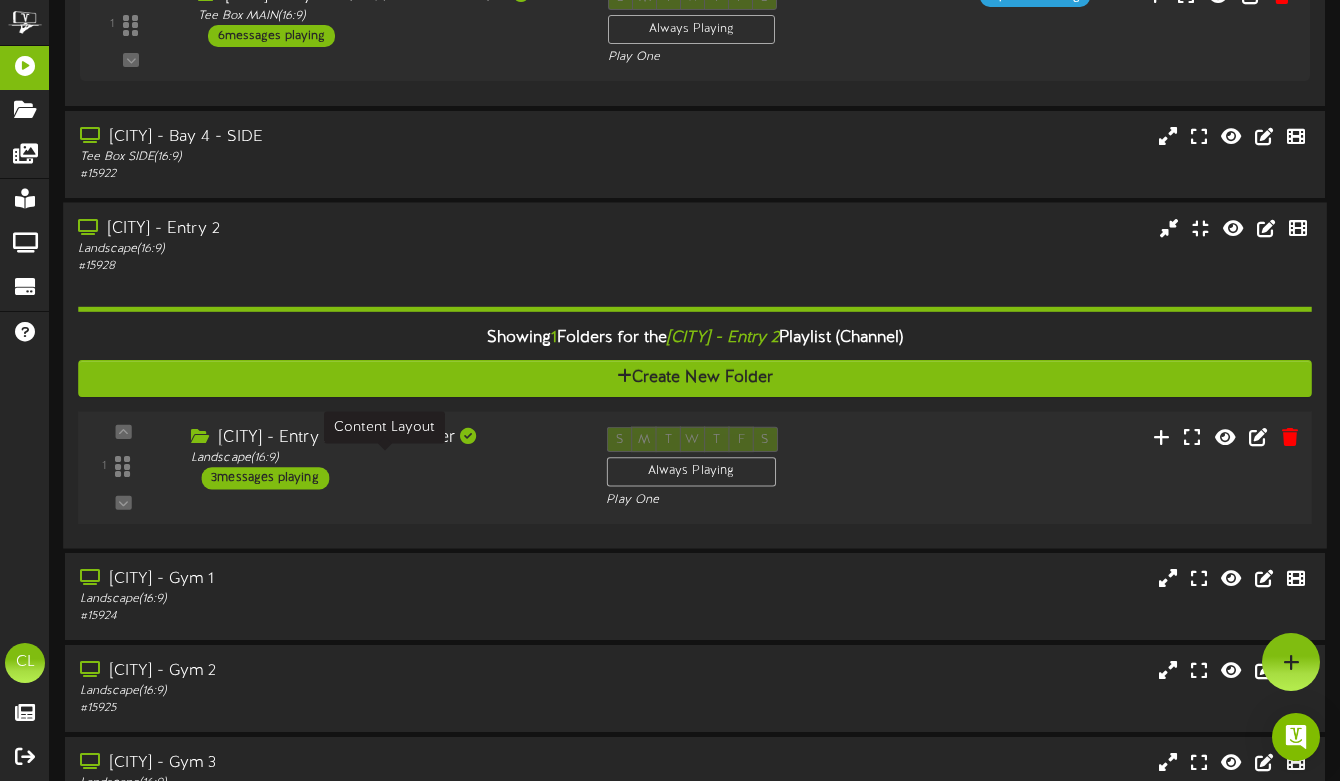 click on "Landscape  ( 16:9 )" at bounding box center (383, 458) 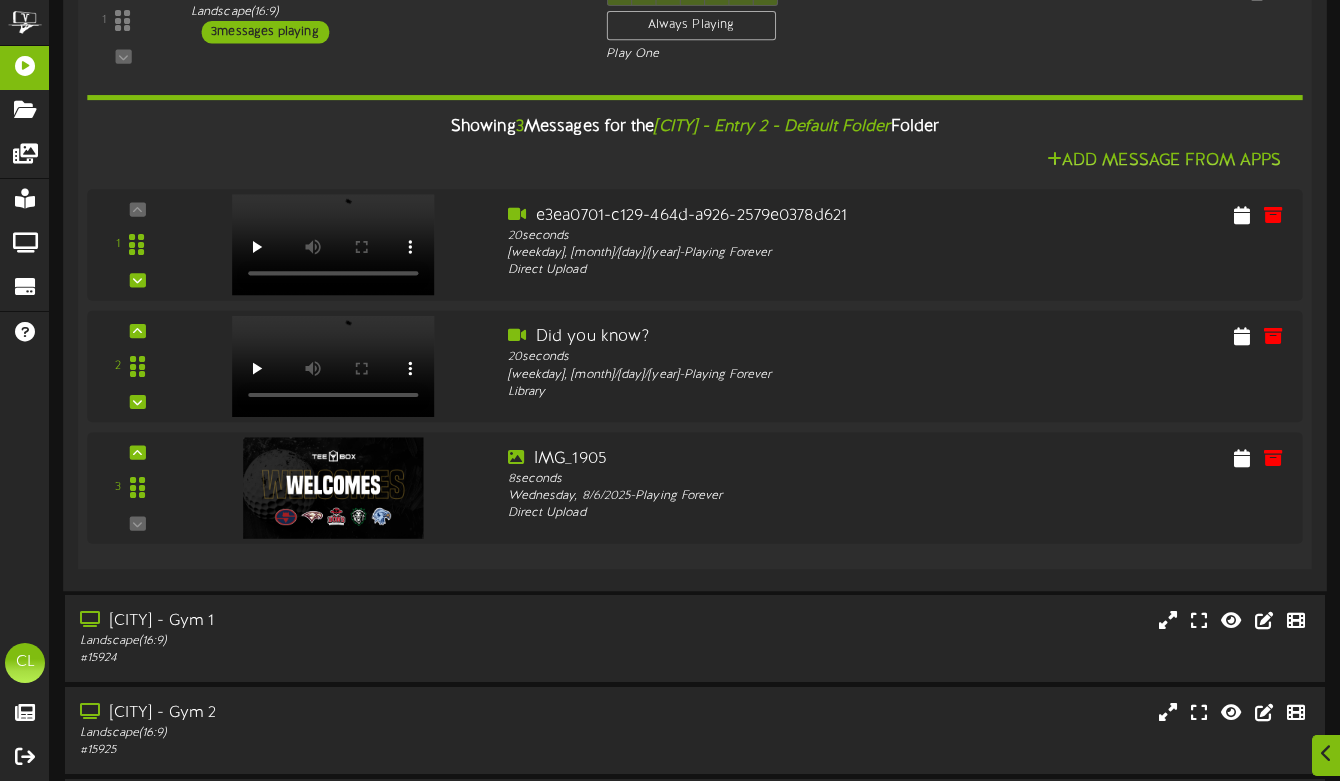 scroll, scrollTop: 783, scrollLeft: 0, axis: vertical 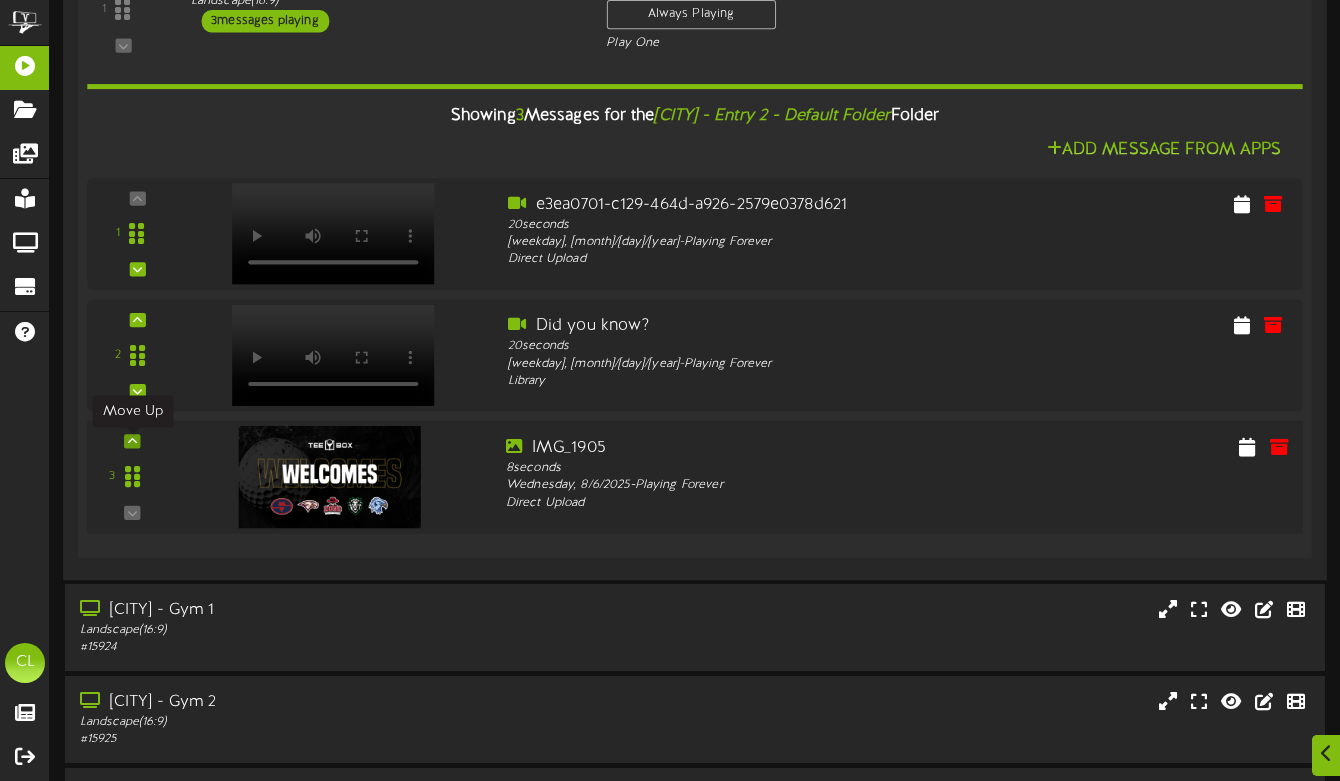 click at bounding box center [132, 441] 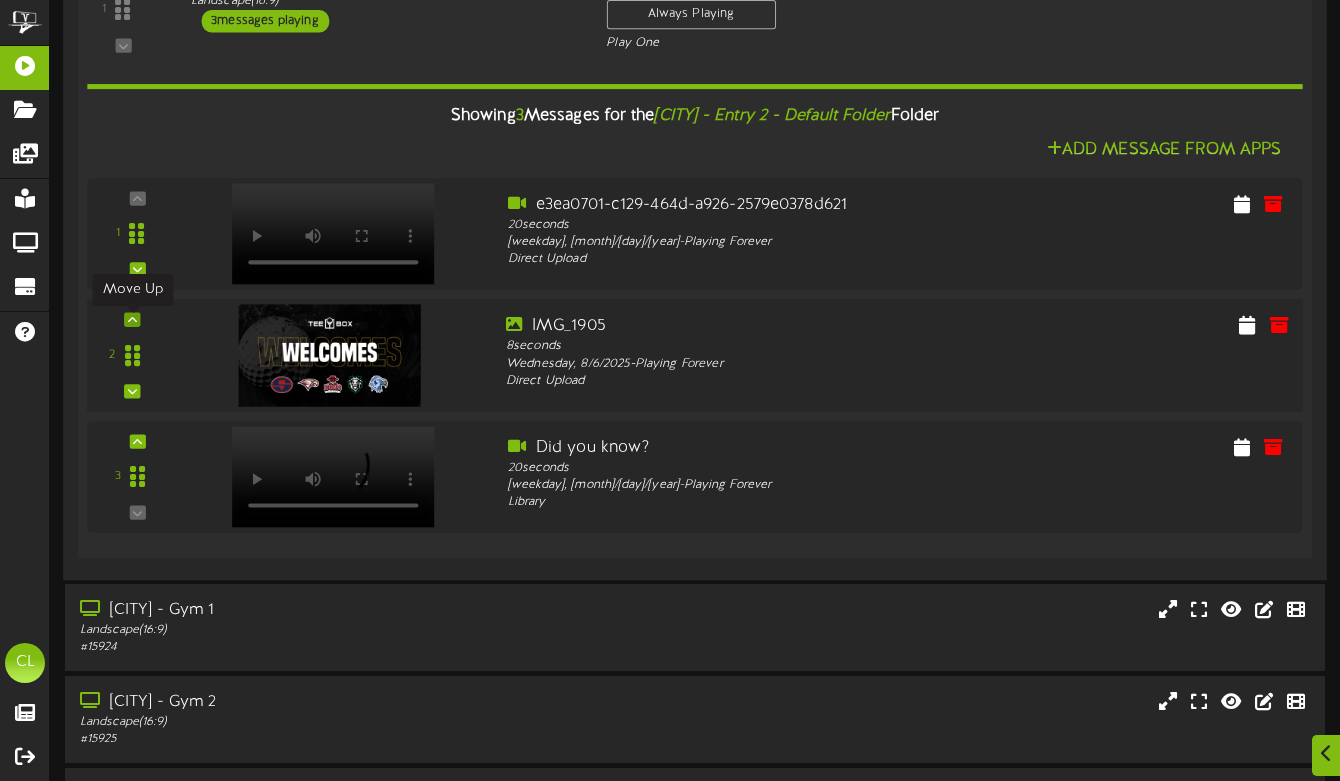 click at bounding box center (132, 319) 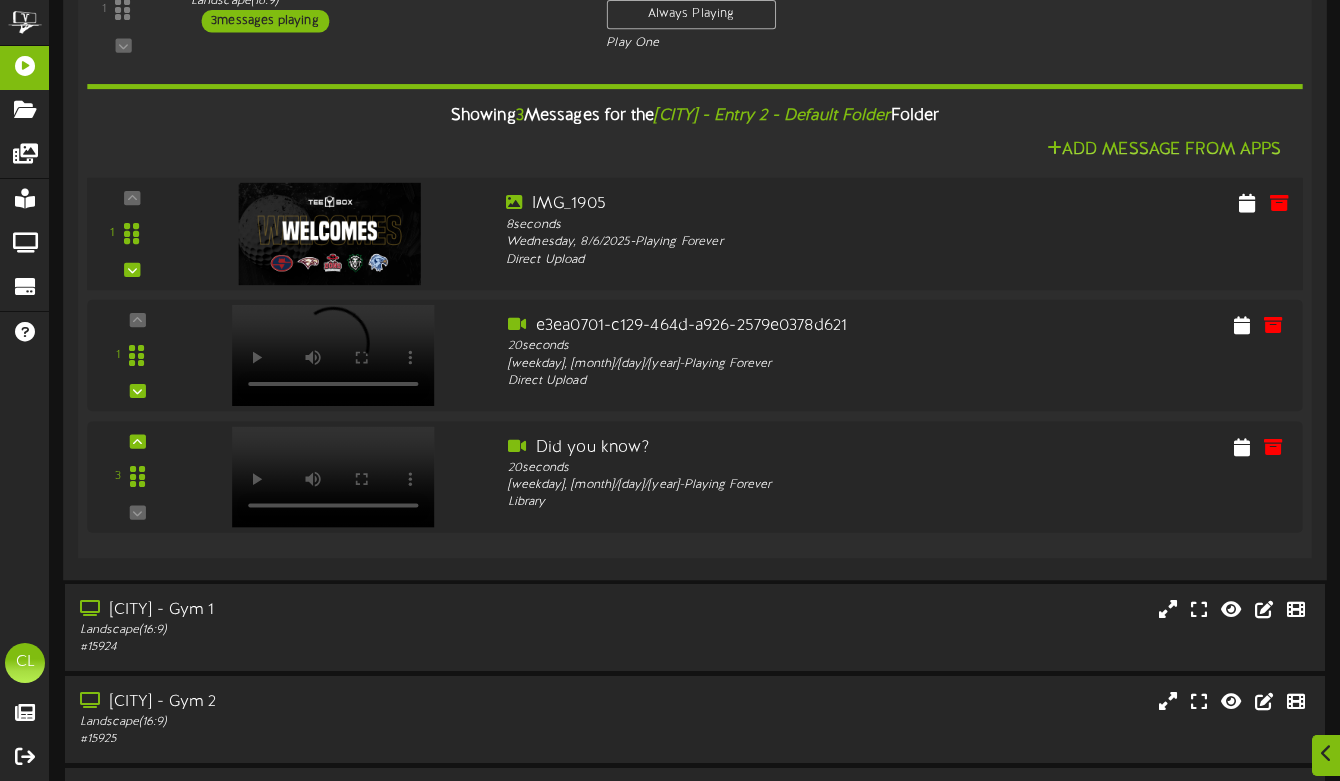 click on "1" at bounding box center [132, 234] 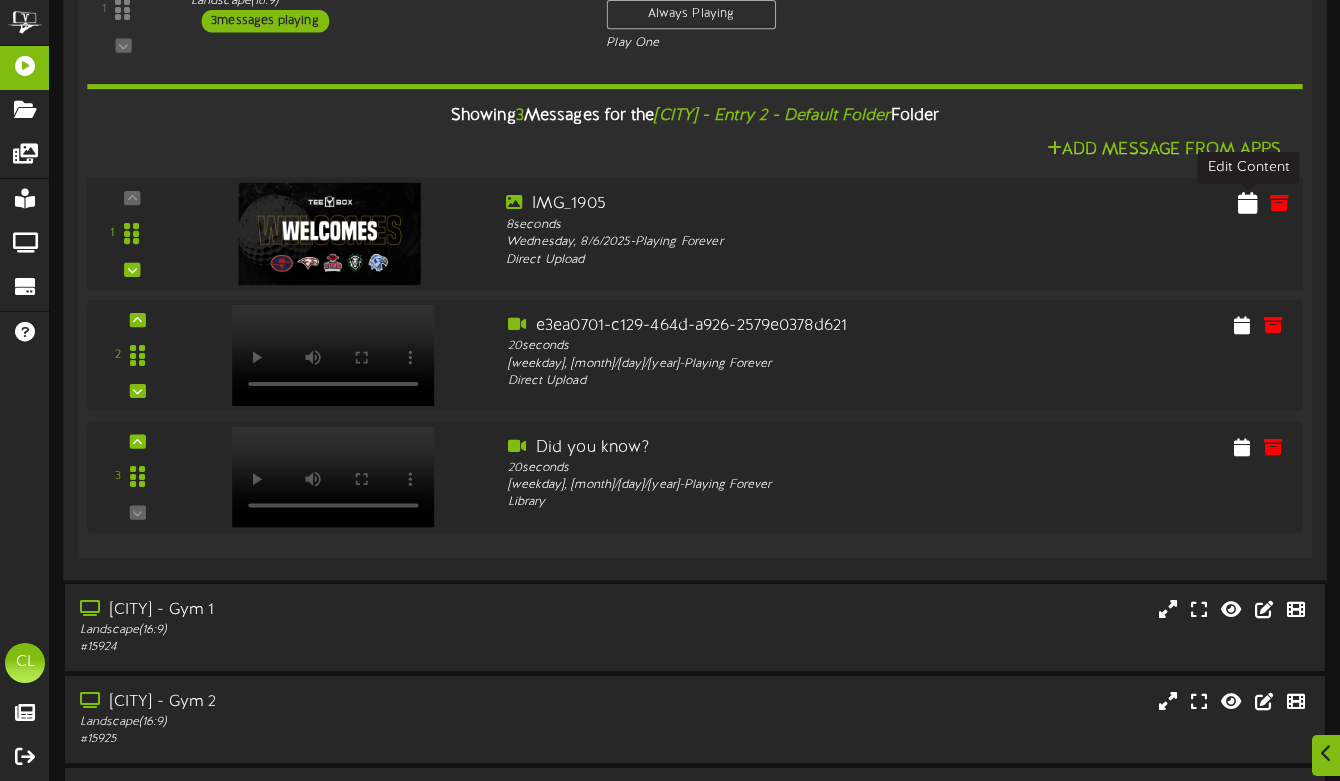 click at bounding box center [1248, 203] 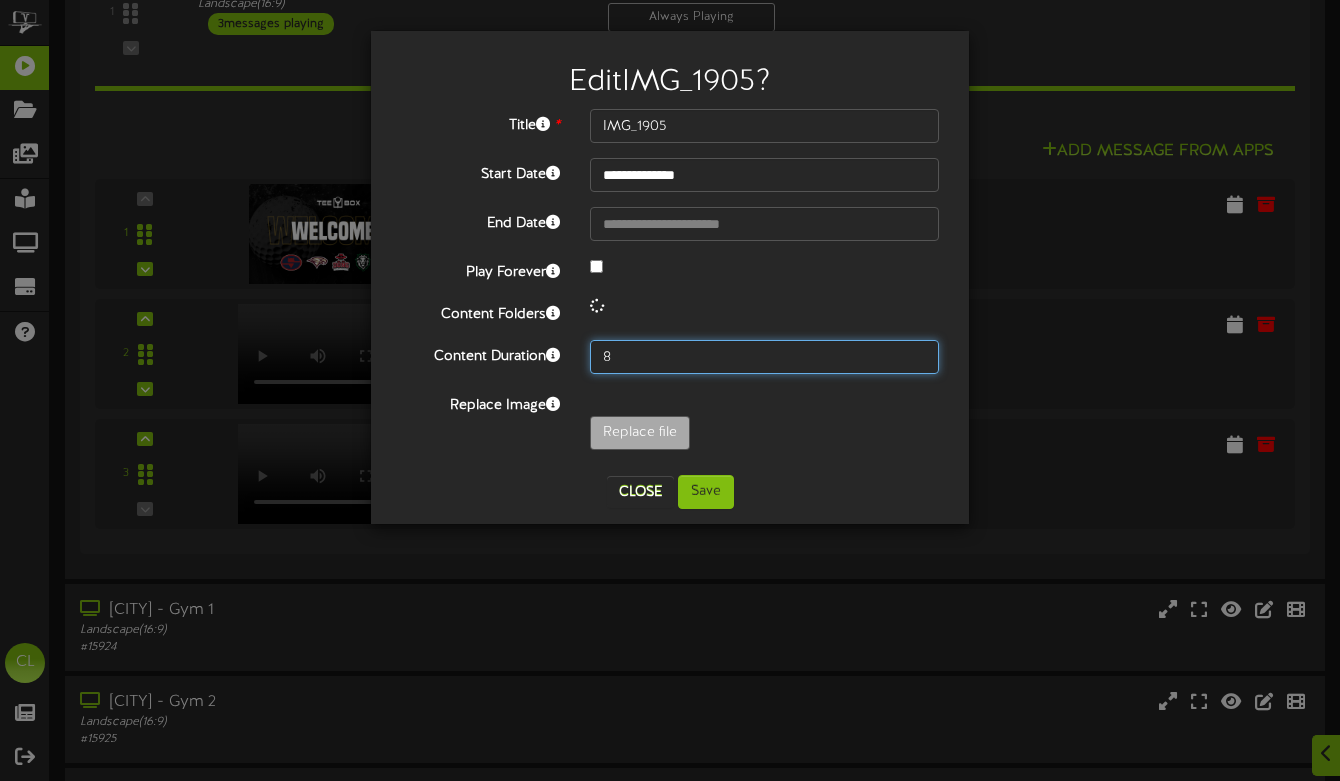 drag, startPoint x: 612, startPoint y: 358, endPoint x: 561, endPoint y: 356, distance: 51.0392 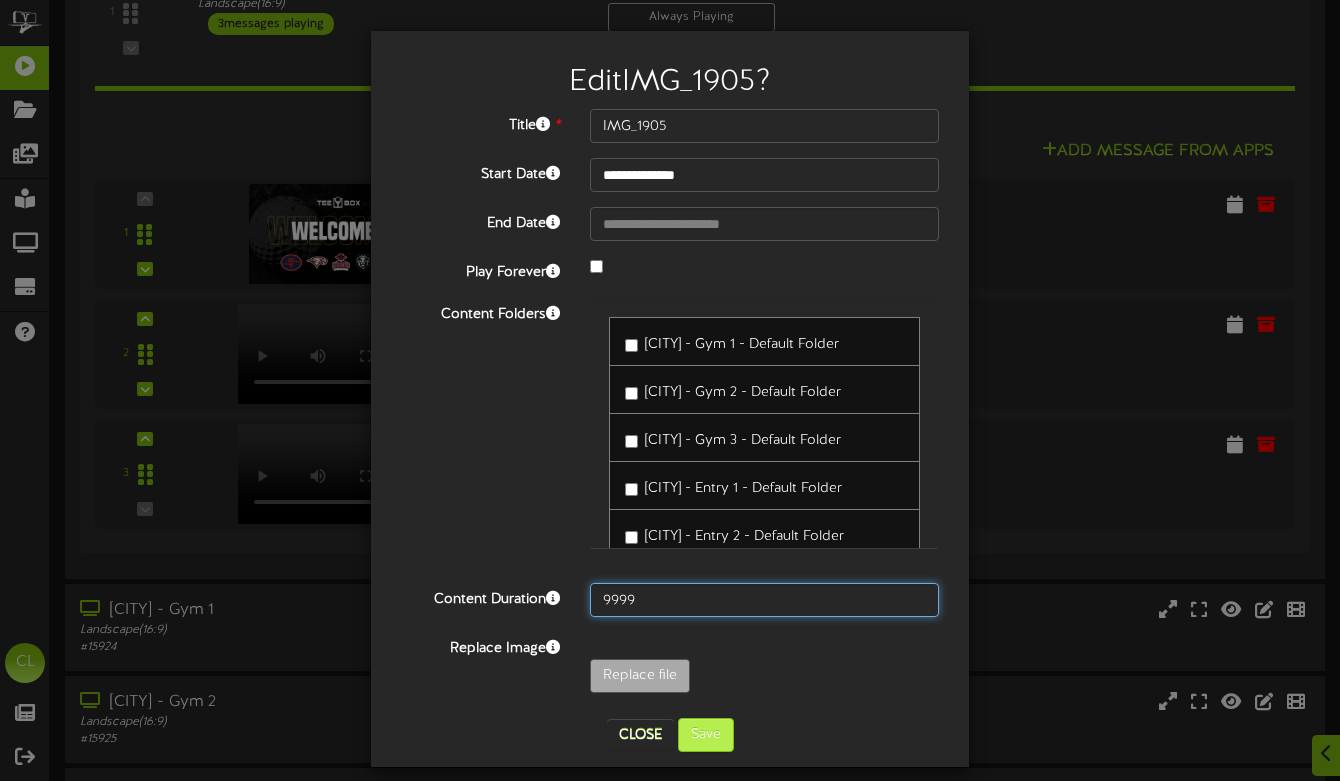 type on "9999" 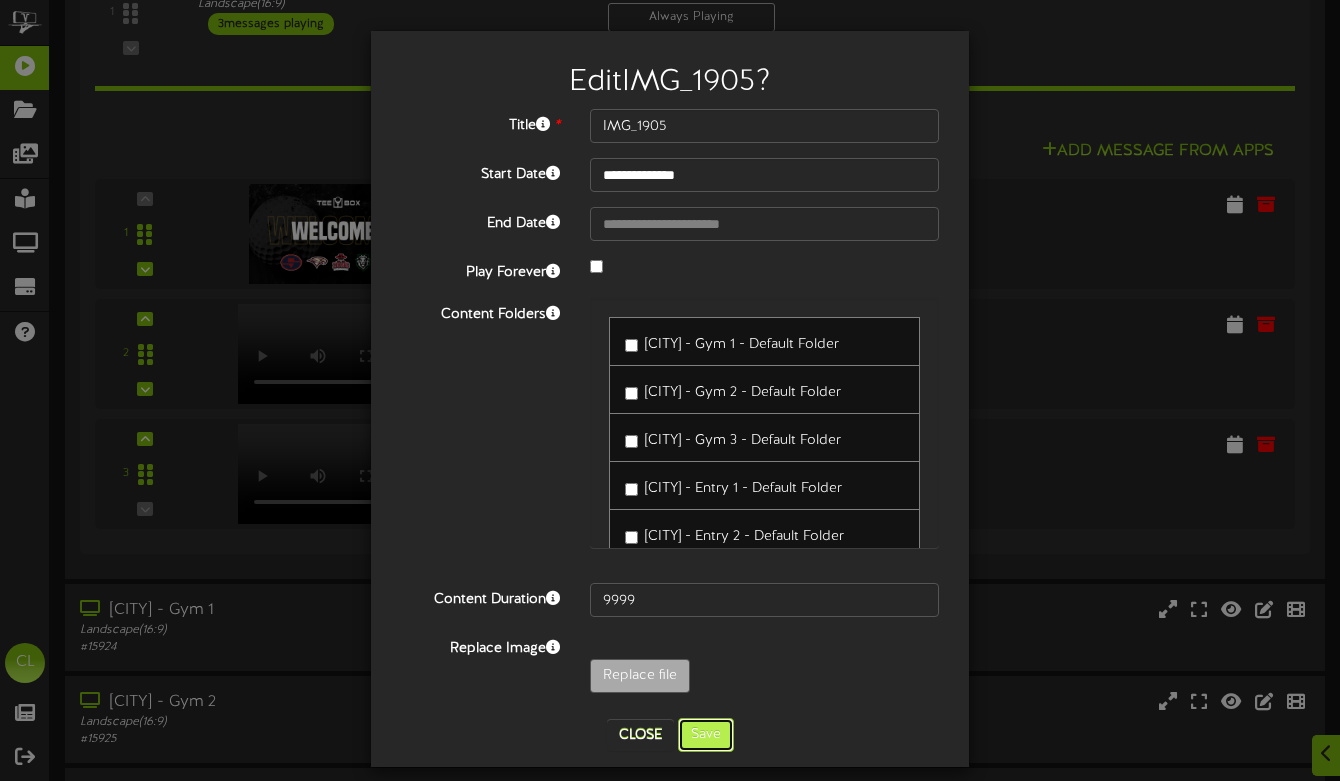 click on "Save" at bounding box center [706, 735] 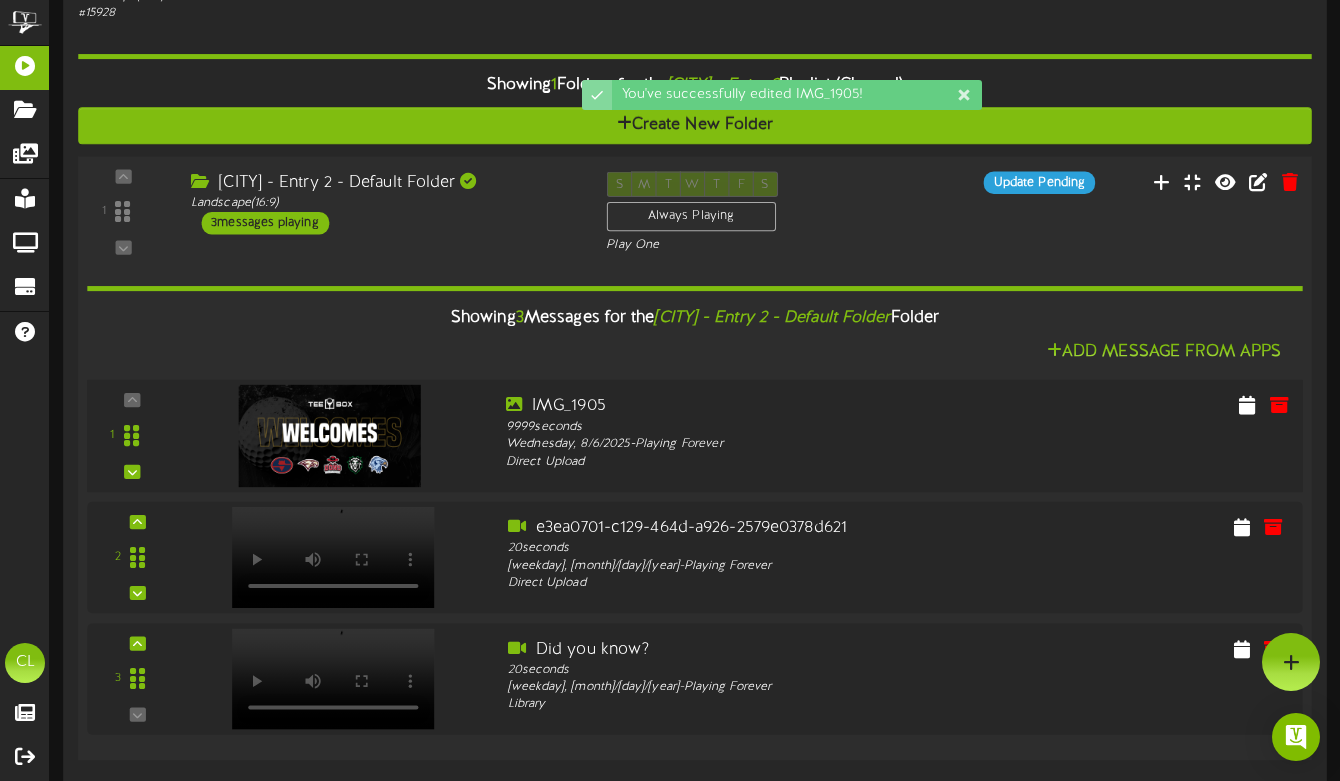 scroll, scrollTop: 579, scrollLeft: 0, axis: vertical 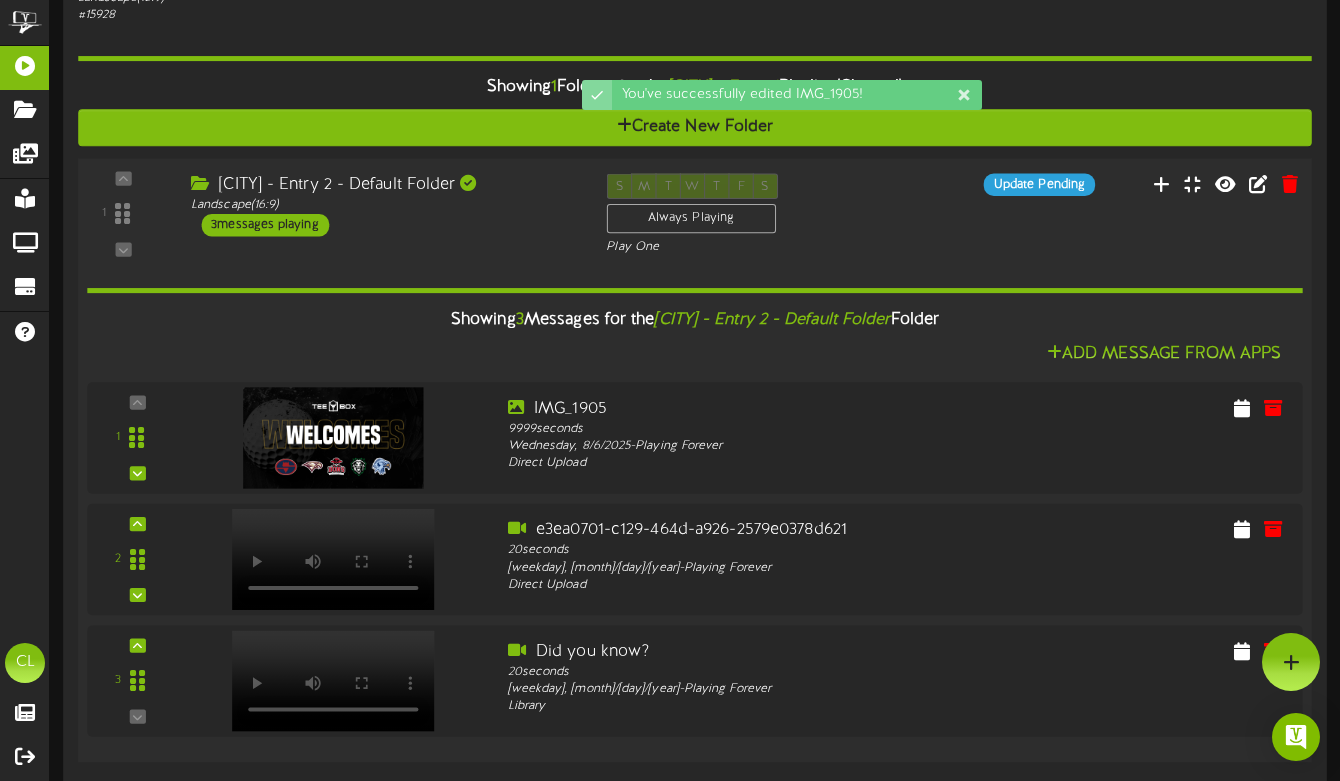 click on "[CITY] - Entry 2 - Default Folder" at bounding box center (383, 184) 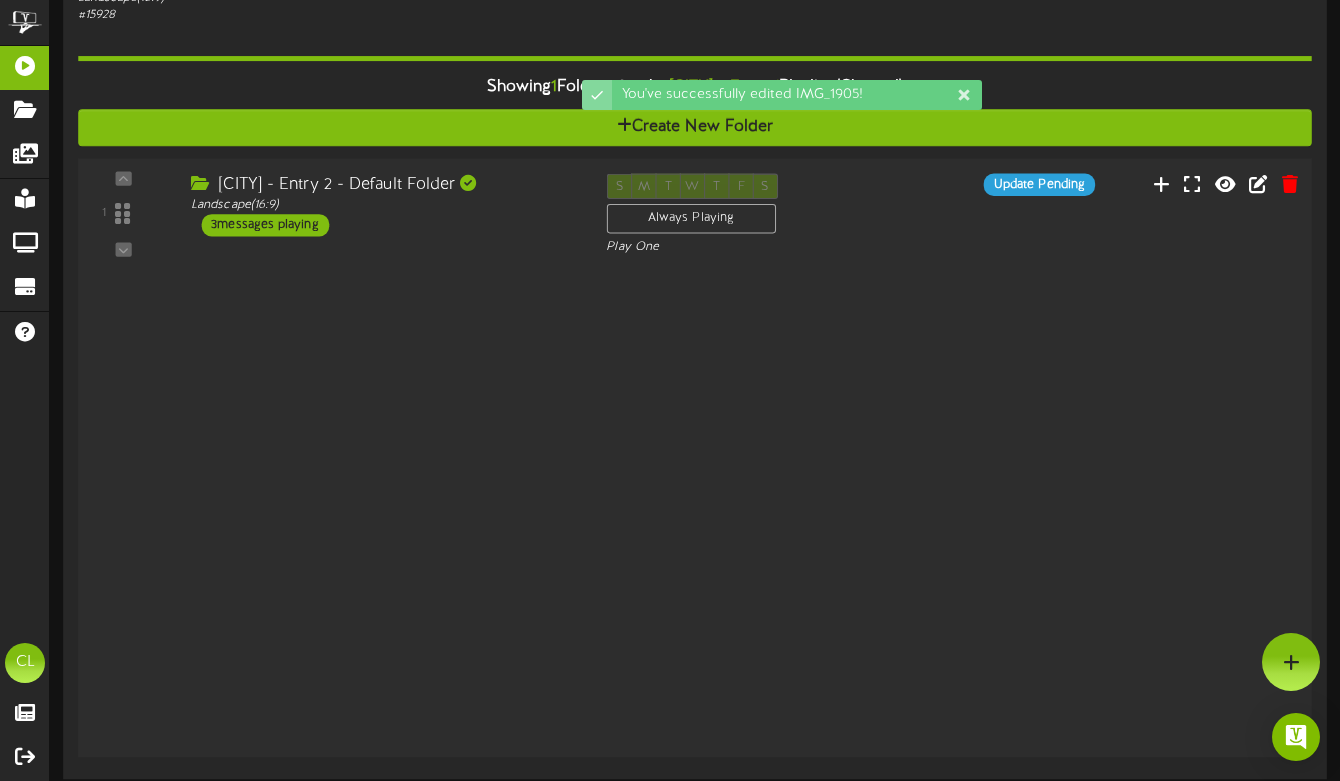 scroll, scrollTop: 550, scrollLeft: 0, axis: vertical 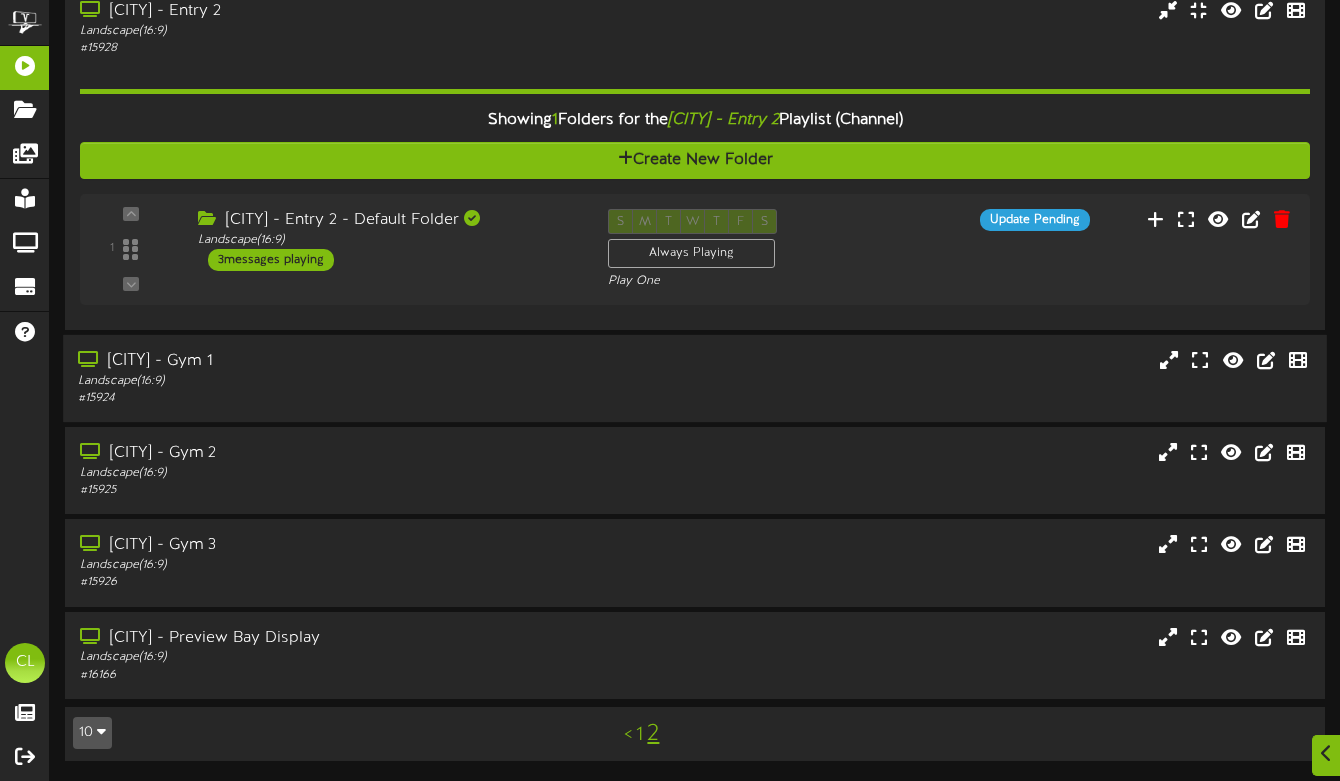 click on "Landscape  ( 16:9 )" at bounding box center [326, 381] 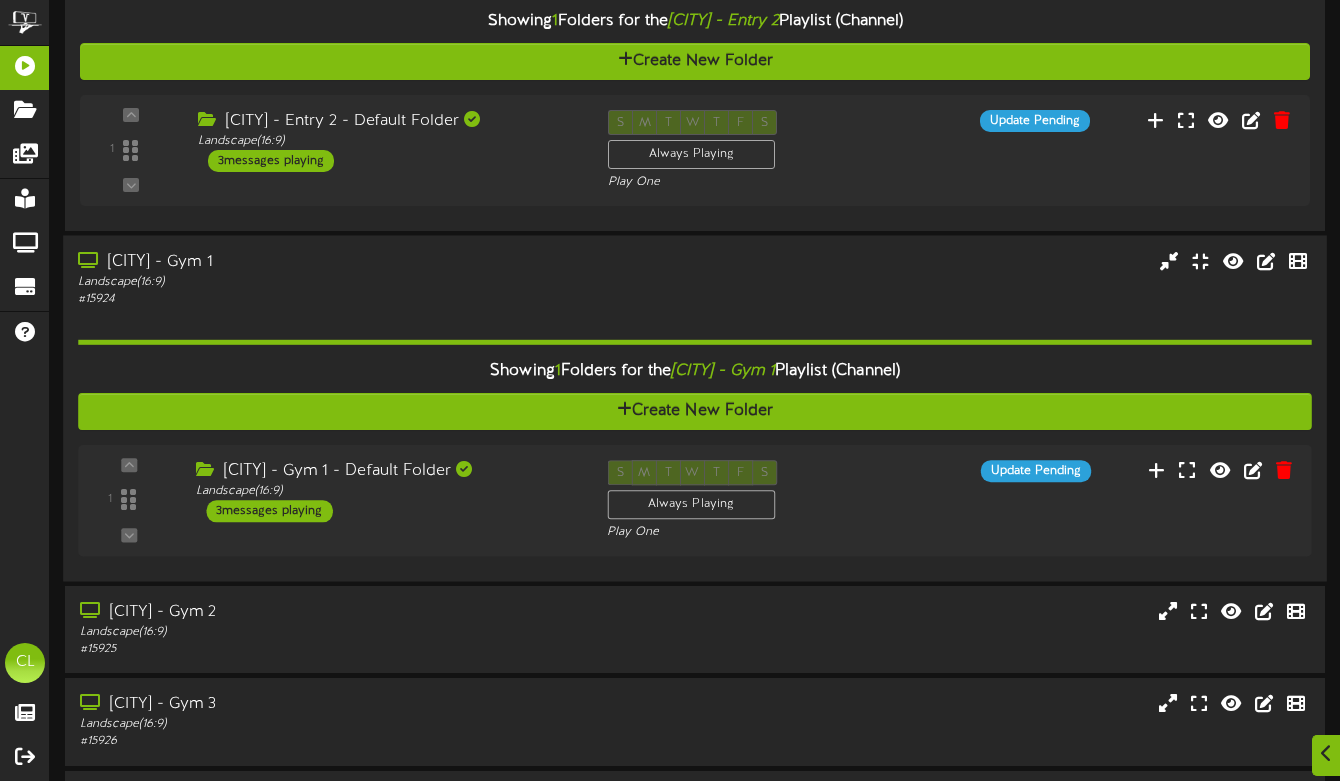 scroll, scrollTop: 651, scrollLeft: 0, axis: vertical 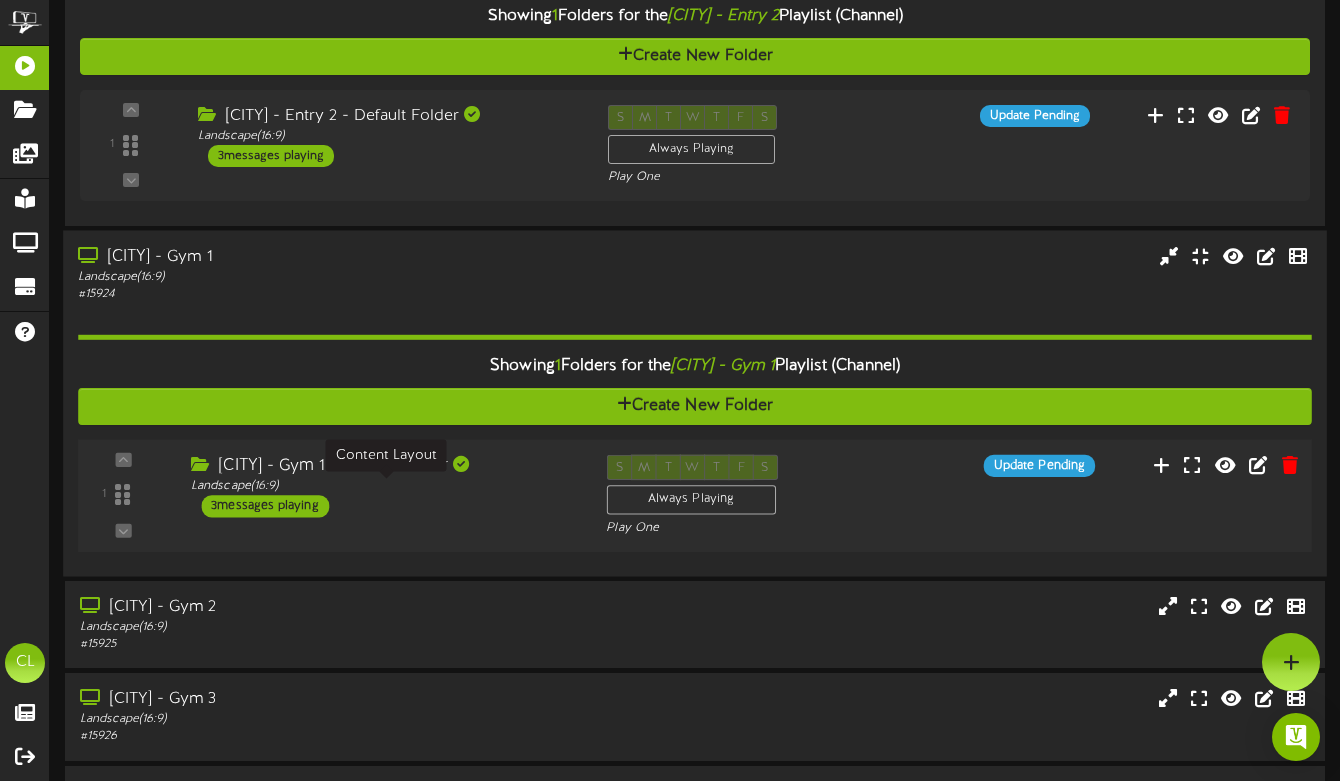 click on "[CITY] - Gym 1 - Default Folder
Landscape  ( 16:9 )
3  messages playing" at bounding box center (383, 486) 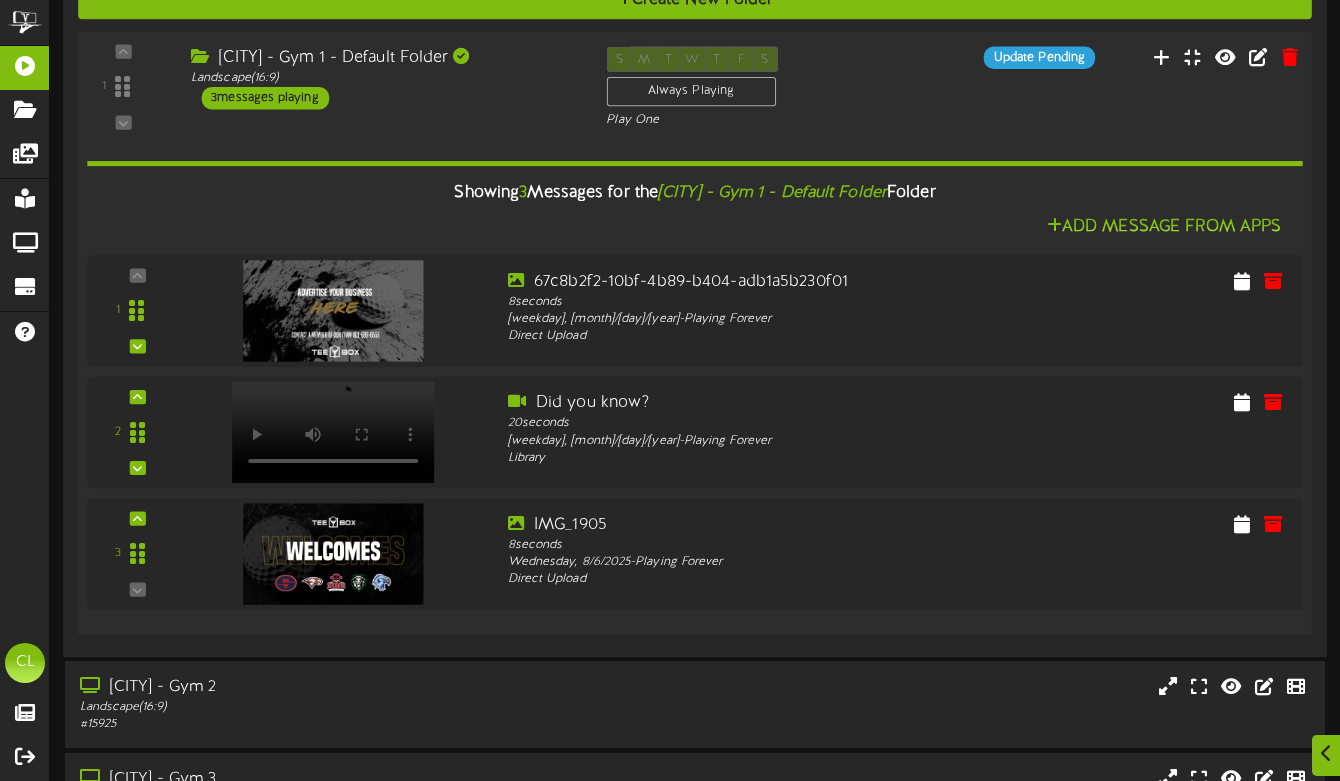 scroll, scrollTop: 1058, scrollLeft: 0, axis: vertical 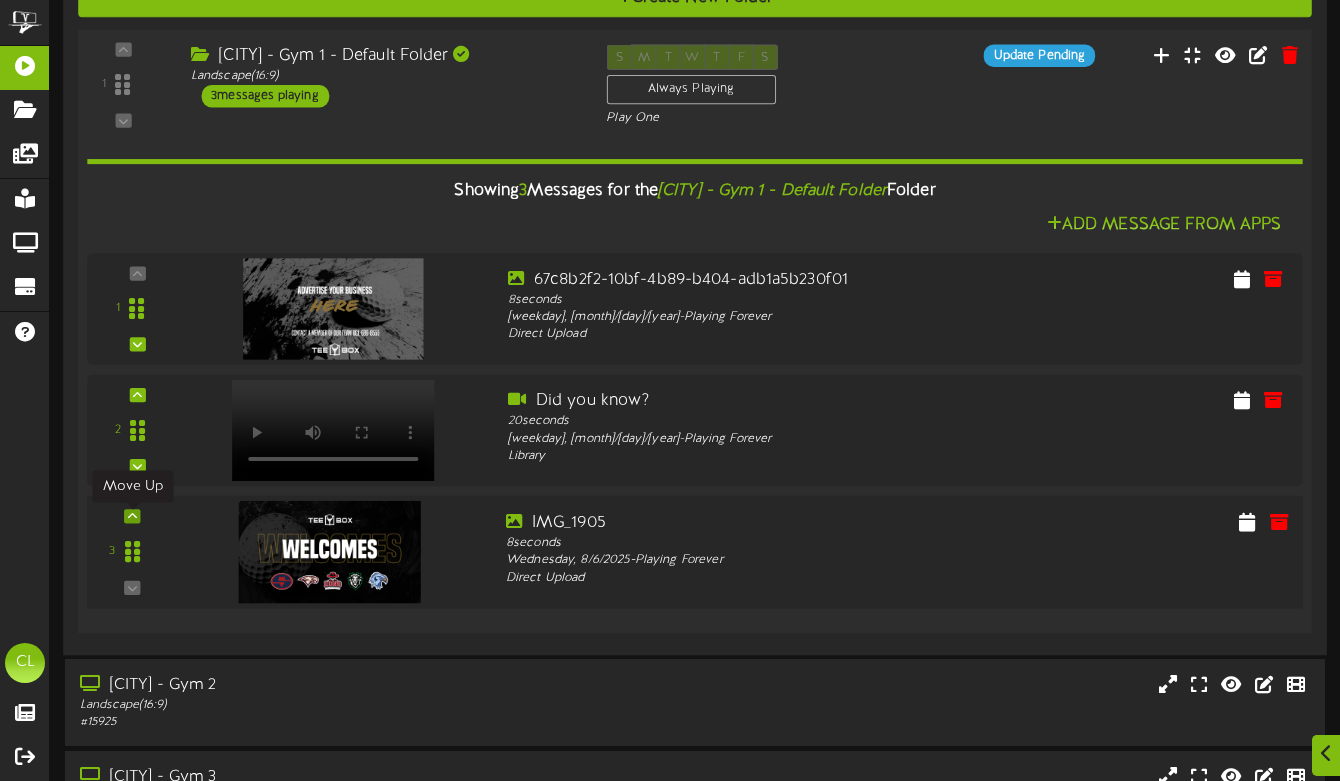 click at bounding box center (132, 516) 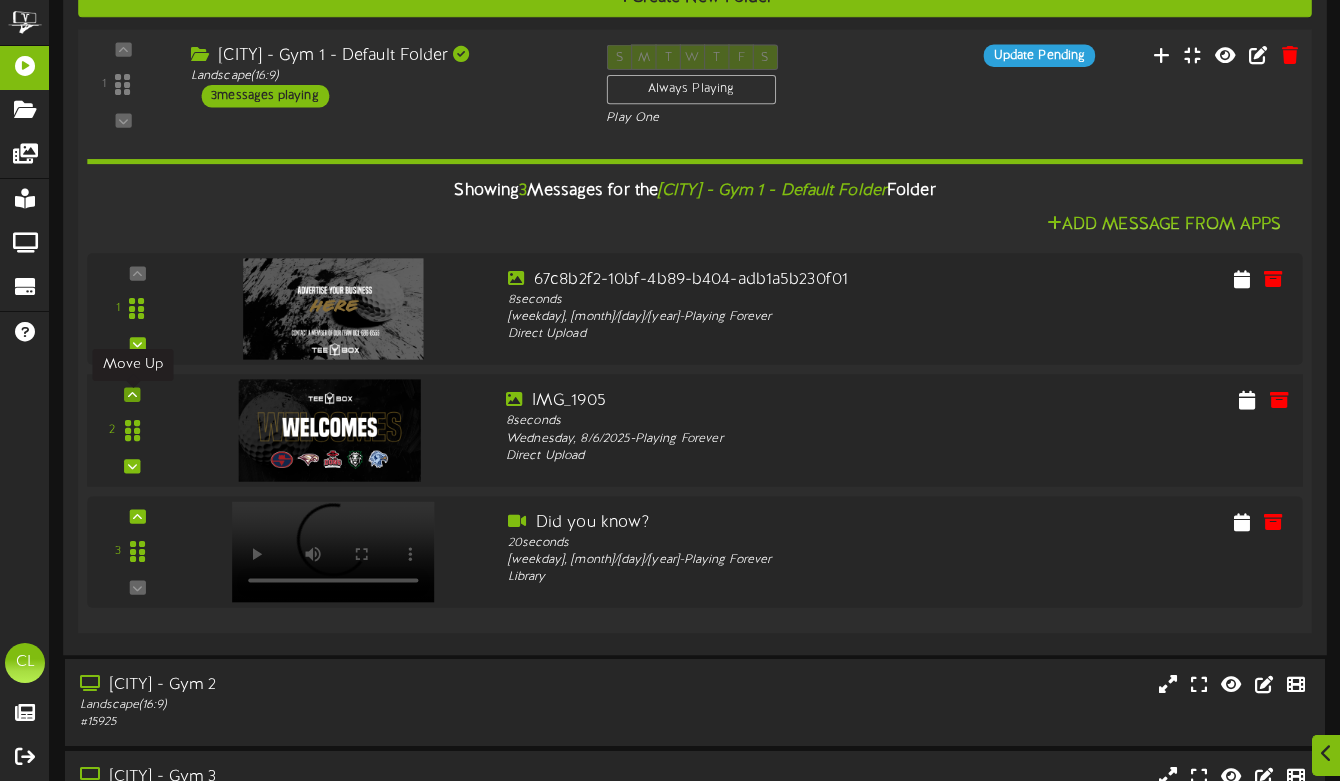 click at bounding box center [132, 395] 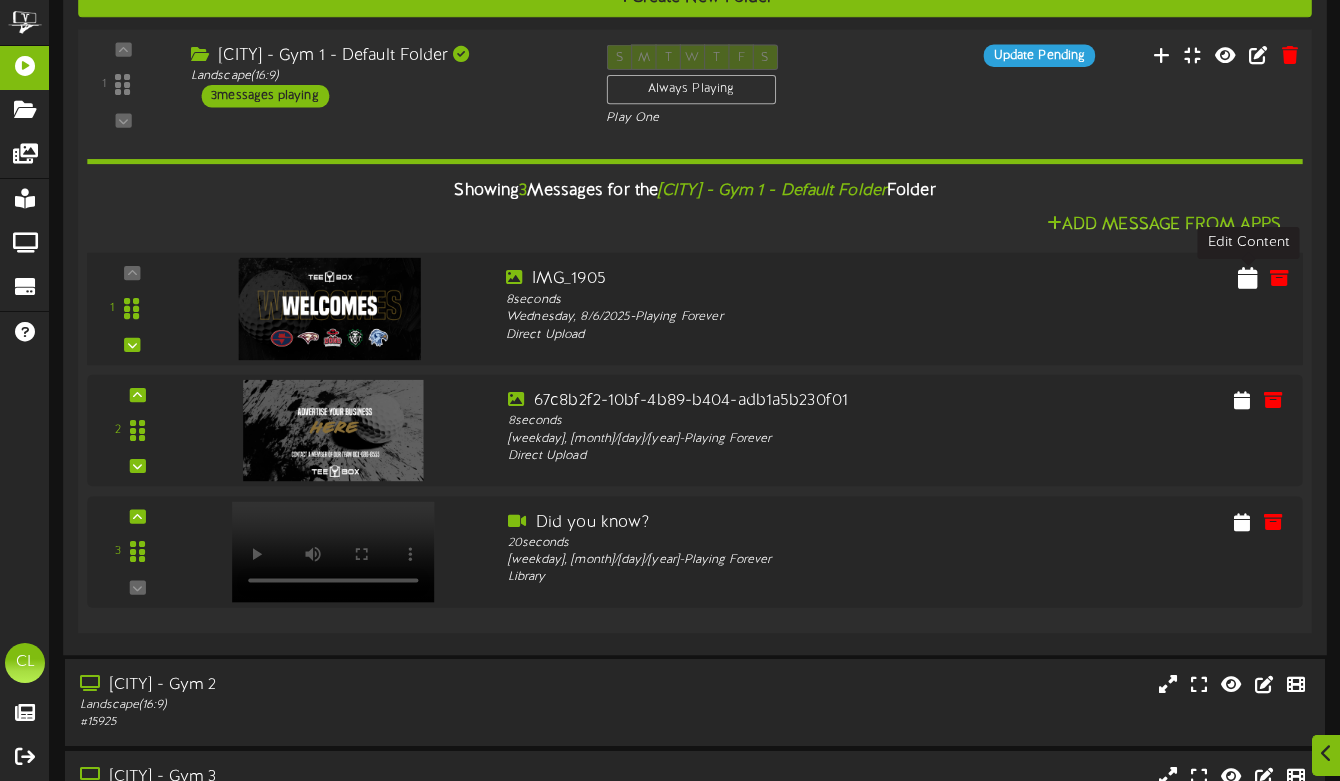 click at bounding box center [1248, 278] 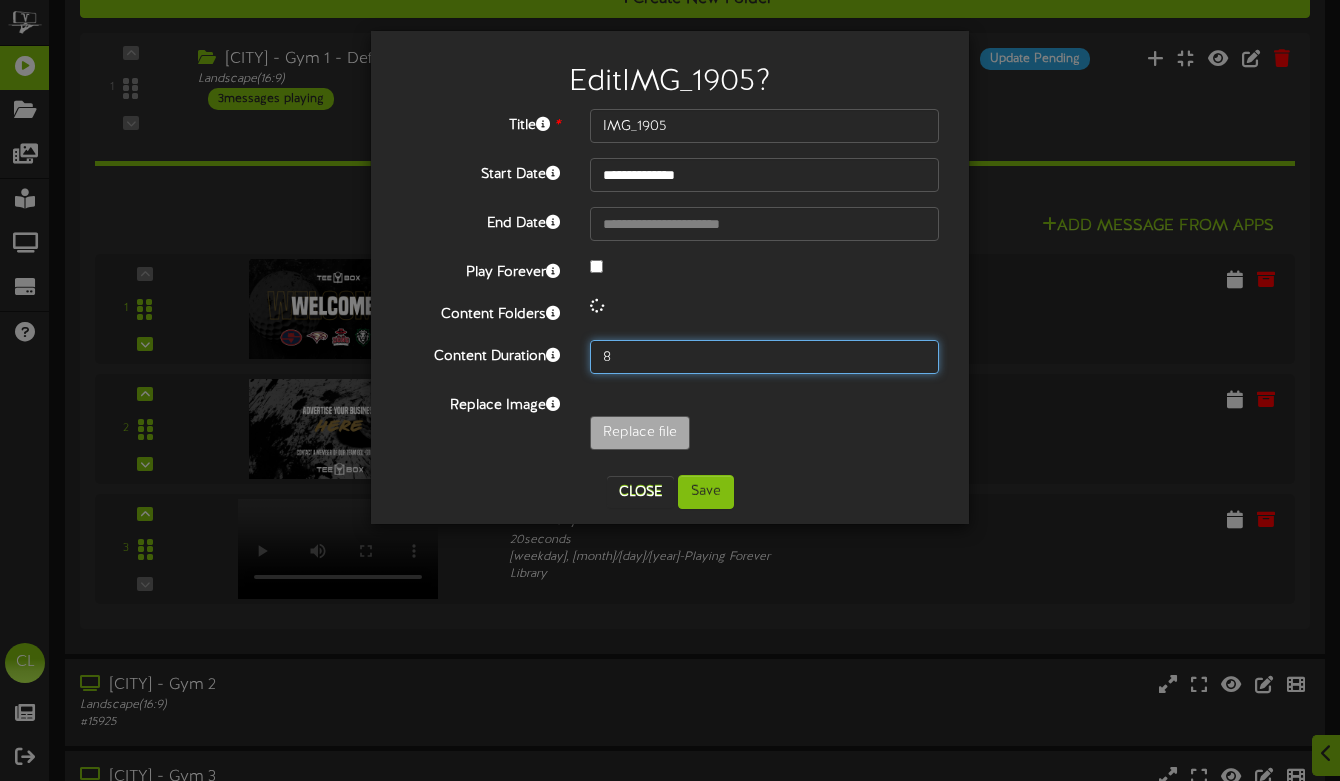 drag, startPoint x: 646, startPoint y: 358, endPoint x: 536, endPoint y: 354, distance: 110.0727 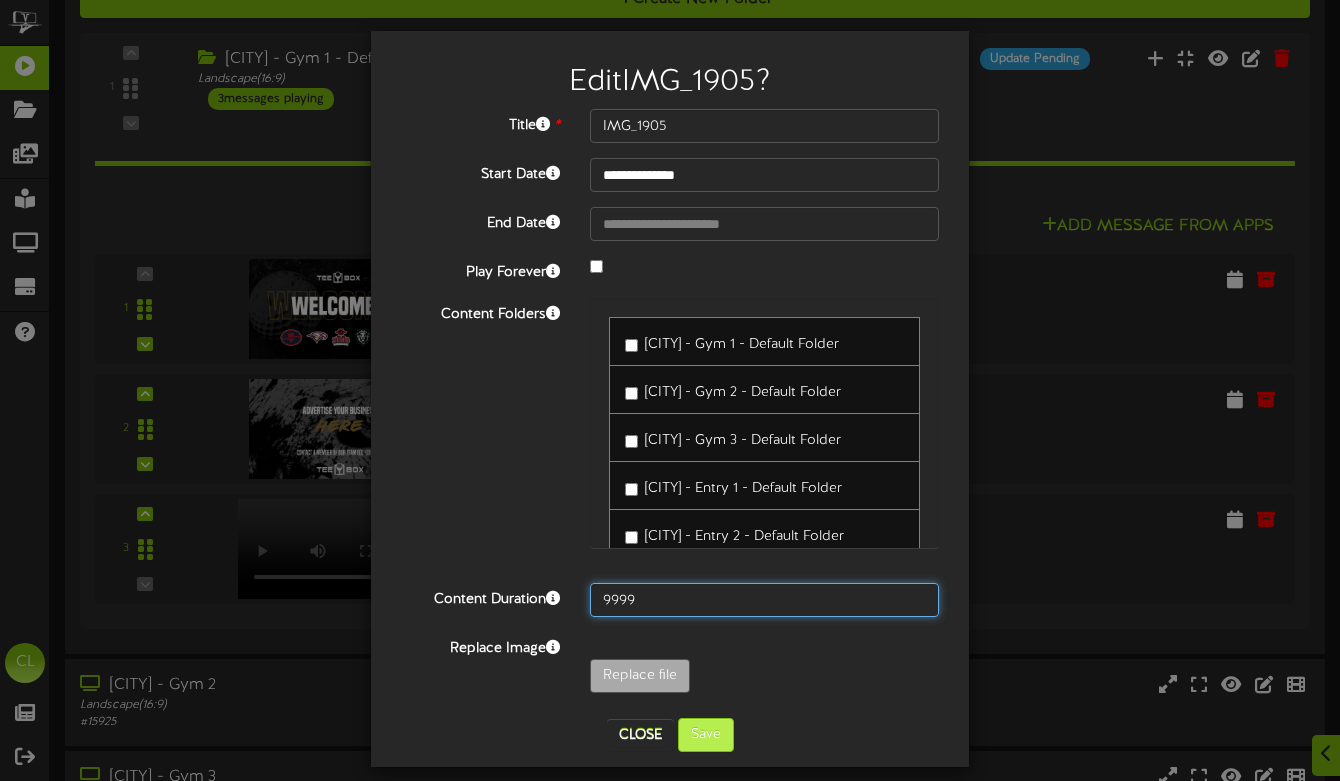 type on "9999" 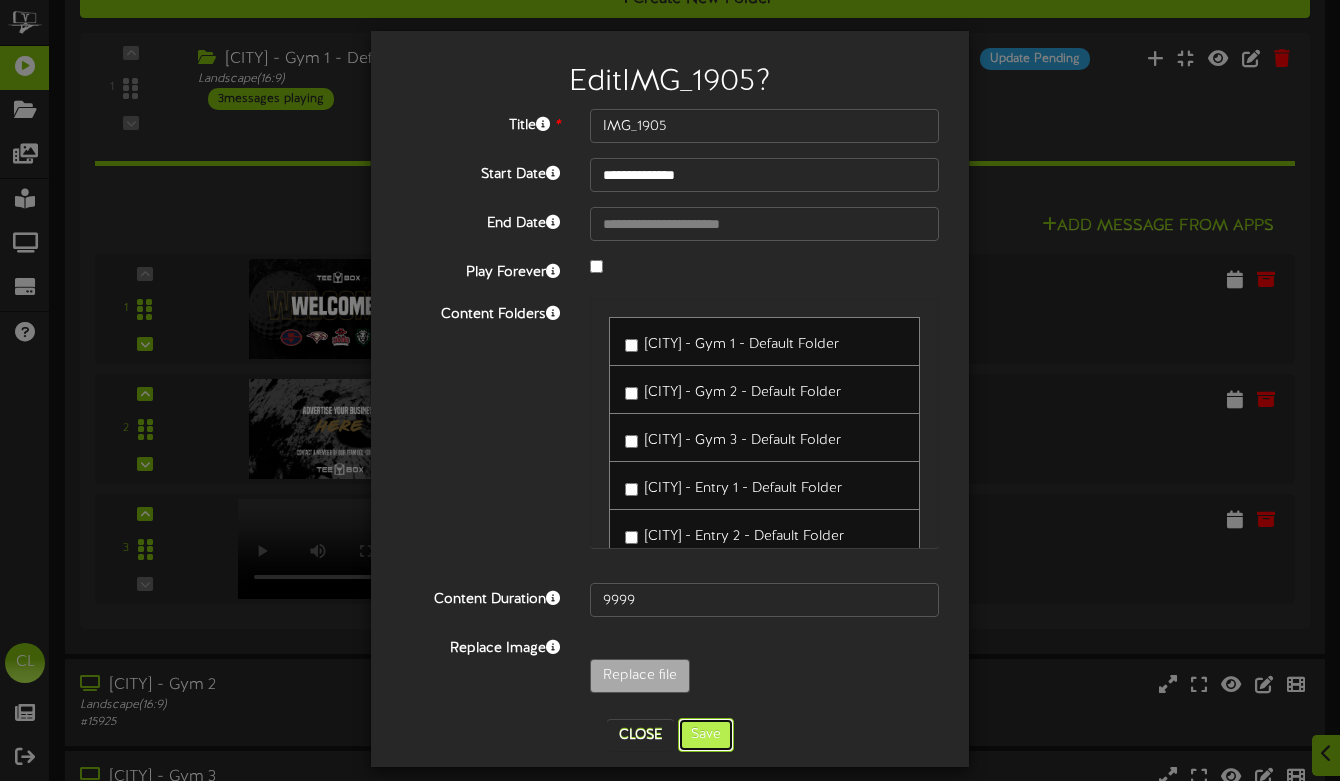 click on "Save" at bounding box center (706, 735) 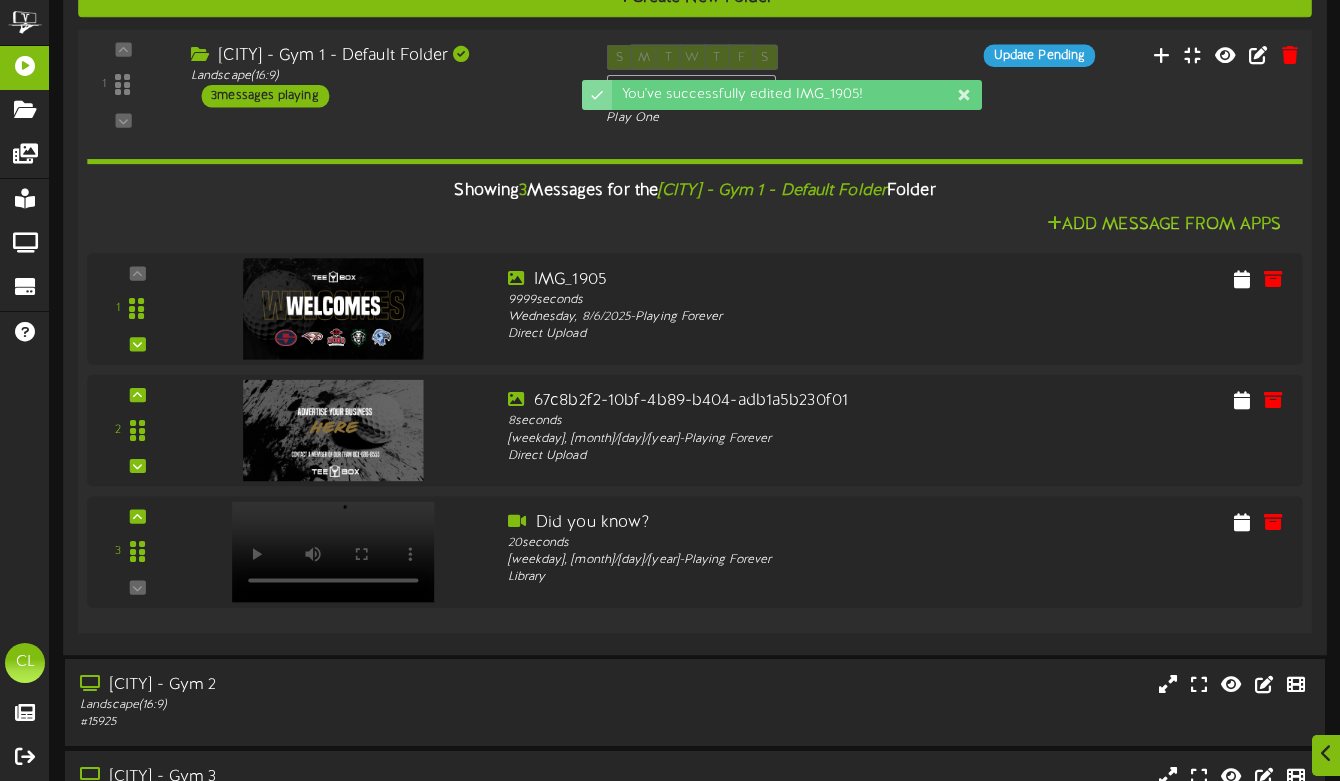 click on "[CITY] - Gym 1 - Default Folder
Landscape  ( 16:9 )
3  messages playing" at bounding box center (383, 76) 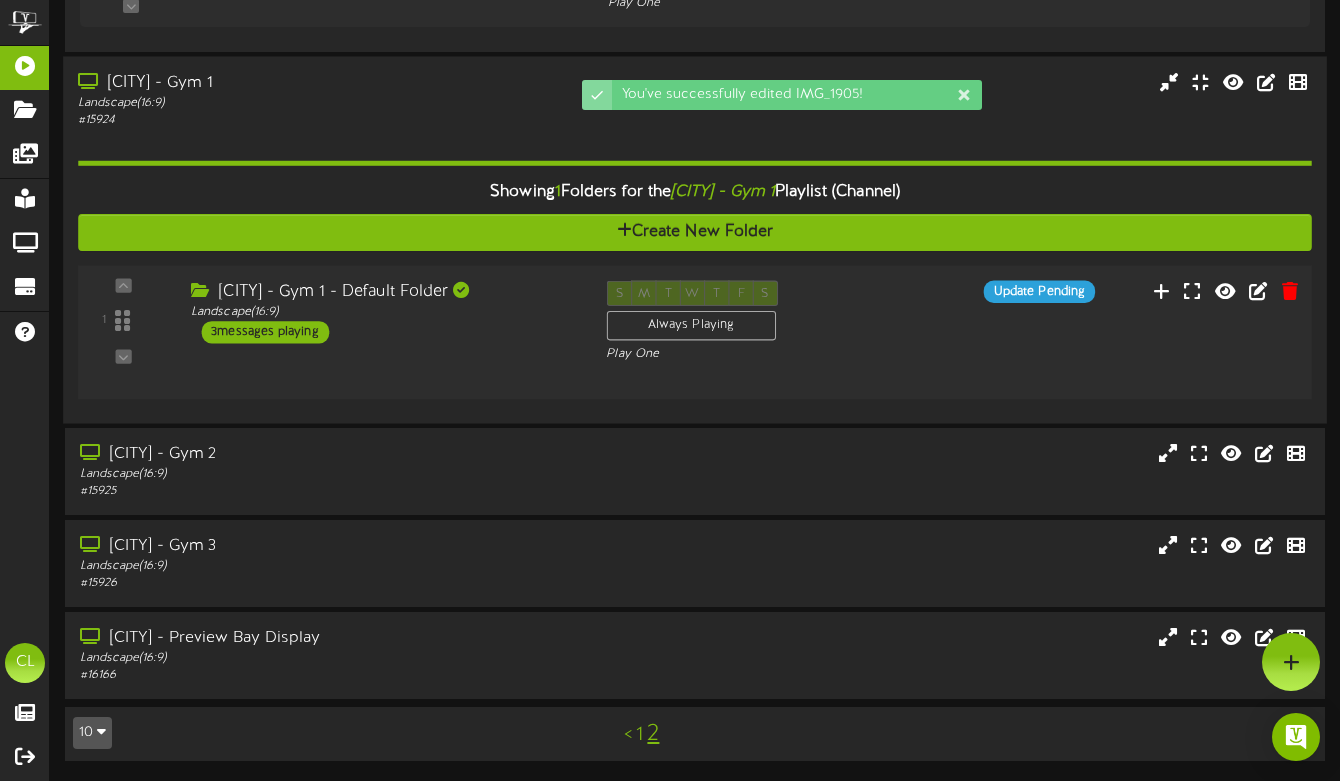 scroll, scrollTop: 808, scrollLeft: 0, axis: vertical 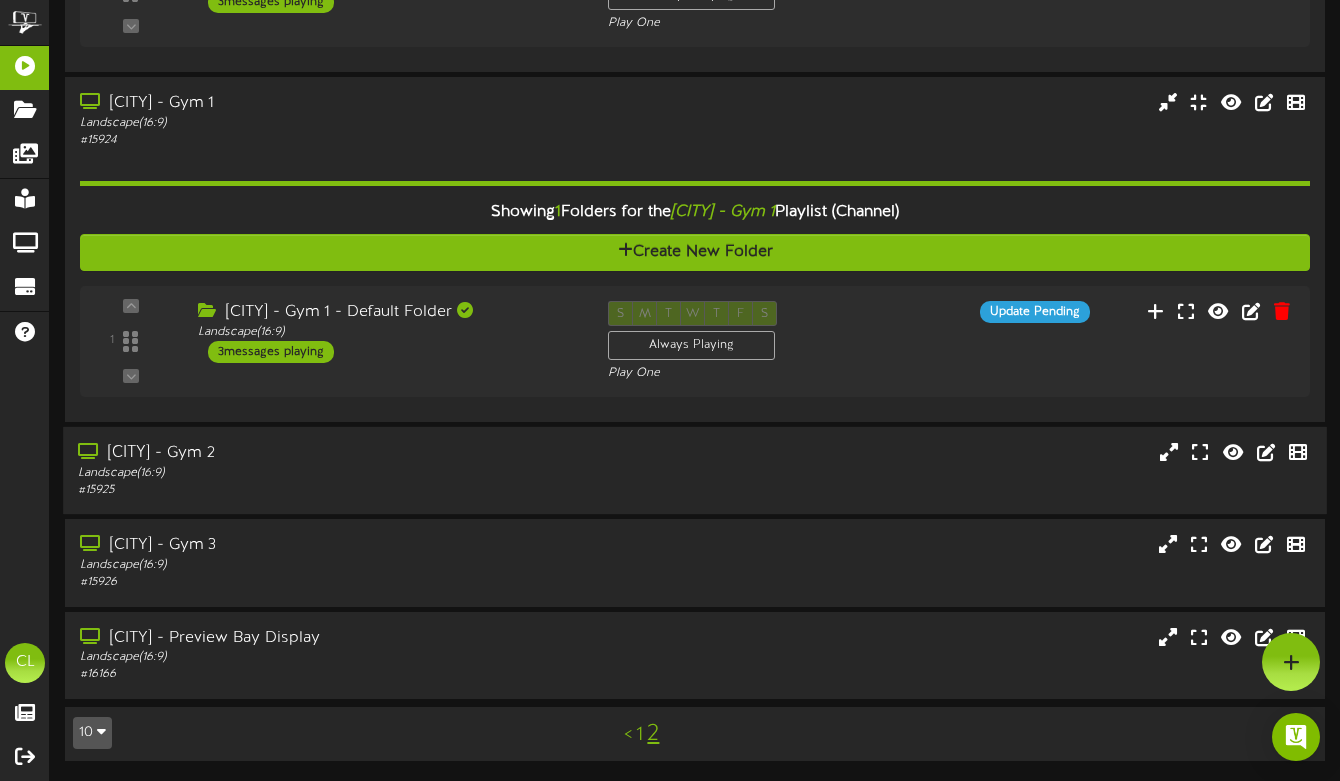 click on "Landscape  ( 16:9 )" at bounding box center [326, 473] 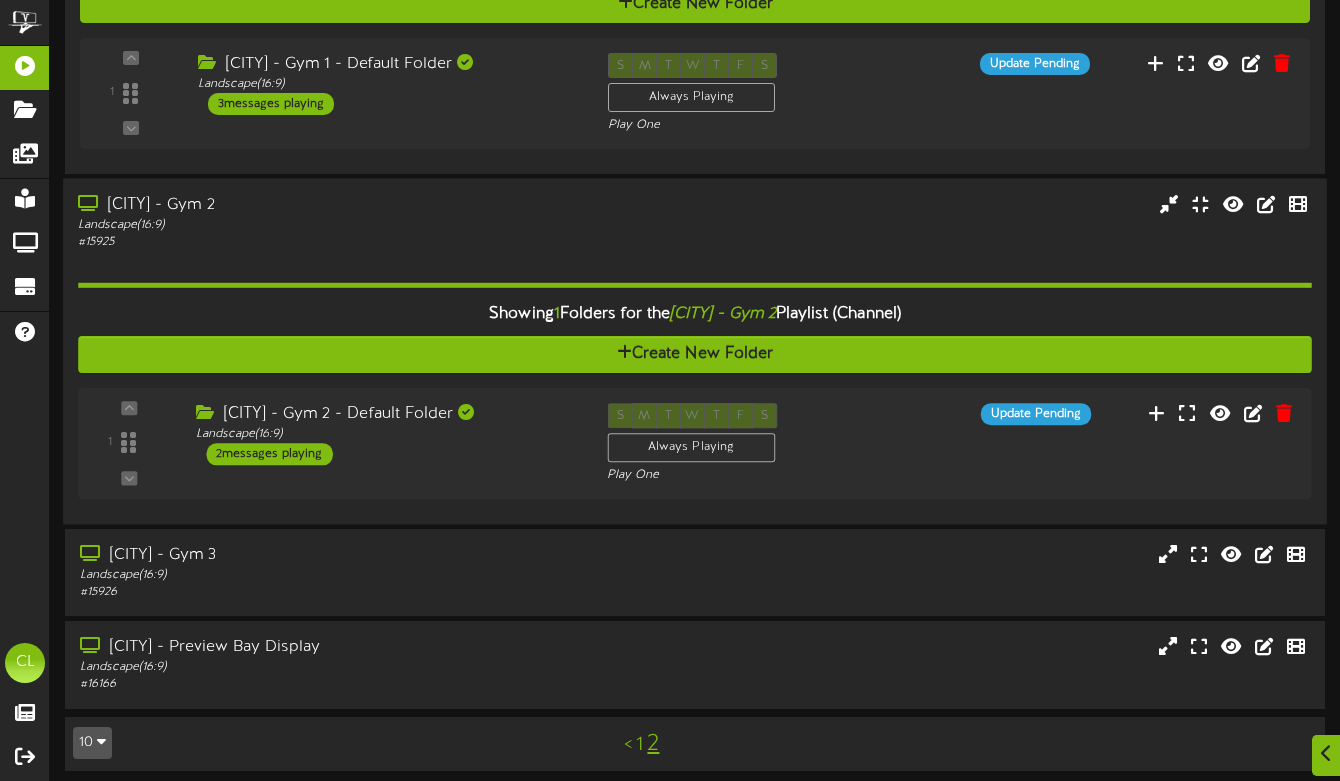 scroll, scrollTop: 1058, scrollLeft: 0, axis: vertical 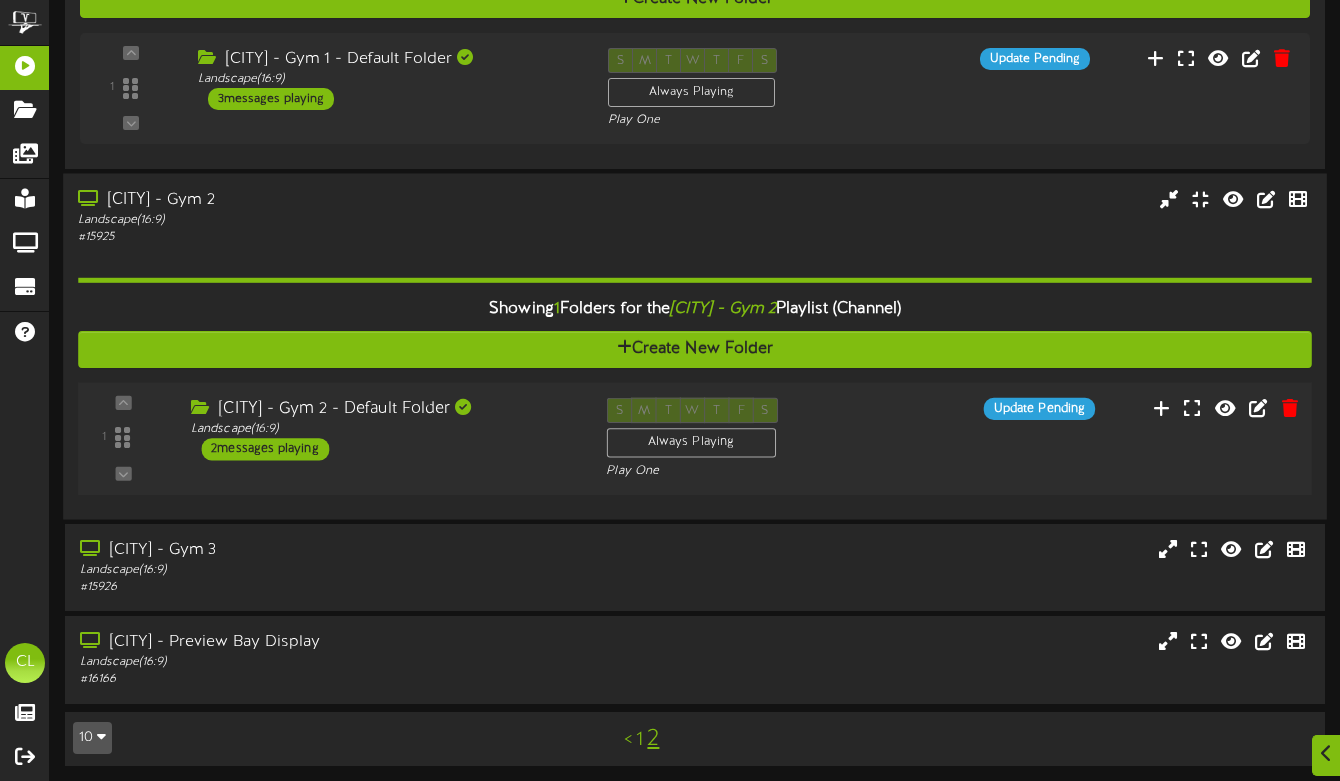 click on "[CITY] - Gym 2 - Default Folder
Landscape  ( 16:9 )
2  messages playing" at bounding box center [383, 429] 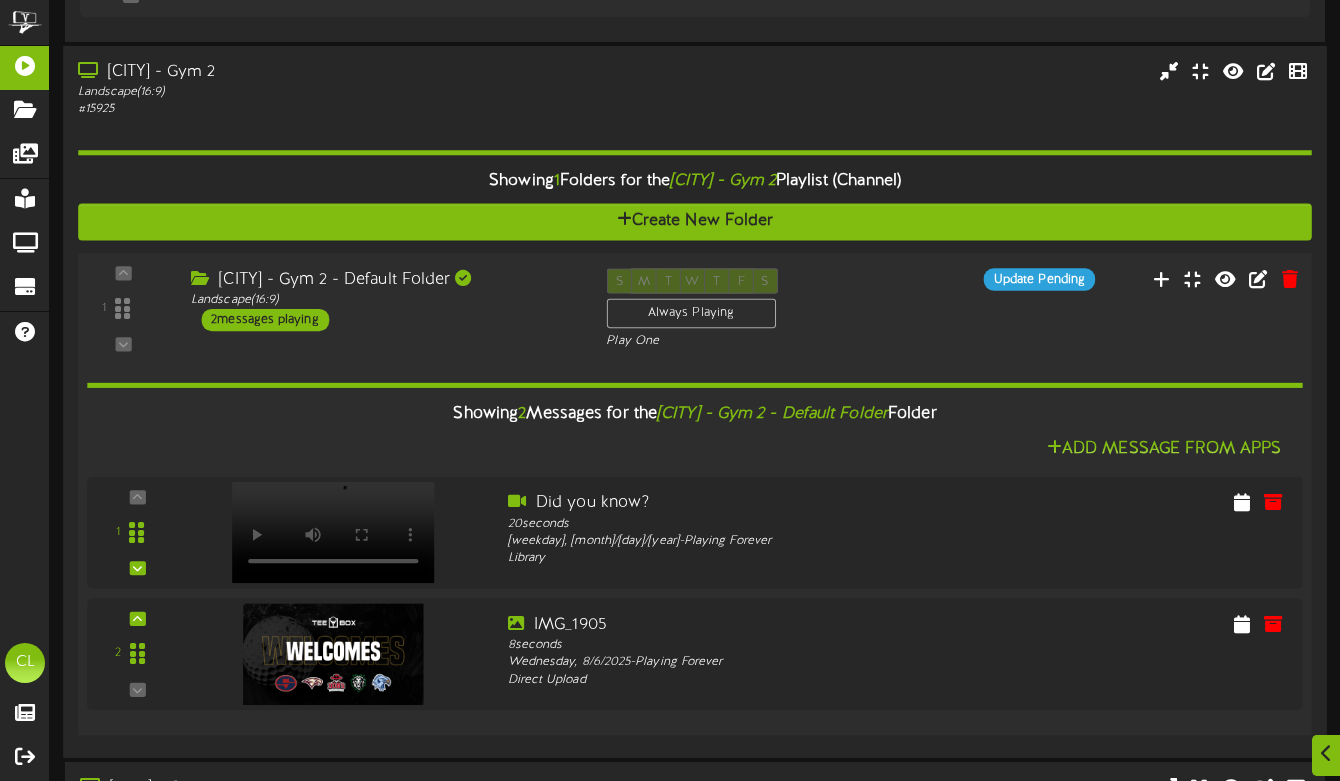 scroll, scrollTop: 1235, scrollLeft: 0, axis: vertical 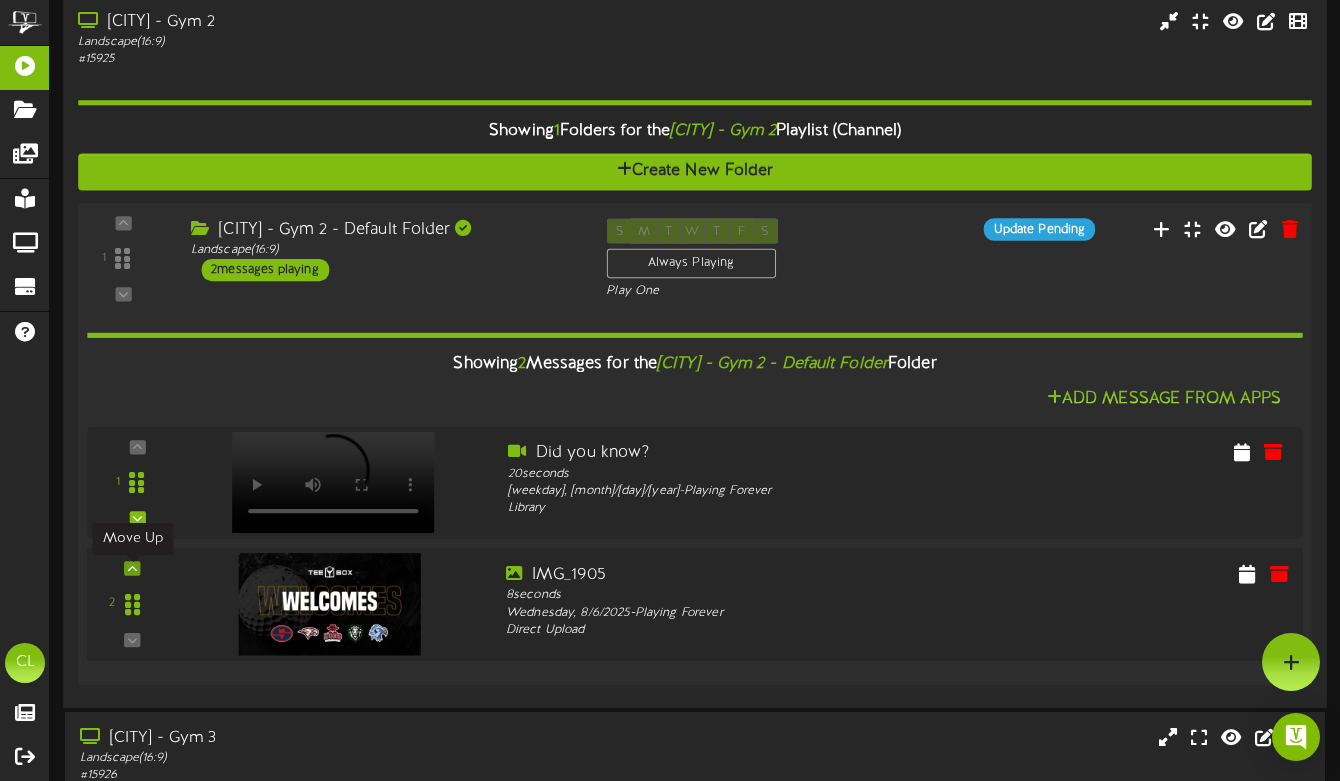 click at bounding box center [132, 568] 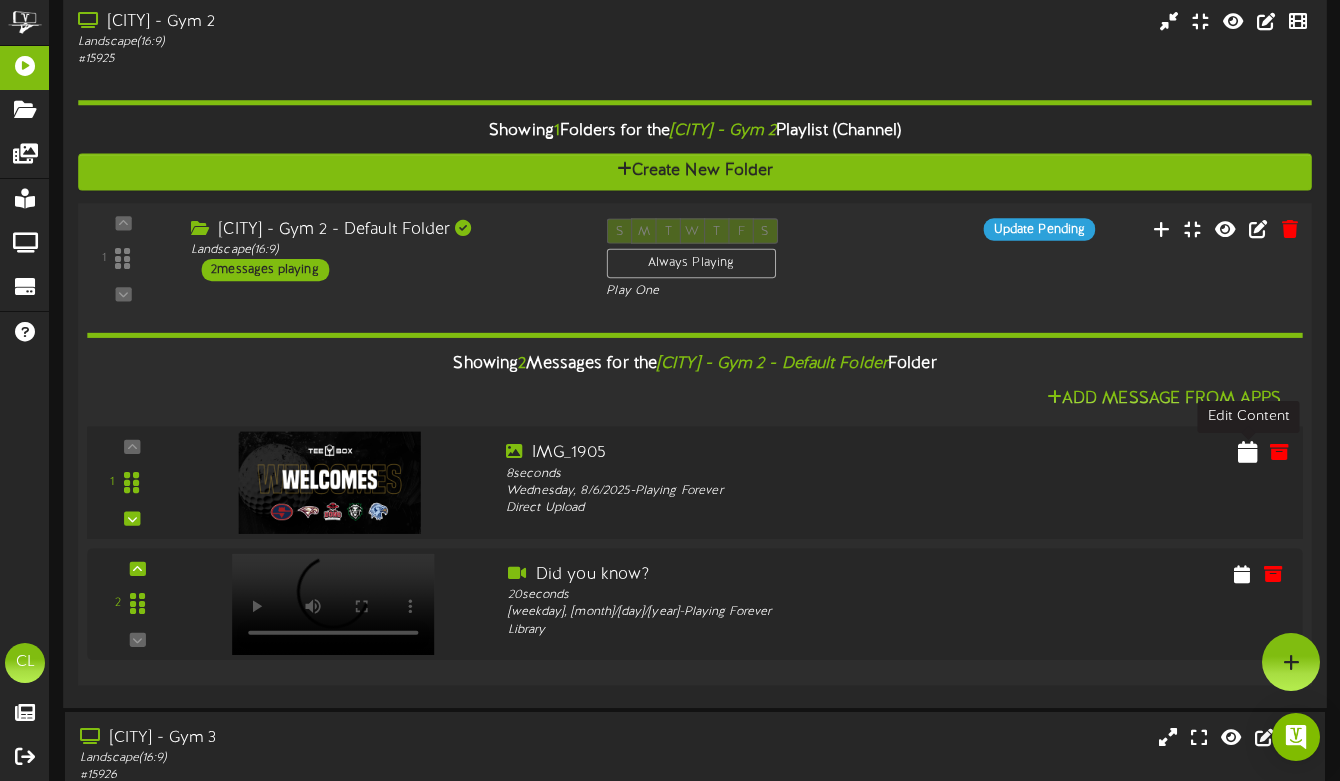 click at bounding box center [1248, 451] 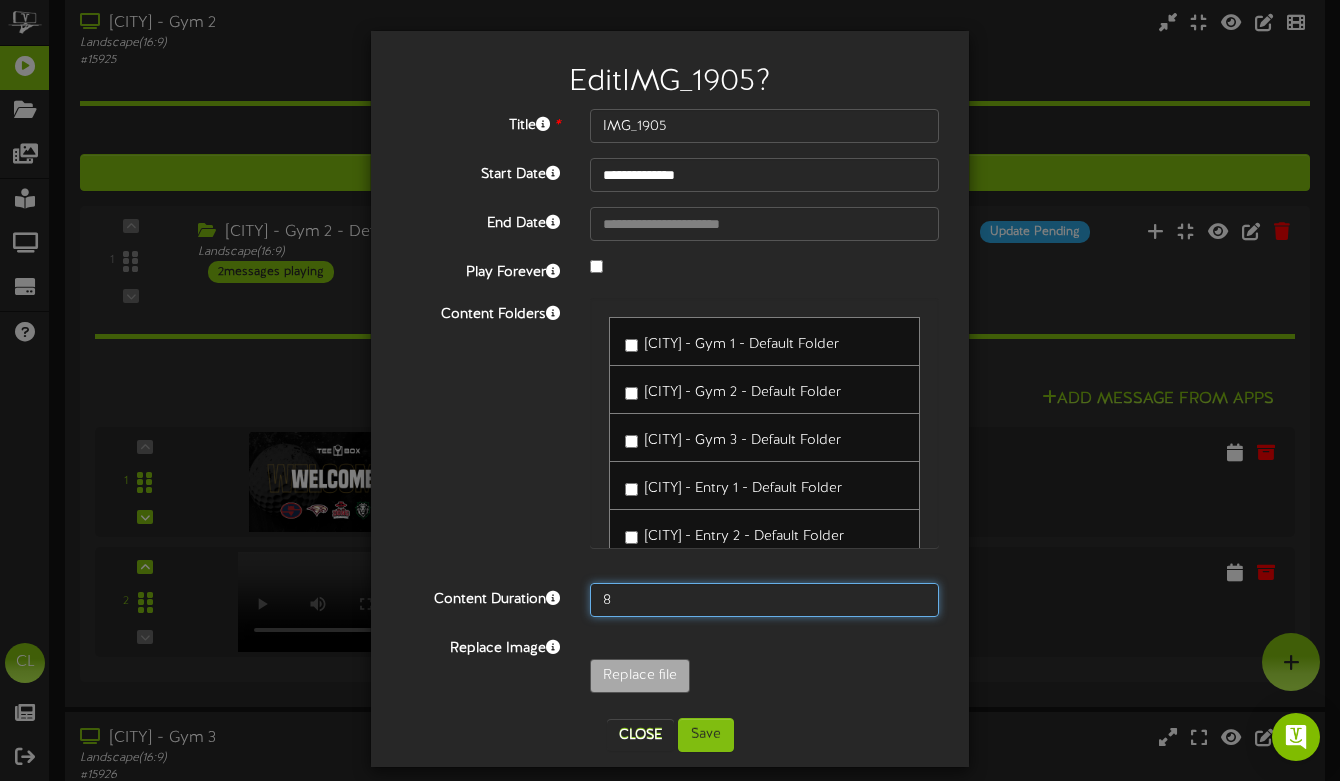 drag, startPoint x: 630, startPoint y: 597, endPoint x: 559, endPoint y: 585, distance: 72.00694 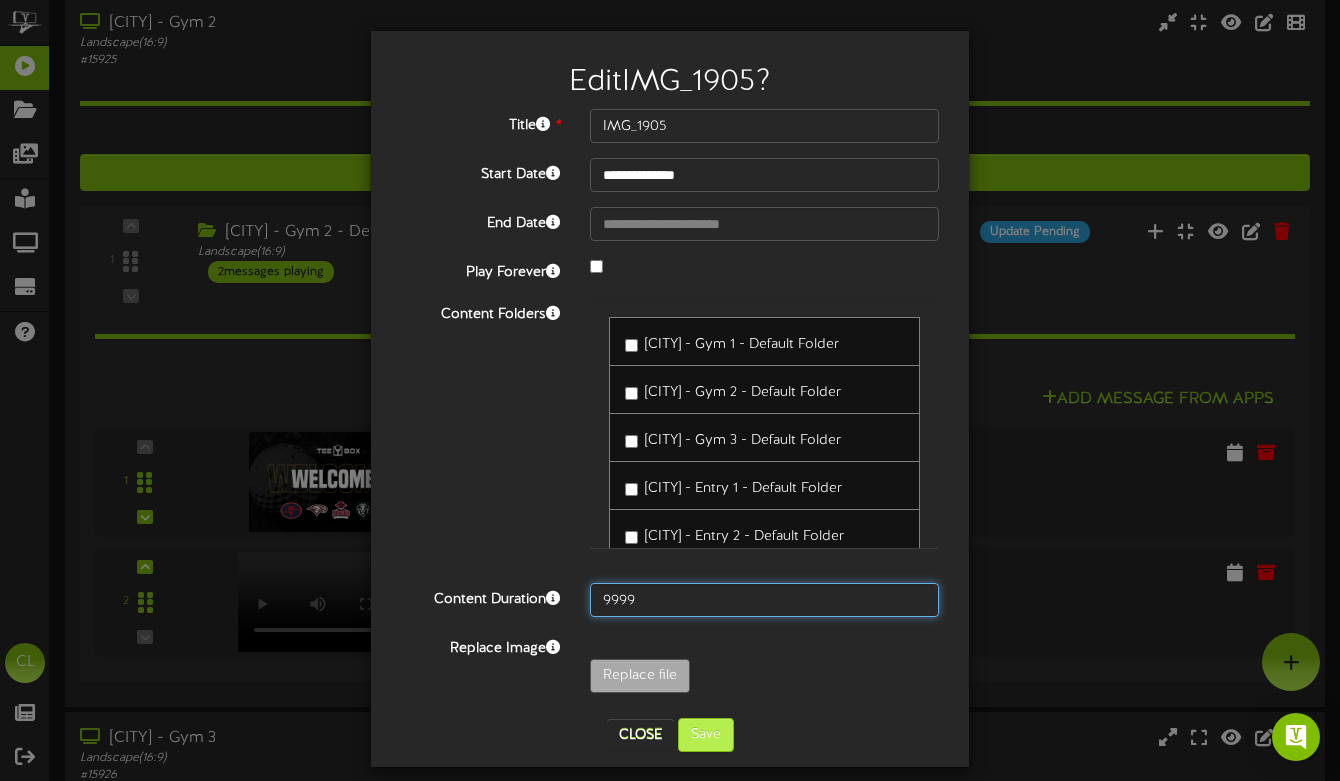 type on "9999" 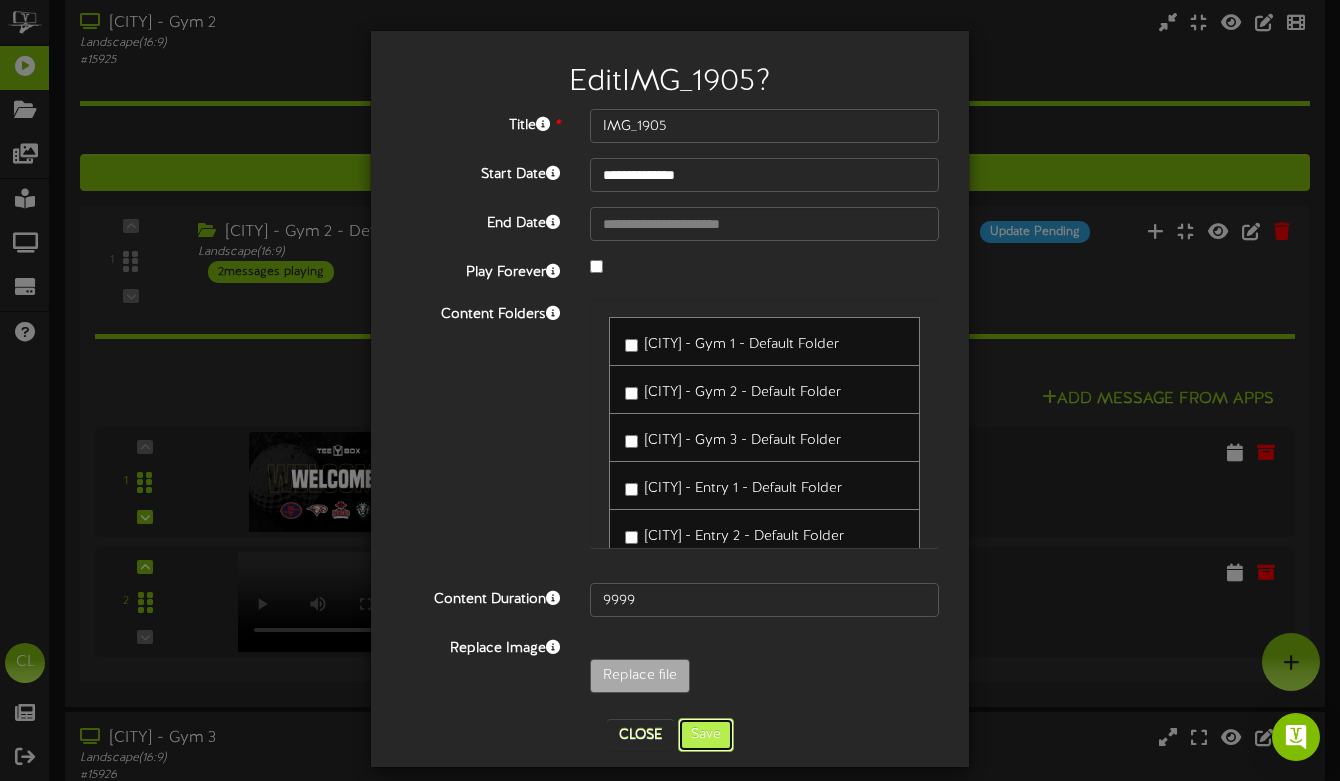 click on "Save" at bounding box center (706, 735) 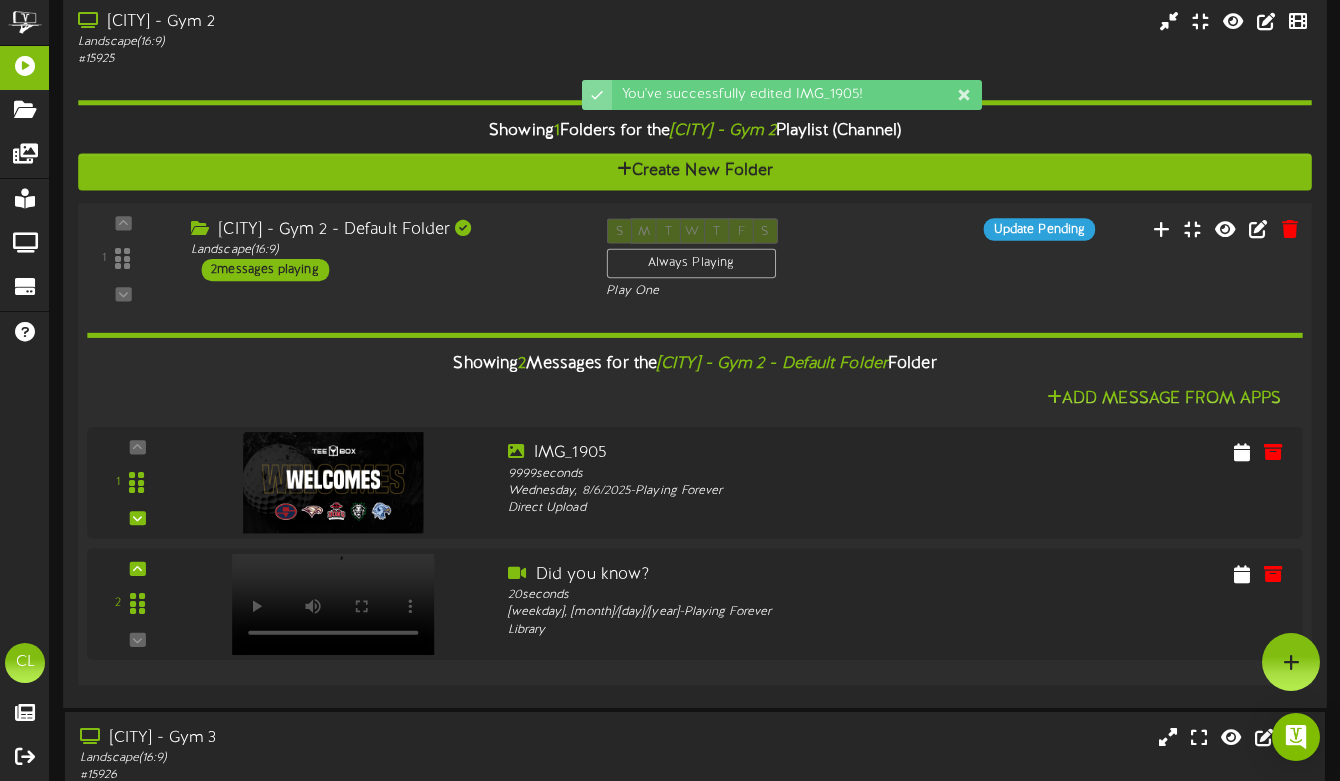 click on "1
( 16:9" at bounding box center (695, 259) 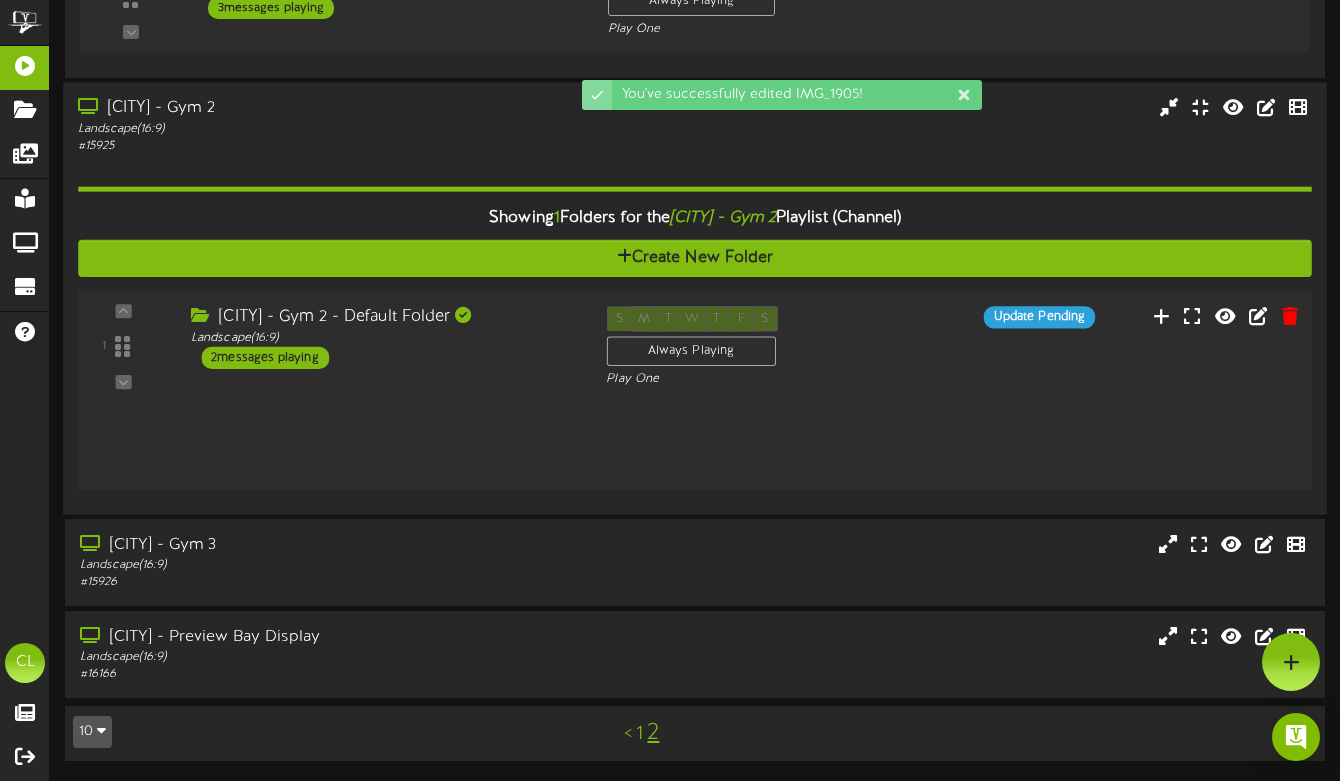 scroll, scrollTop: 1066, scrollLeft: 0, axis: vertical 